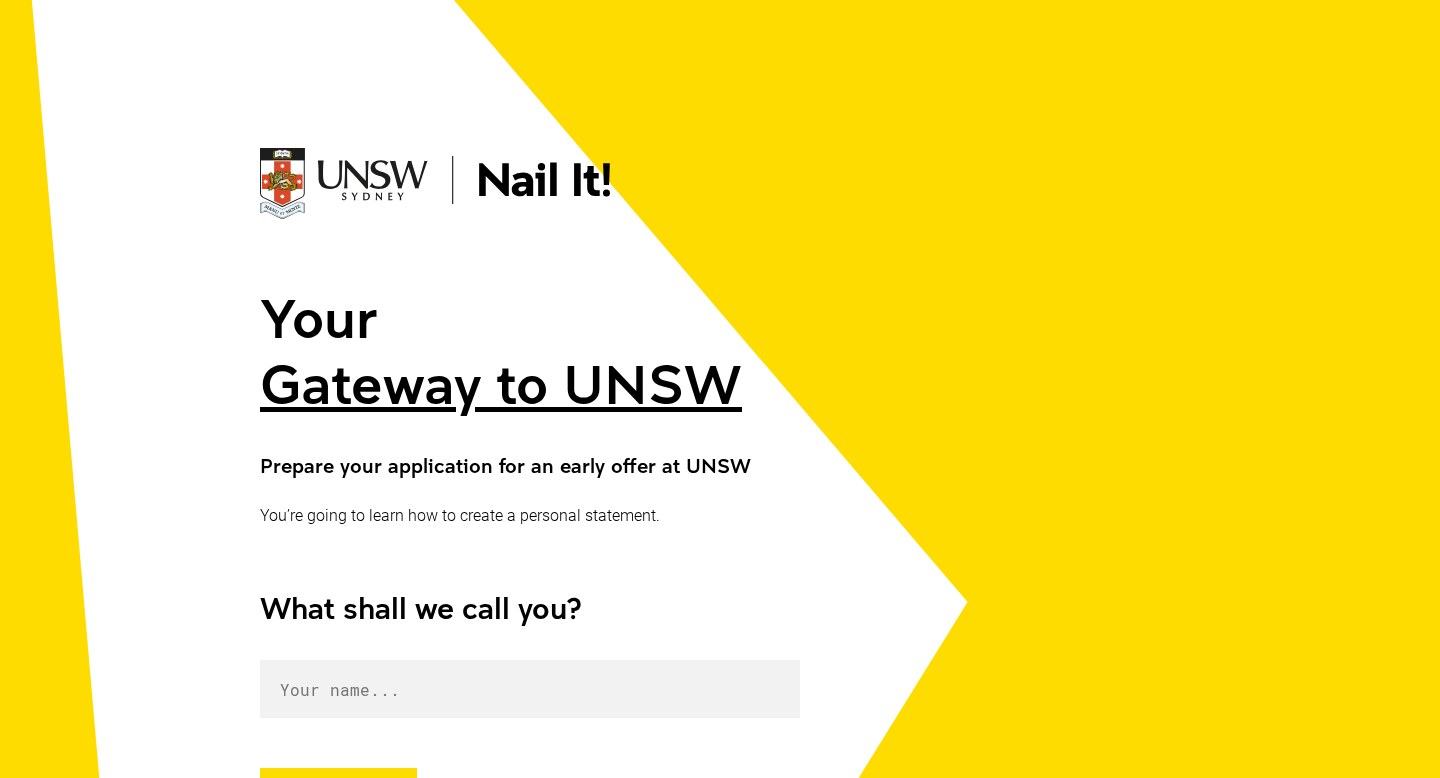 scroll, scrollTop: 0, scrollLeft: 0, axis: both 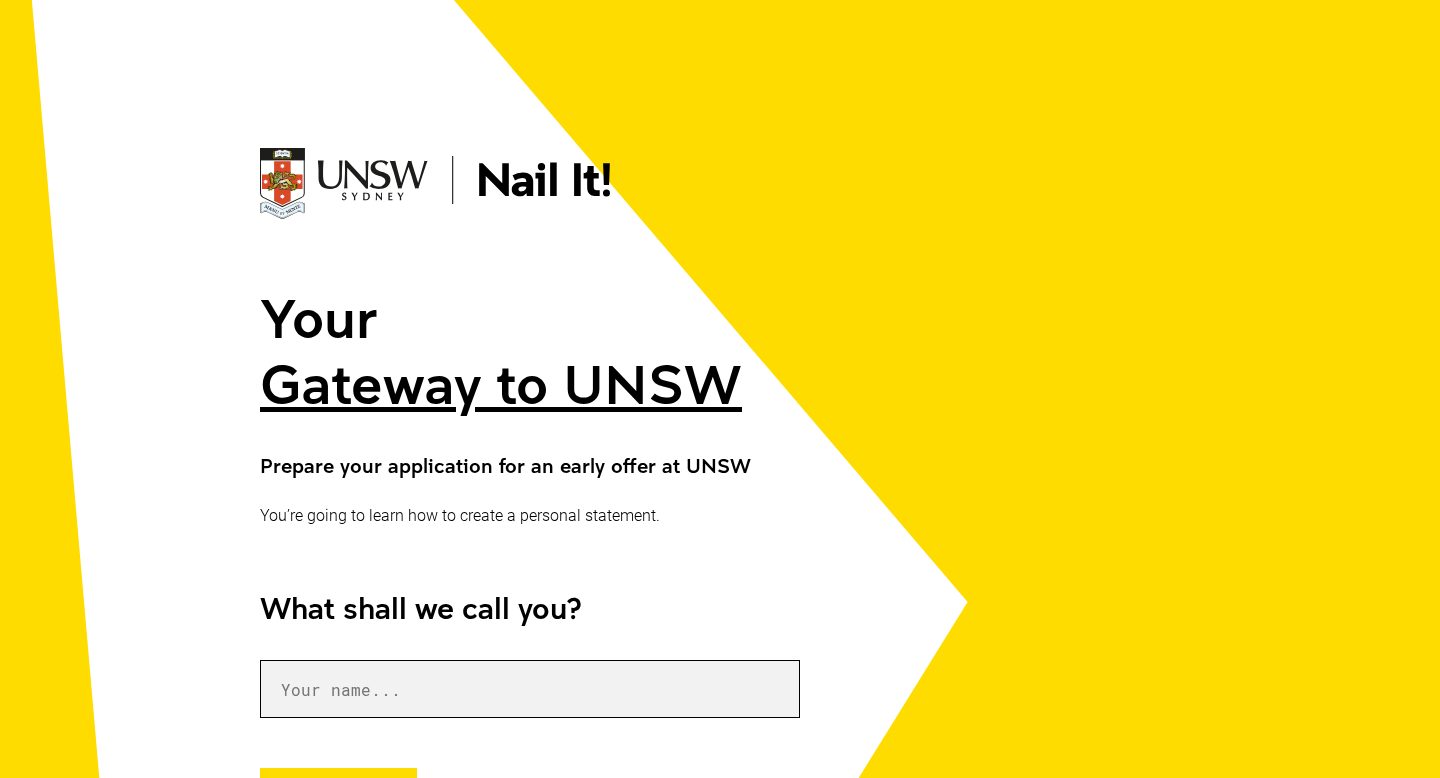 click at bounding box center (530, 689) 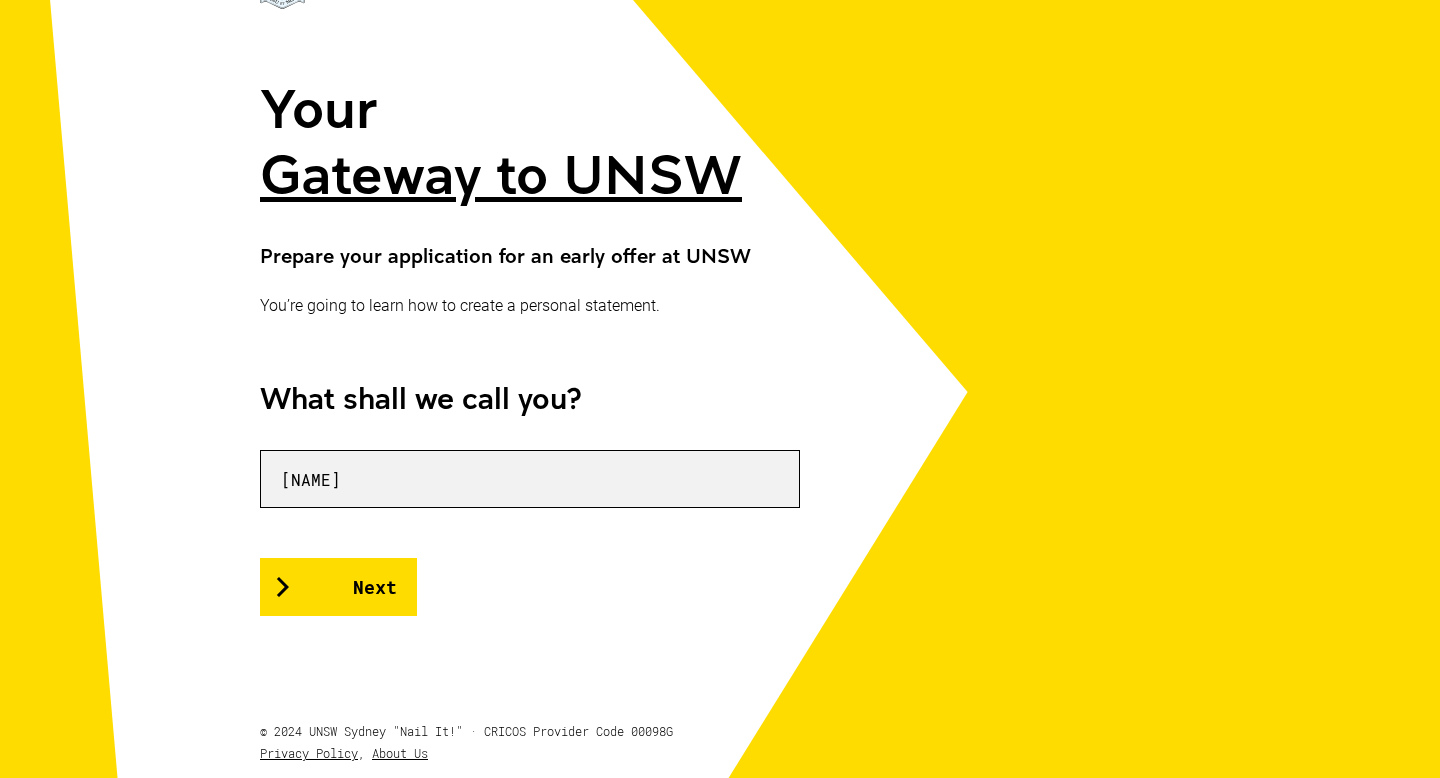 scroll, scrollTop: 211, scrollLeft: 0, axis: vertical 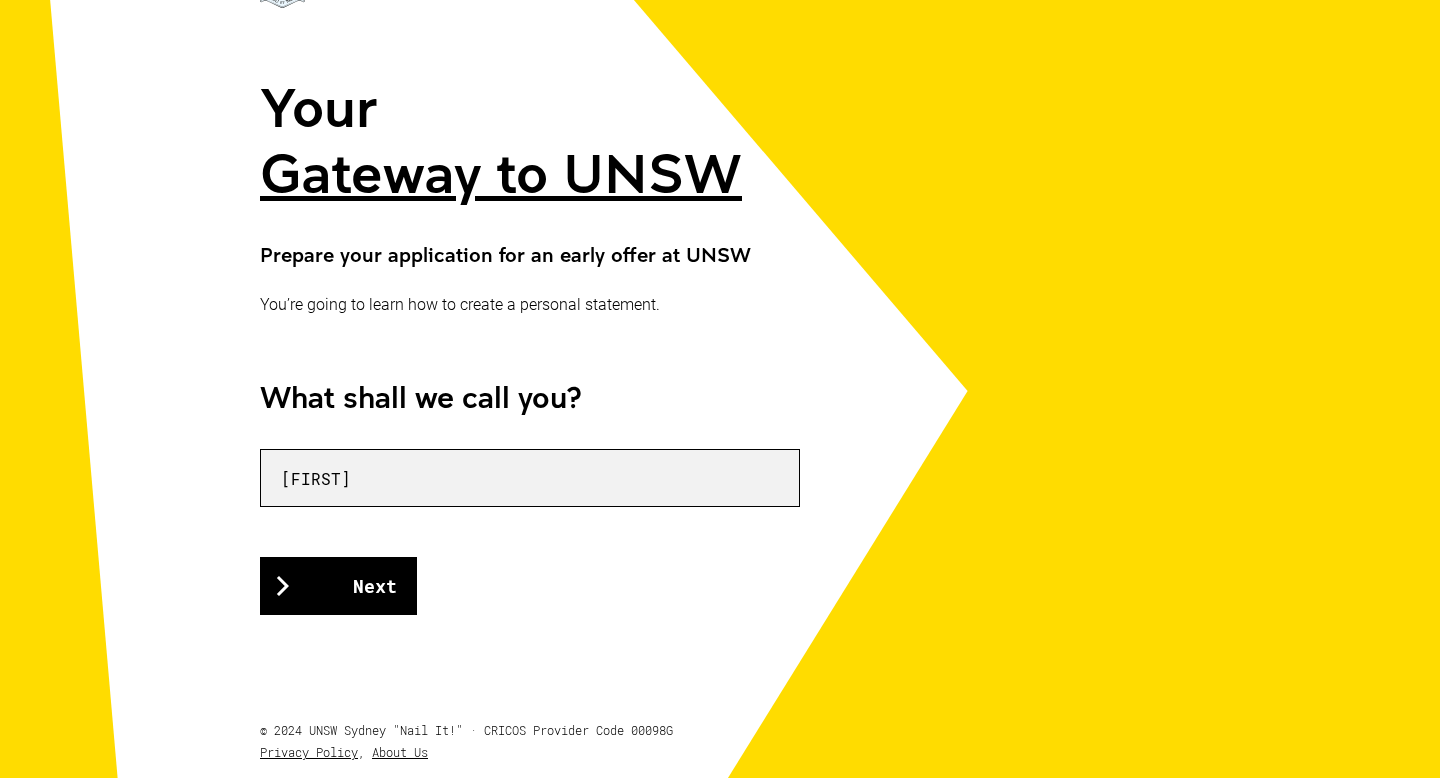 type on "[FIRST]" 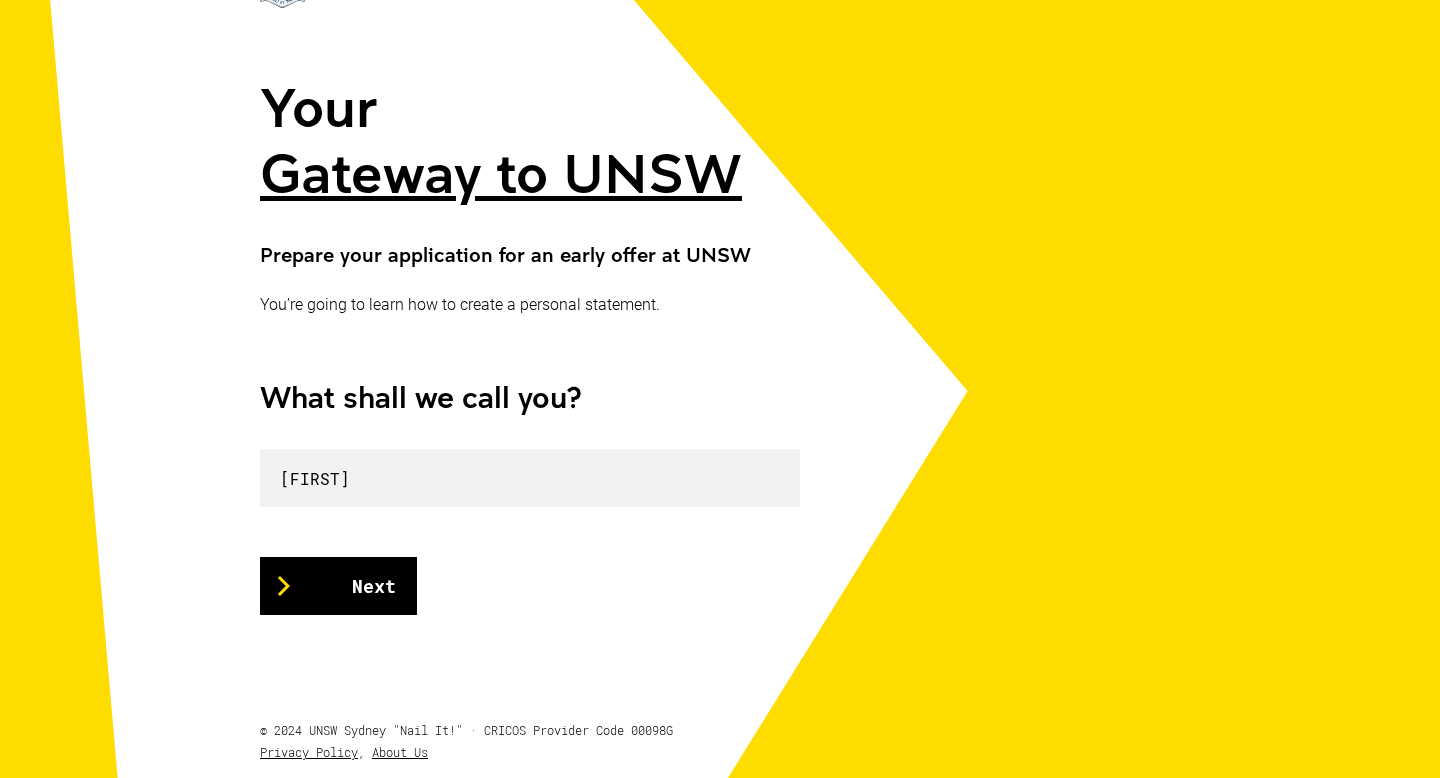 click on "Next" at bounding box center (338, 586) 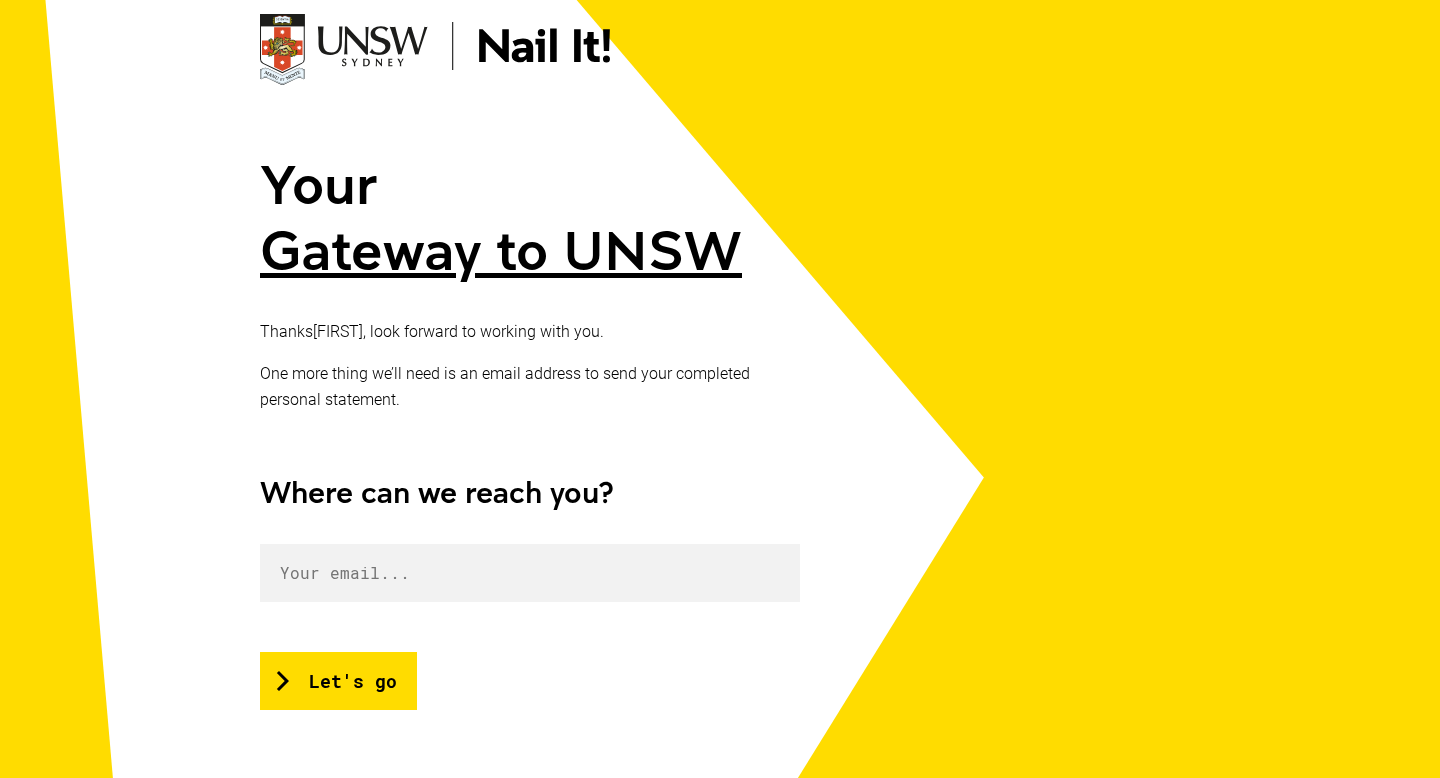 scroll, scrollTop: 137, scrollLeft: 0, axis: vertical 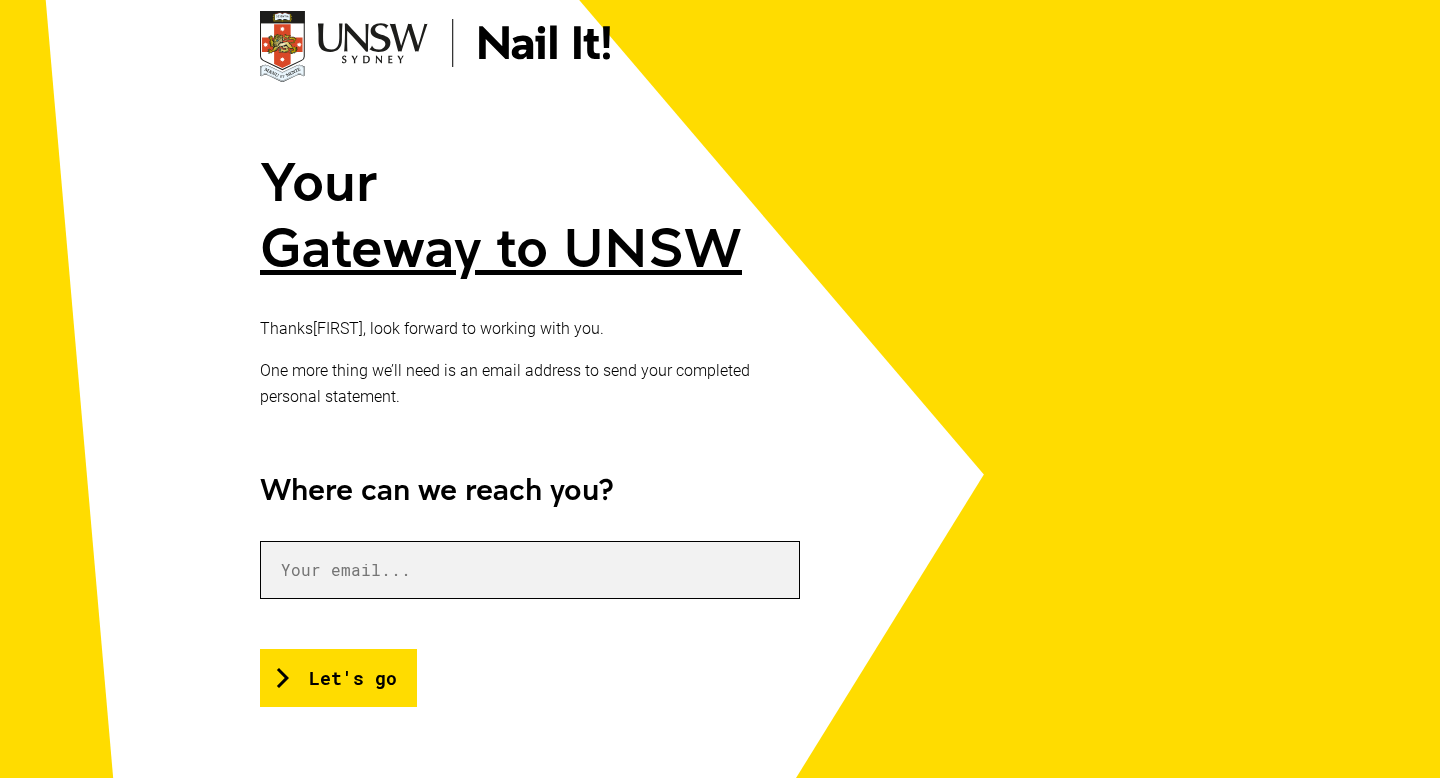 click at bounding box center (530, 570) 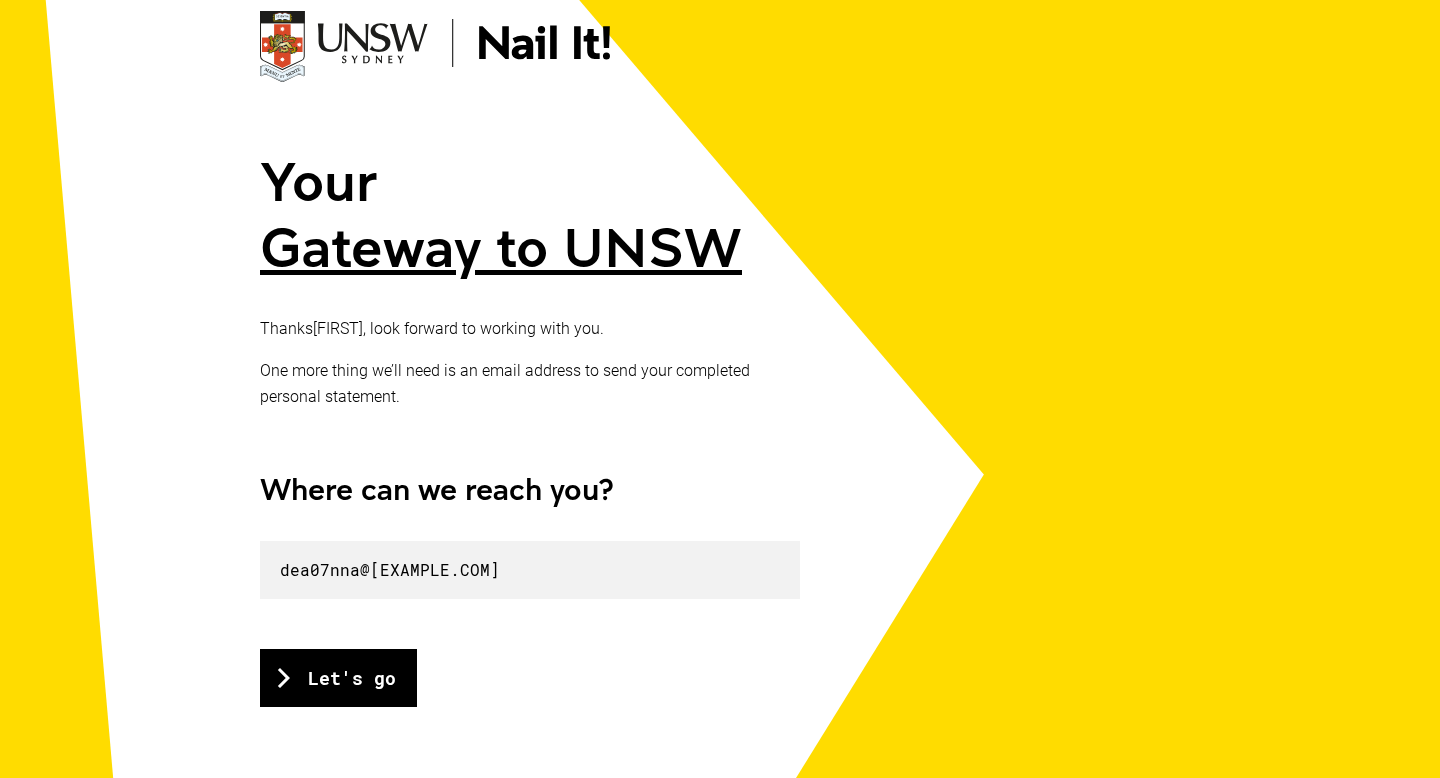 click on "Let's go" at bounding box center (338, 678) 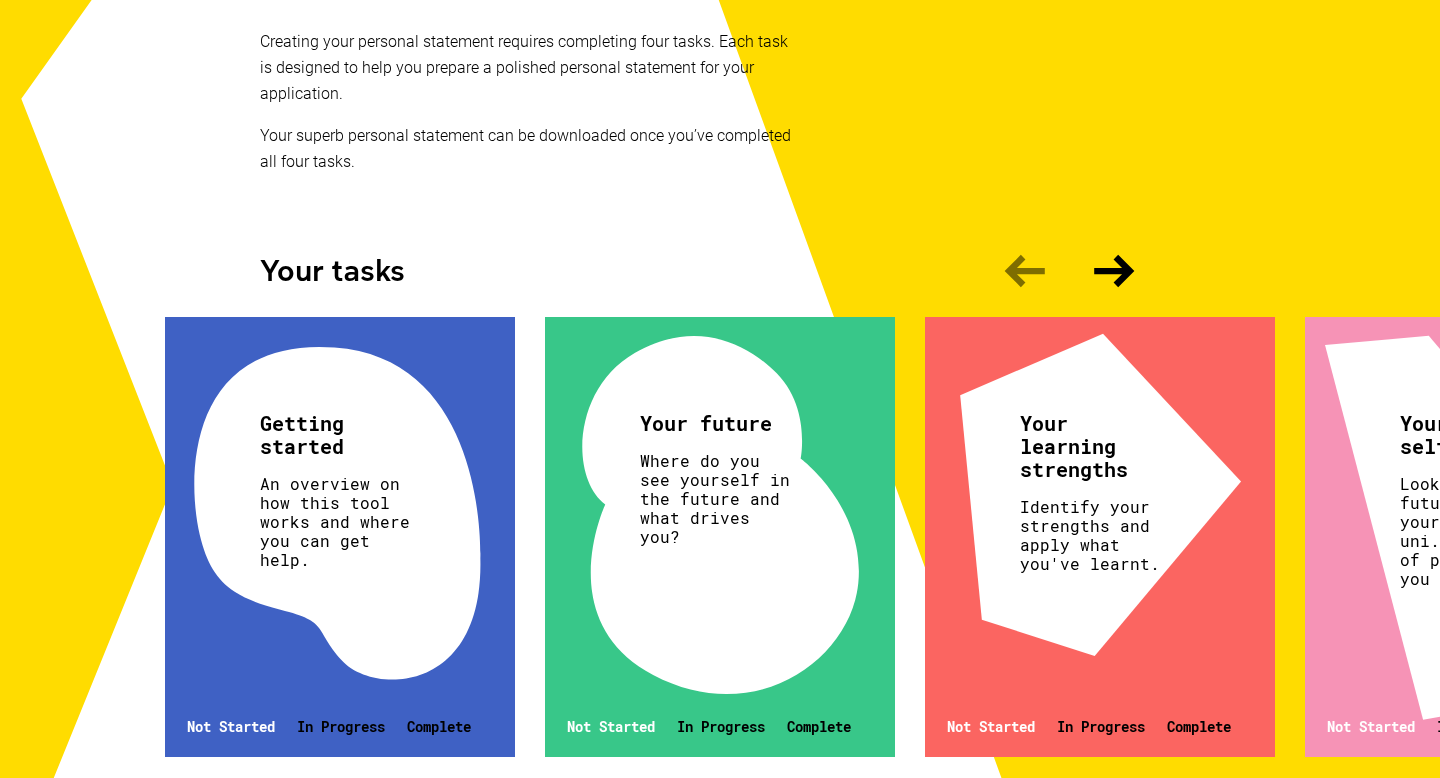 scroll, scrollTop: 446, scrollLeft: 0, axis: vertical 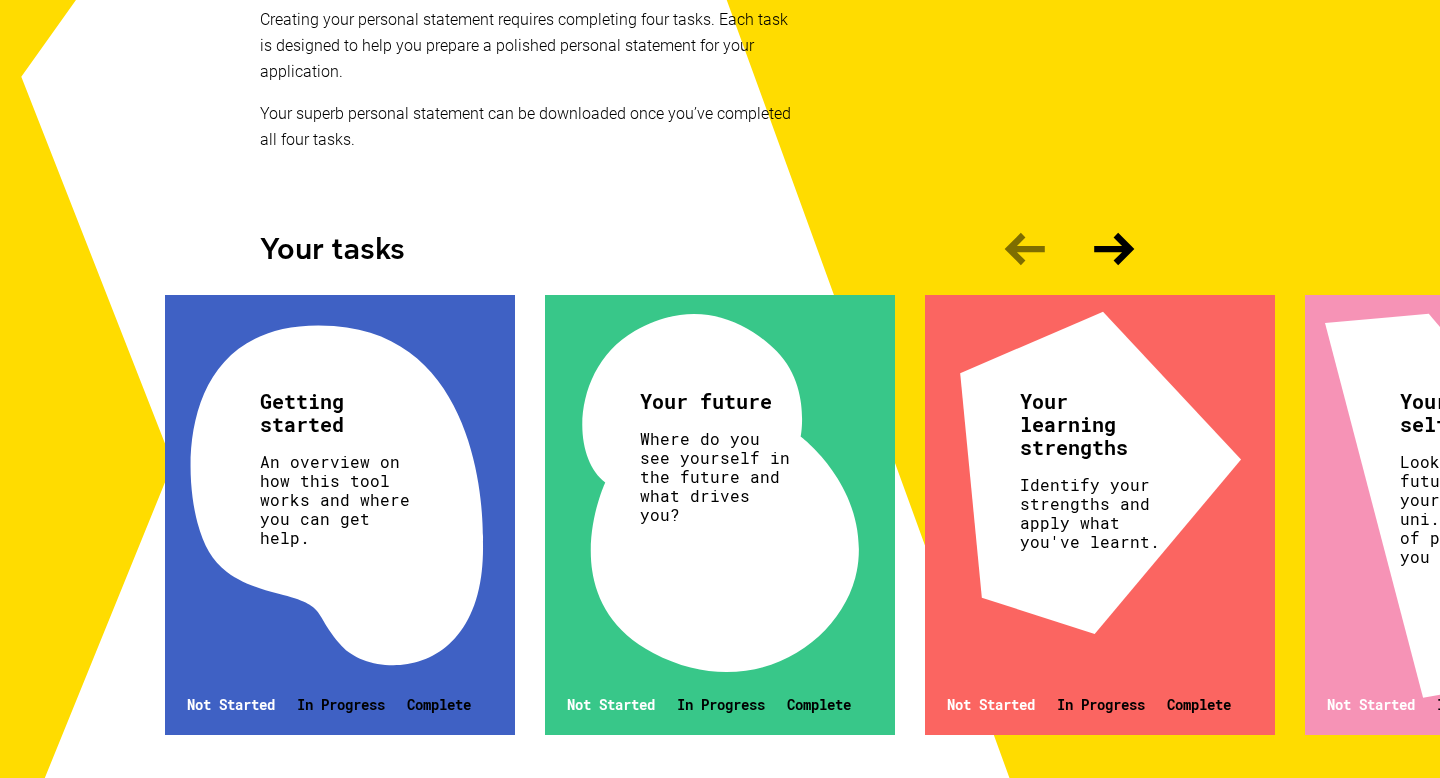 click on "Getting started An overview on how this tool works and where you can get help. Not Started In Progress Complete" at bounding box center [340, 515] 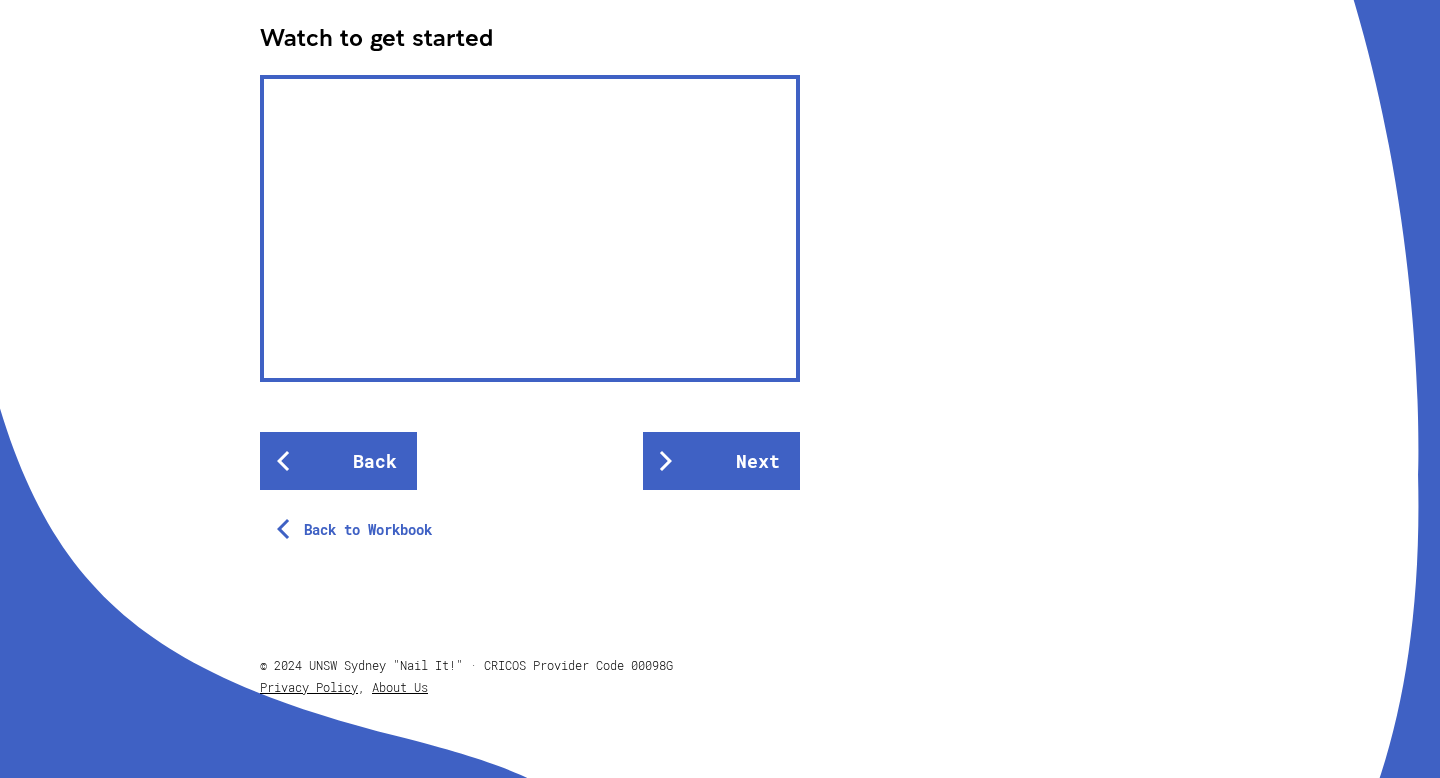 scroll, scrollTop: 620, scrollLeft: 0, axis: vertical 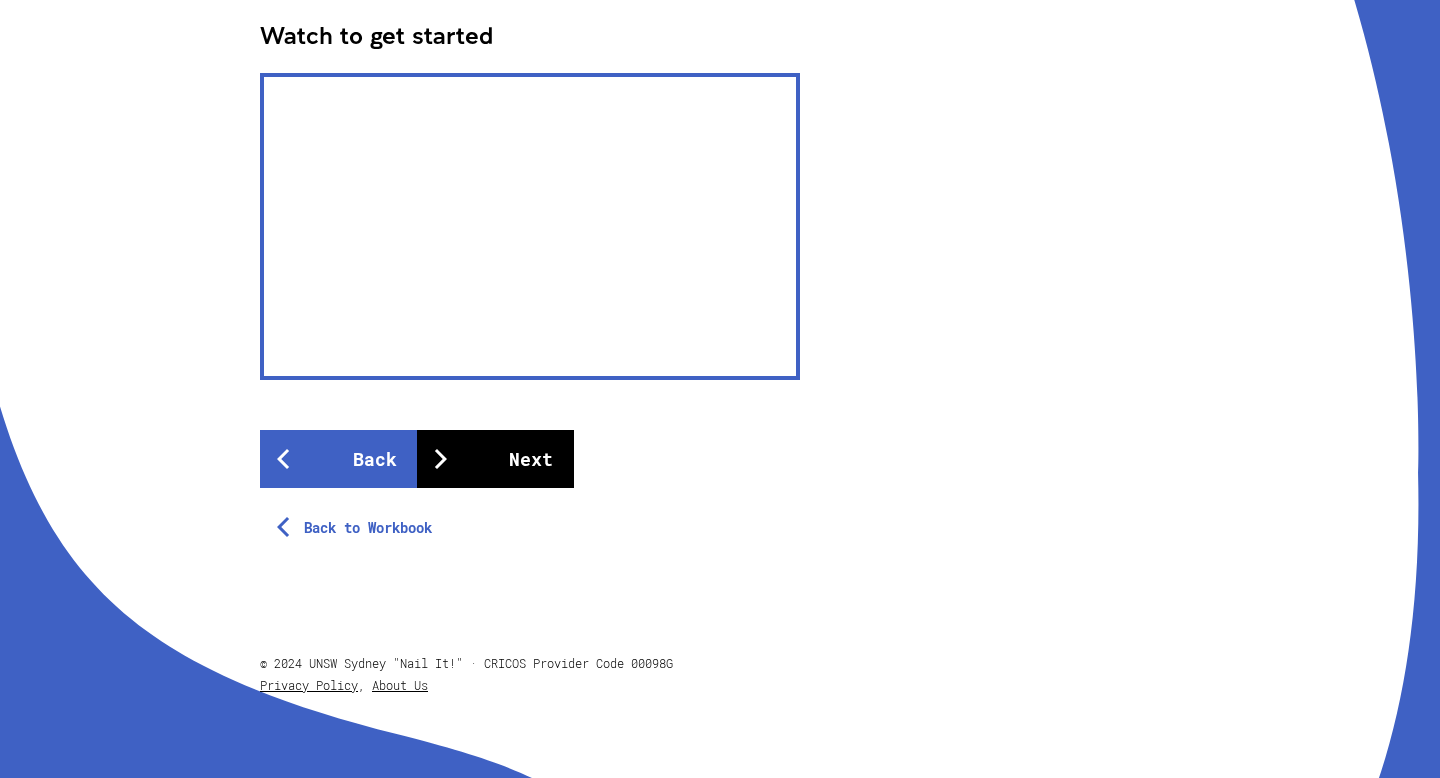 click on "Next" at bounding box center (495, 459) 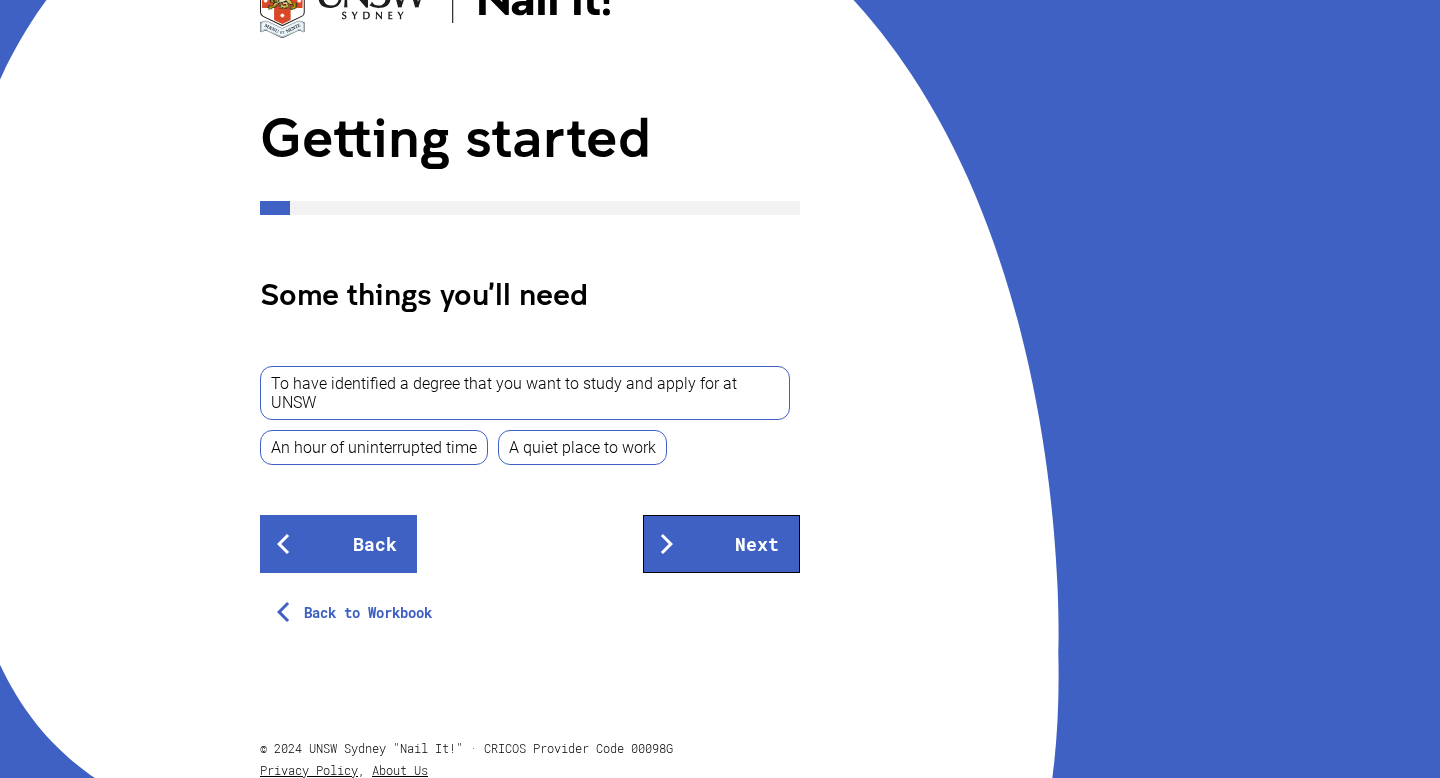scroll, scrollTop: 184, scrollLeft: 0, axis: vertical 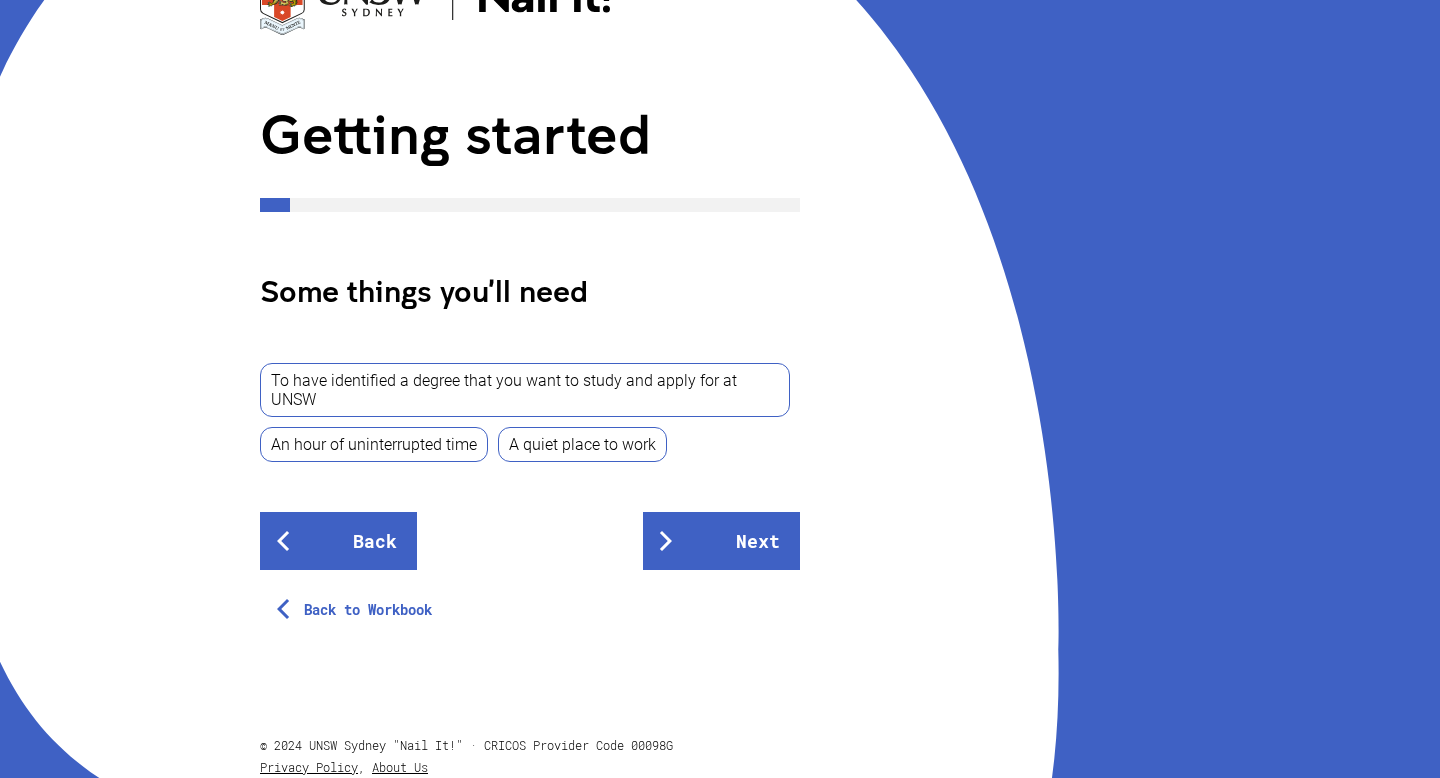 click on "To have identified a degree that you want to study and apply for at UNSW" at bounding box center (525, 390) 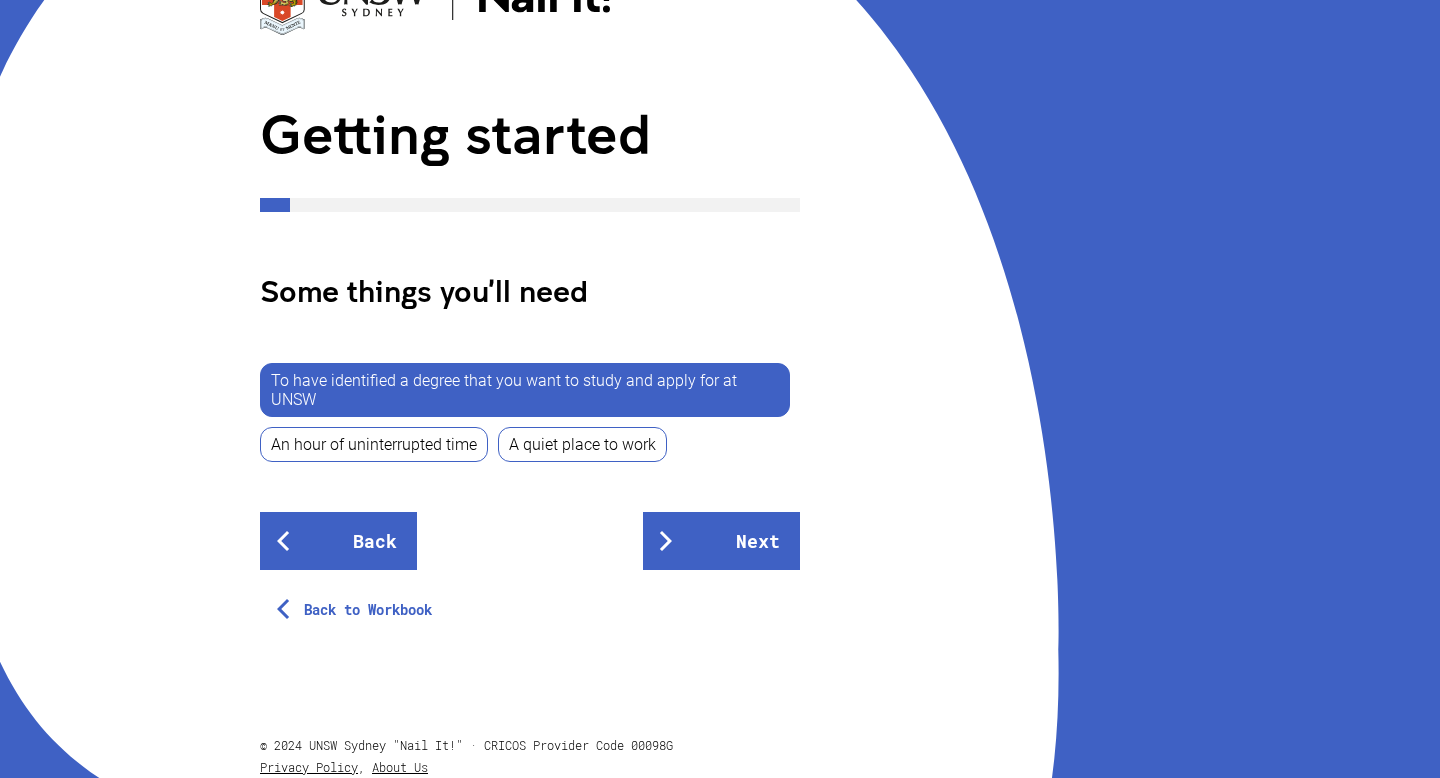 click on "To have identified a degree that you want to study and apply for at UNSW" at bounding box center [525, 390] 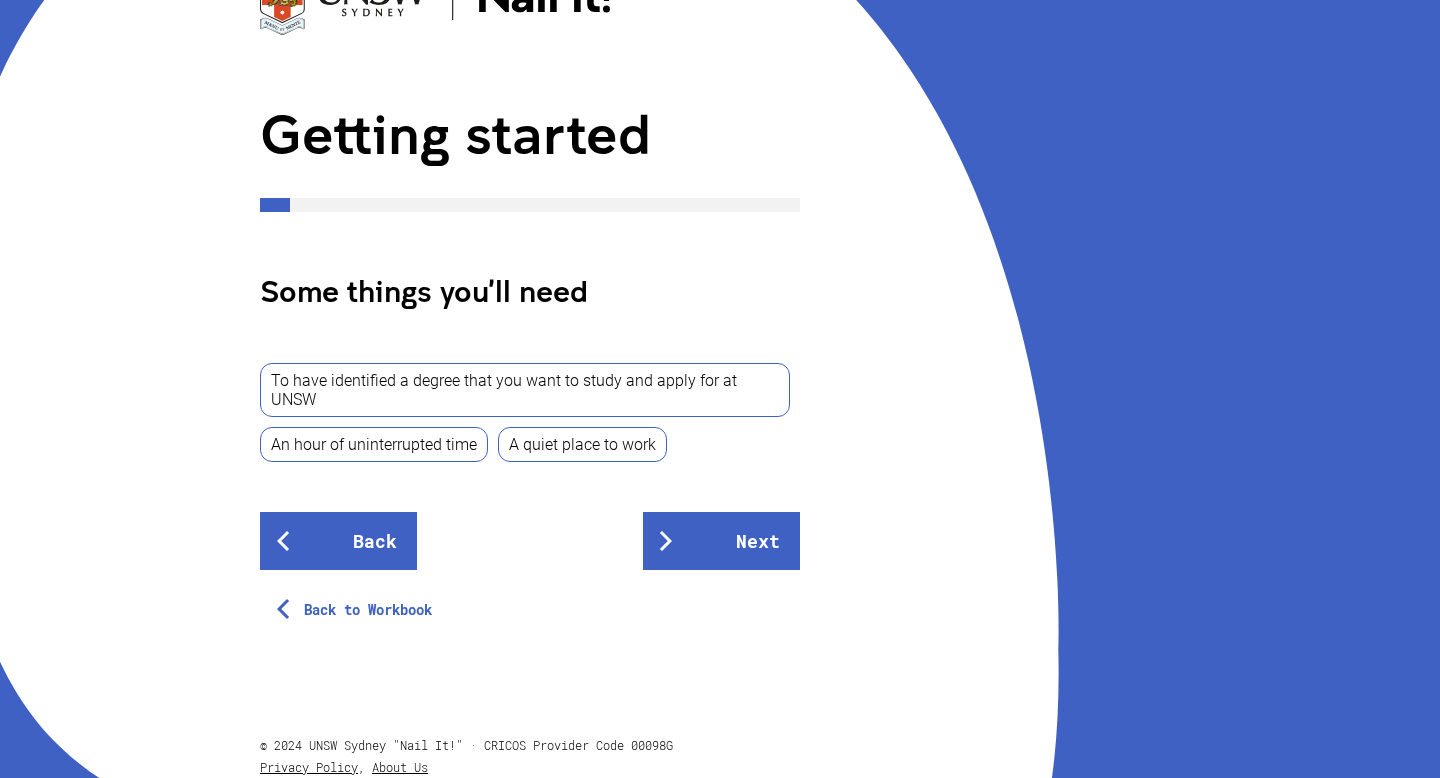 click on "To have identified a degree that you want to study and apply for at UNSW" at bounding box center (525, 390) 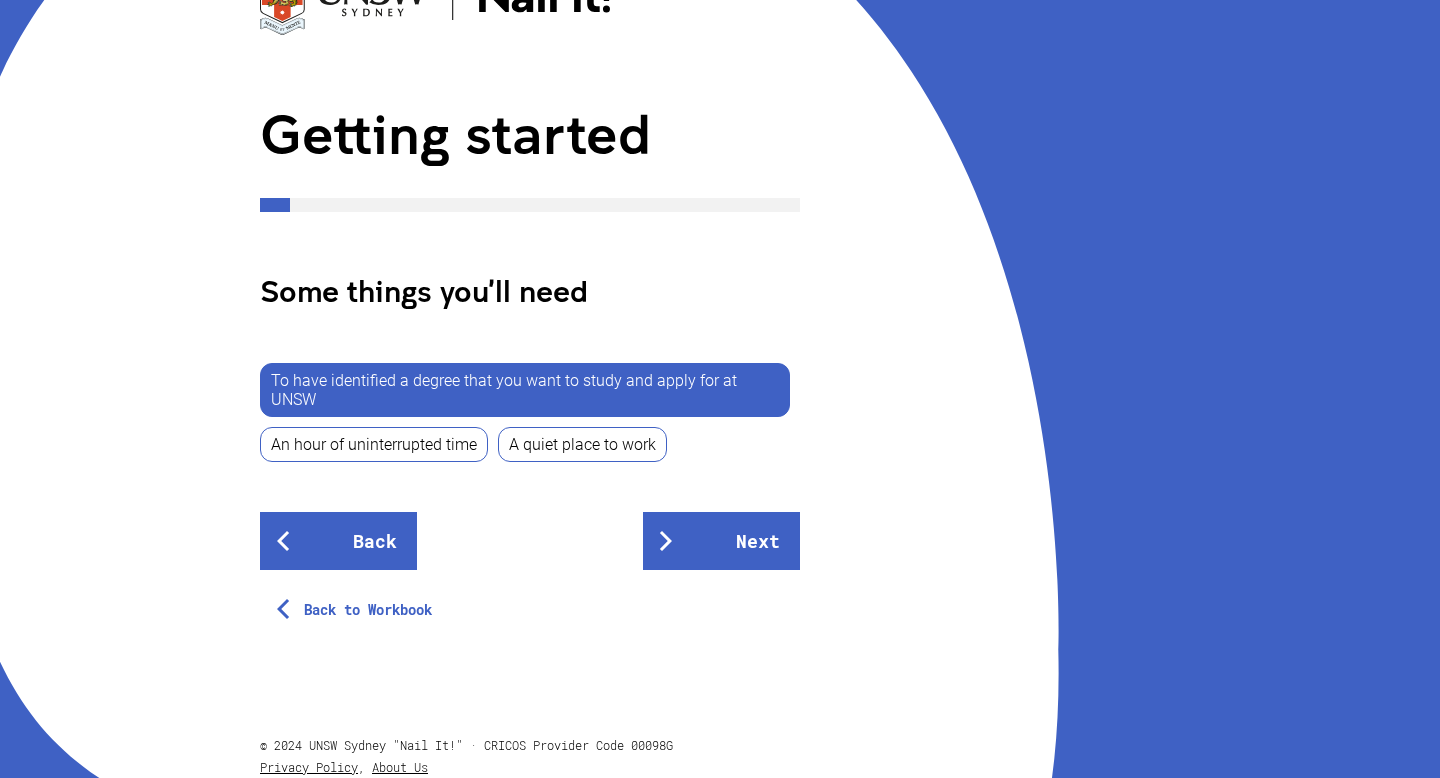 click on "To have identified a degree that you want to study and apply for at UNSW An hour of uninterrupted time A quiet place to work Back Next Back to Workbook" at bounding box center [530, 491] 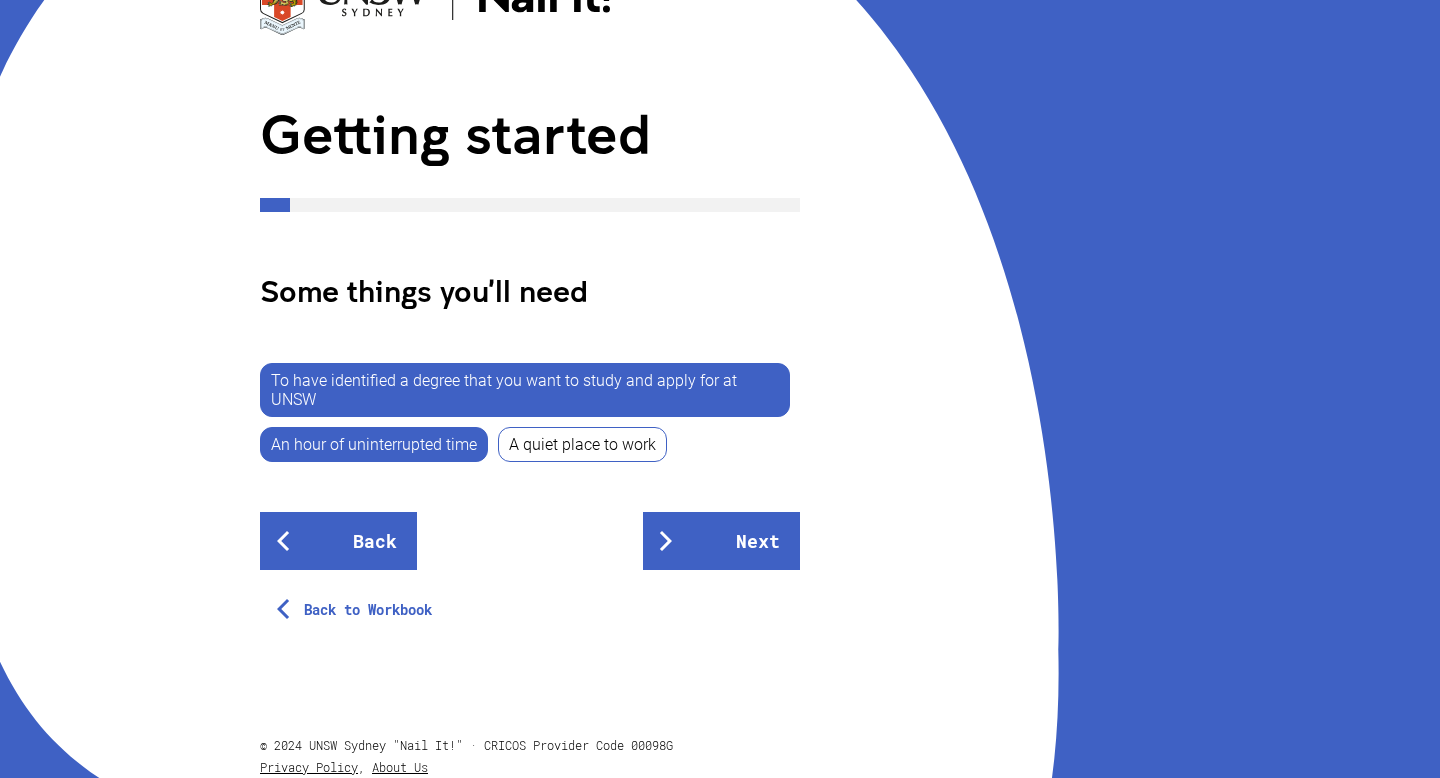 click on "A quiet place to work" at bounding box center (582, 444) 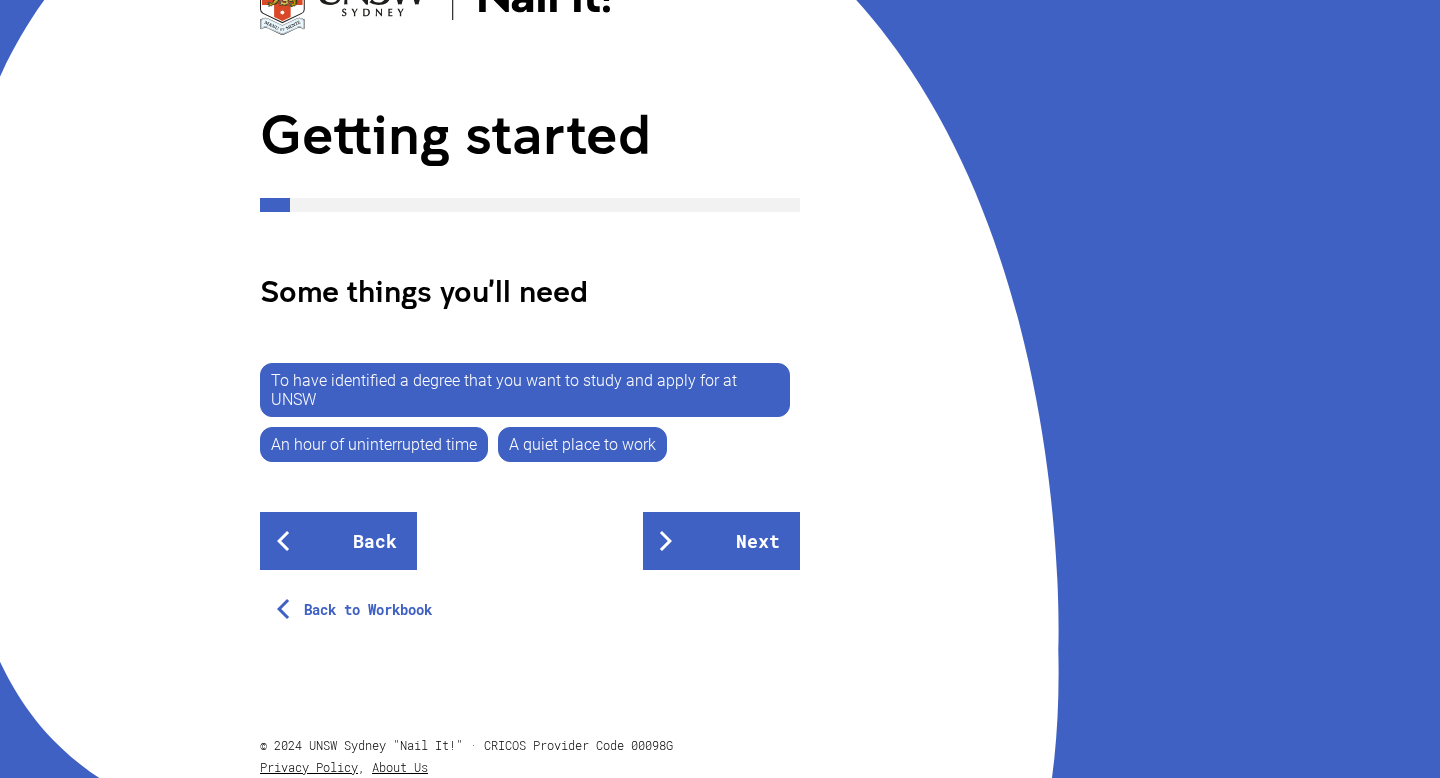 click on "Back Next" at bounding box center [530, 541] 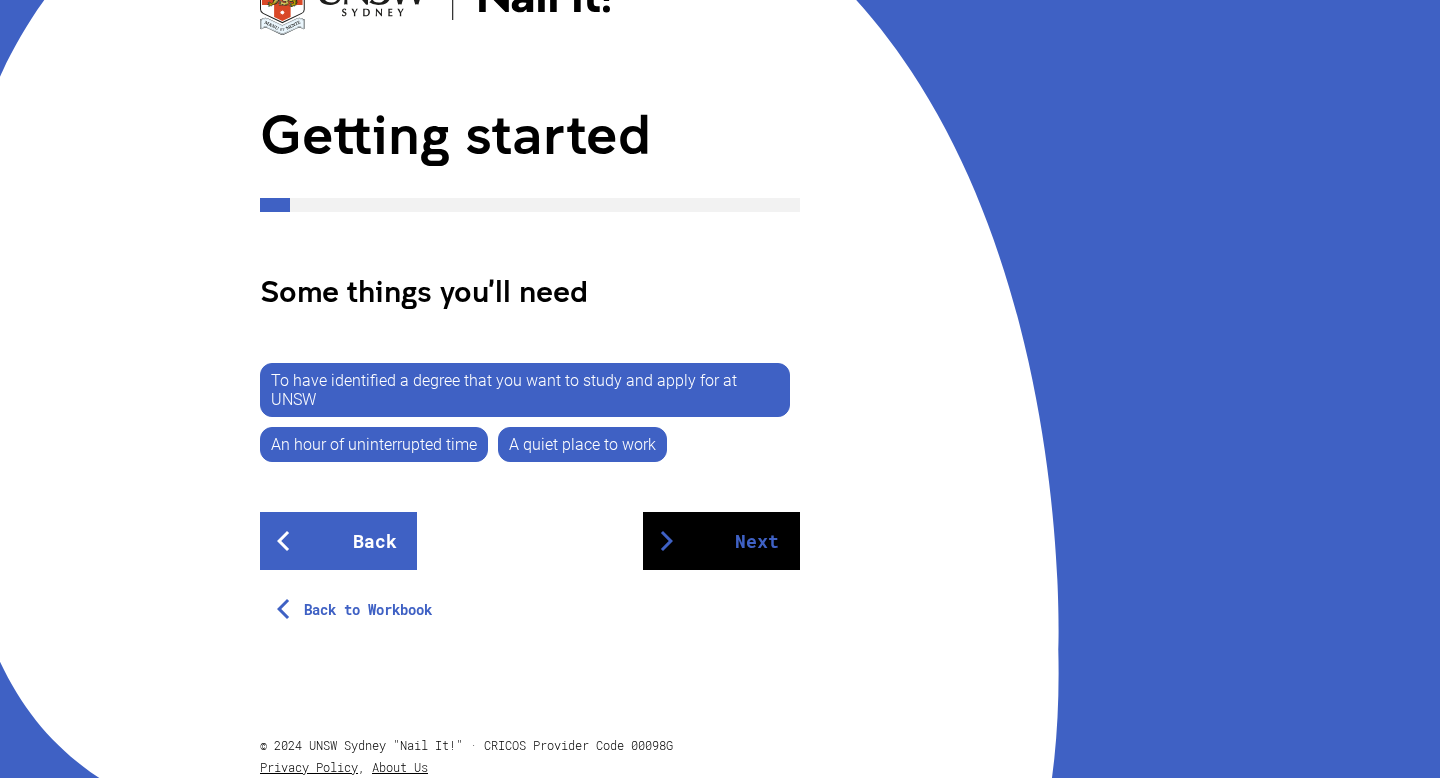 click on "Next" at bounding box center (721, 541) 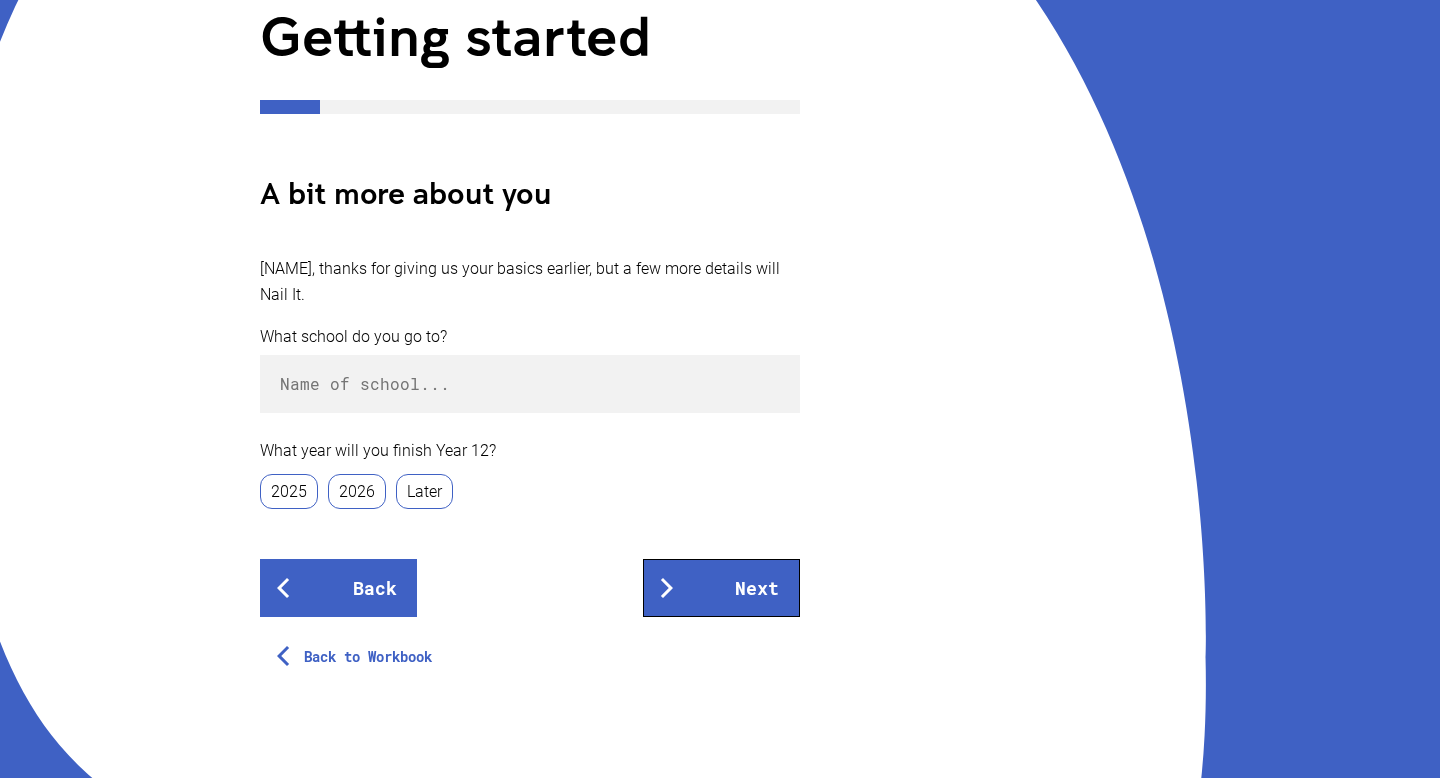 scroll, scrollTop: 319, scrollLeft: 0, axis: vertical 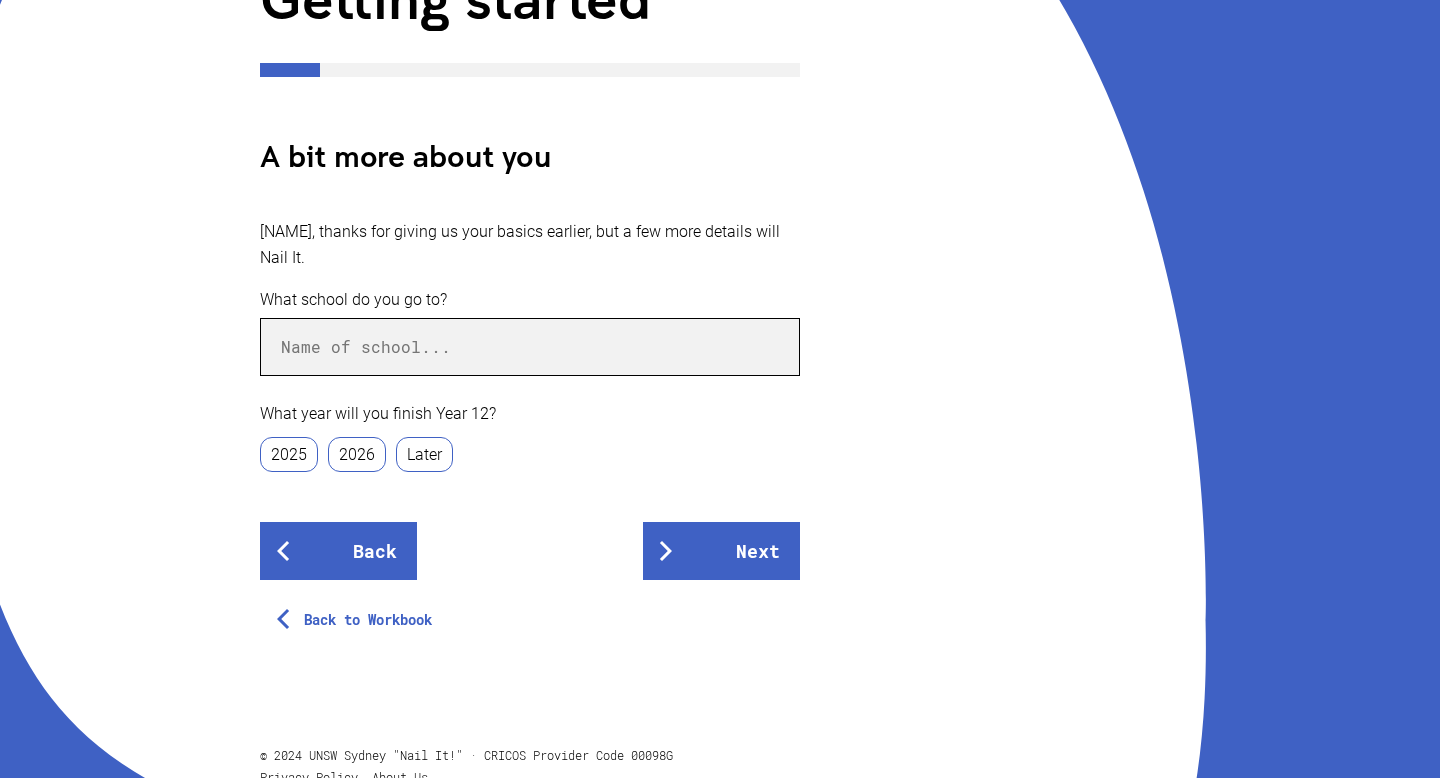 click at bounding box center [530, 347] 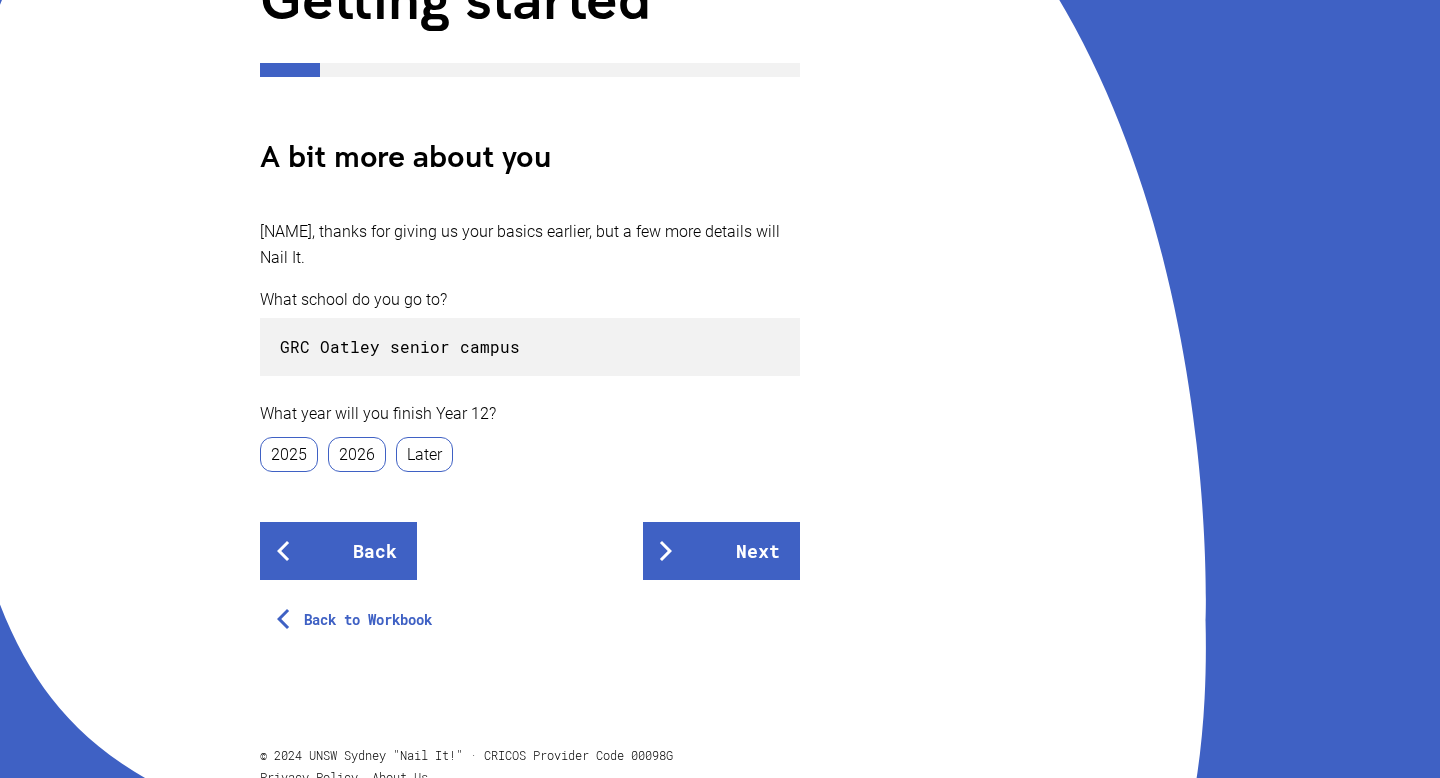 click on "2025" at bounding box center (289, 454) 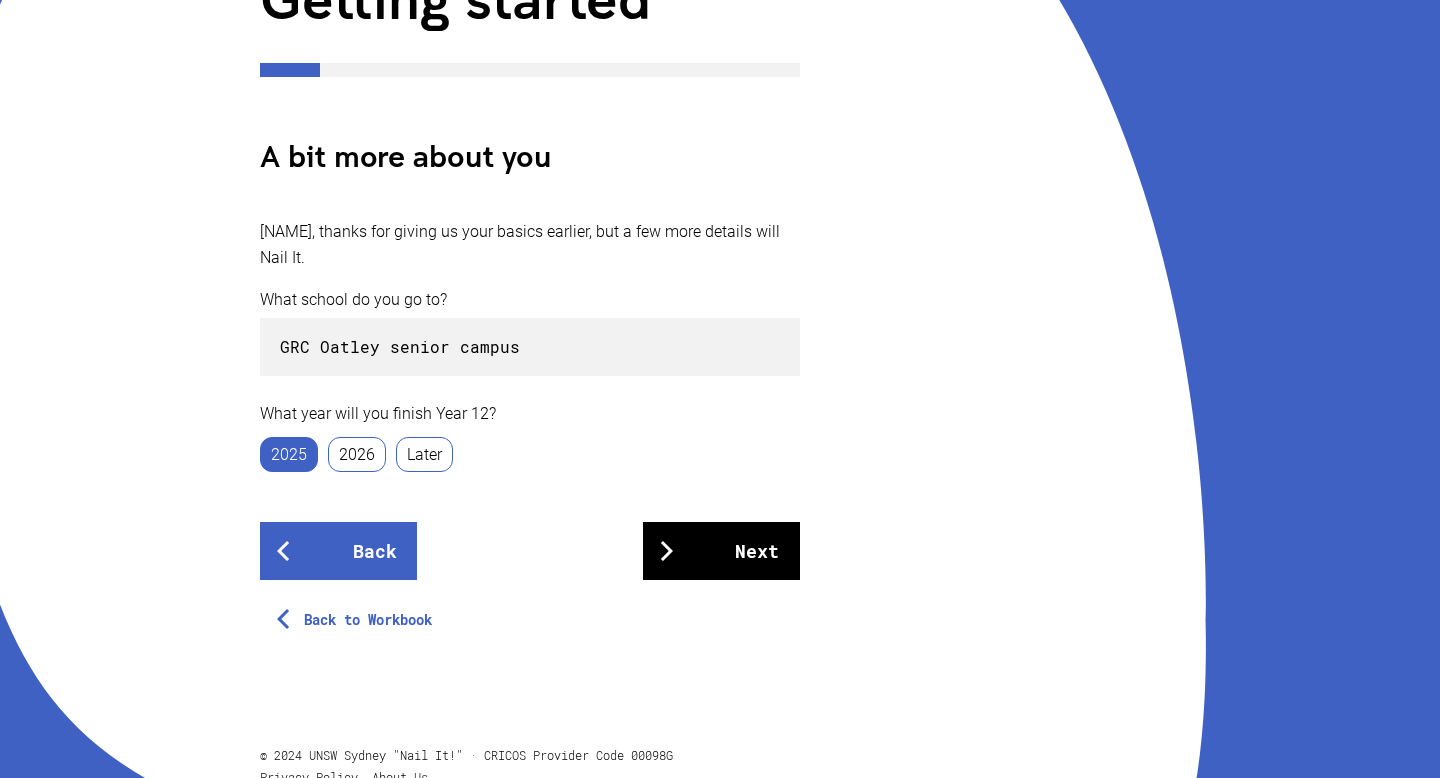 click on "Next" at bounding box center [721, 551] 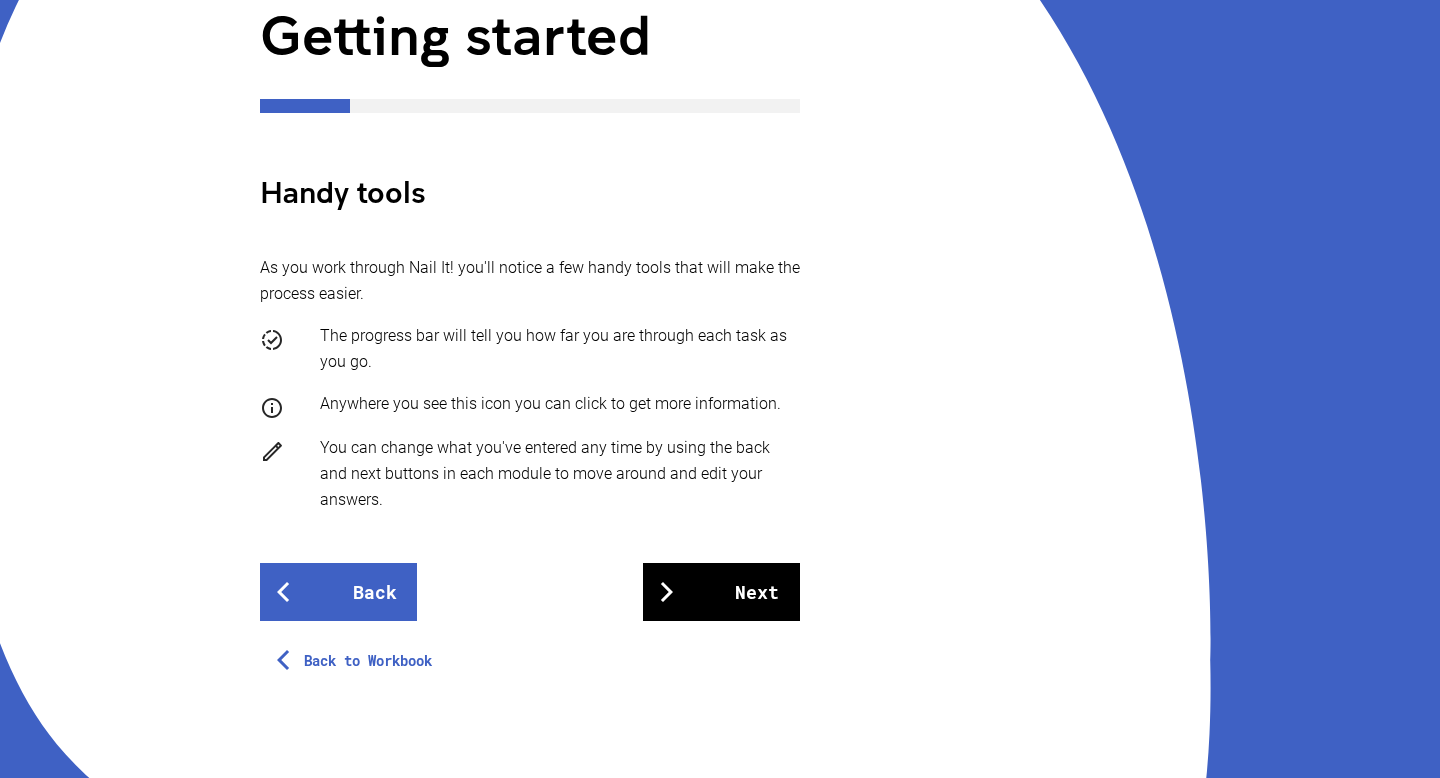 scroll, scrollTop: 285, scrollLeft: 0, axis: vertical 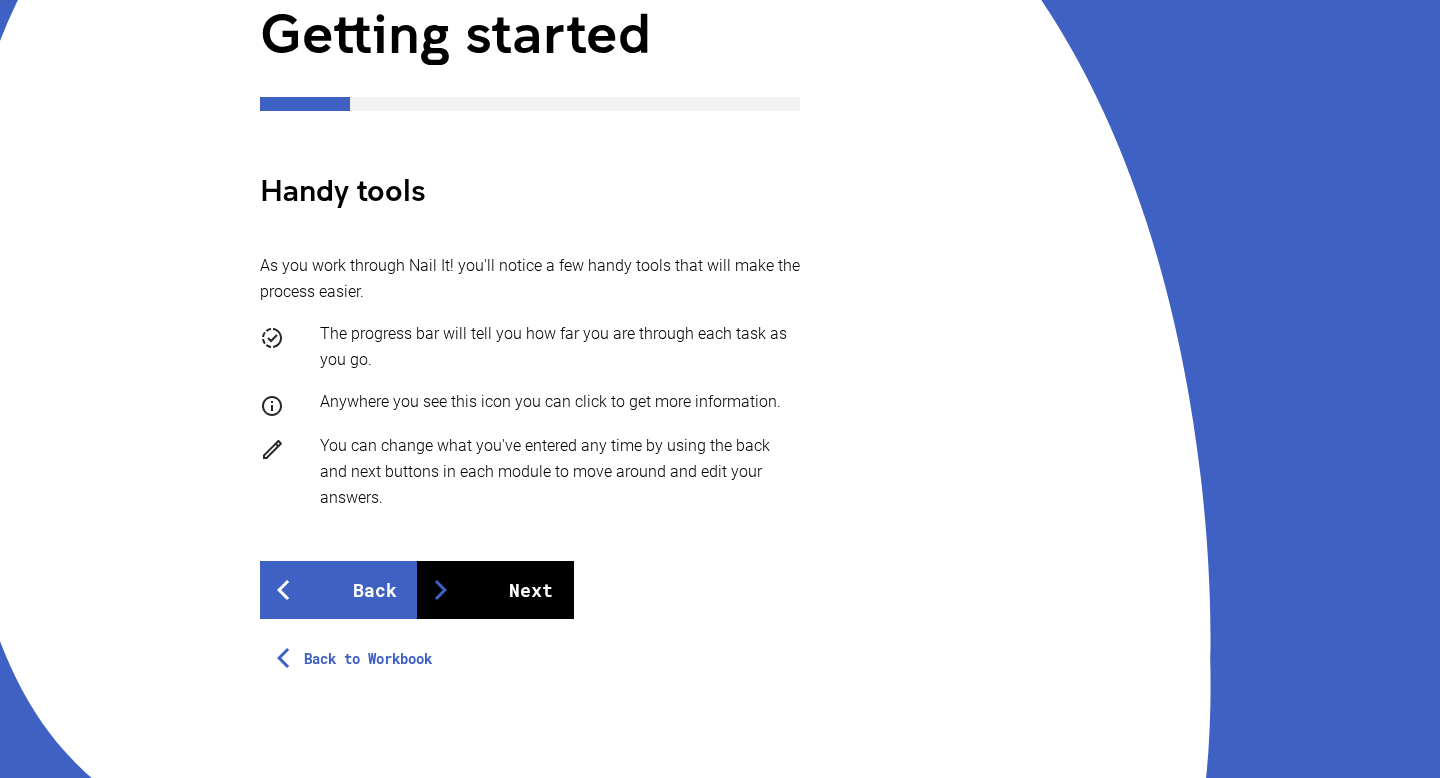 click on "Next" at bounding box center [495, 590] 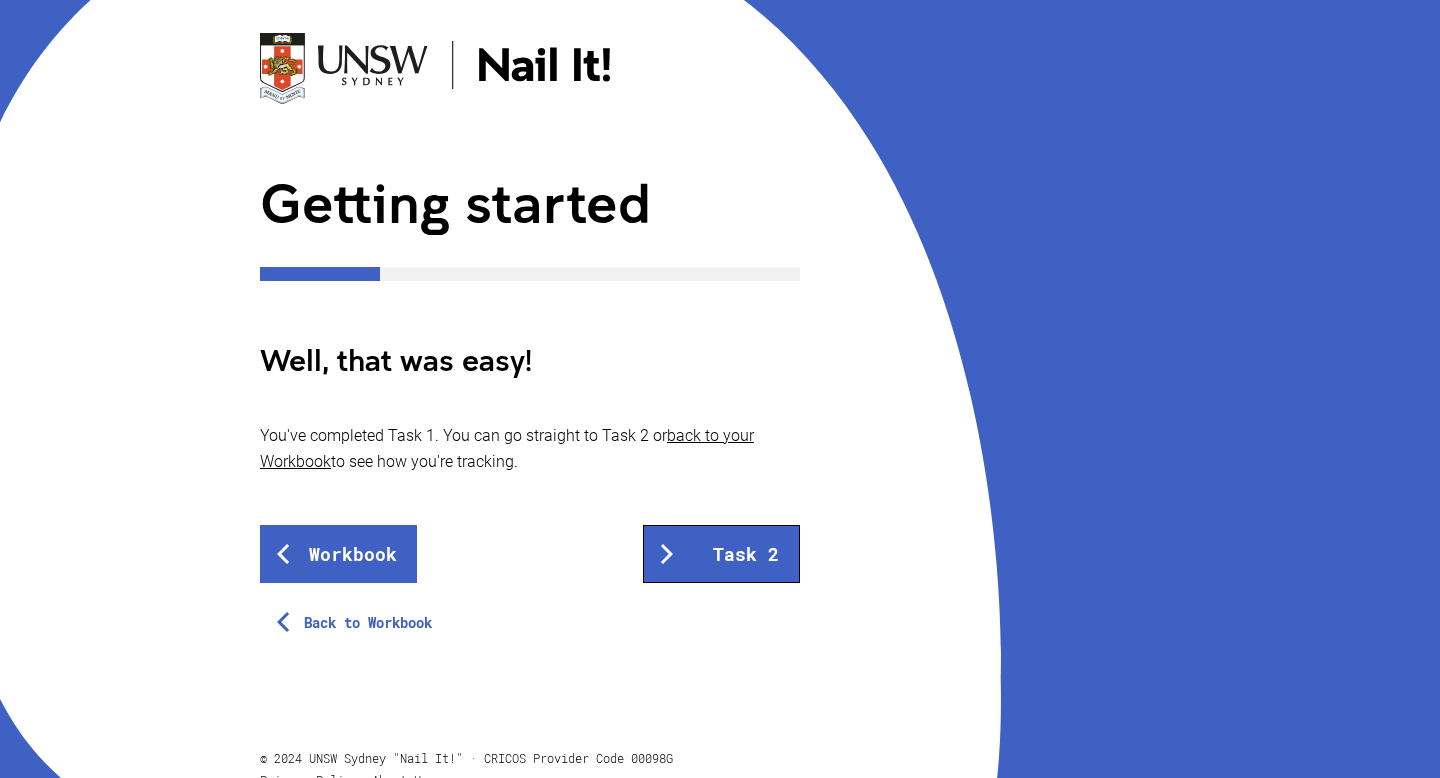 scroll, scrollTop: 145, scrollLeft: 0, axis: vertical 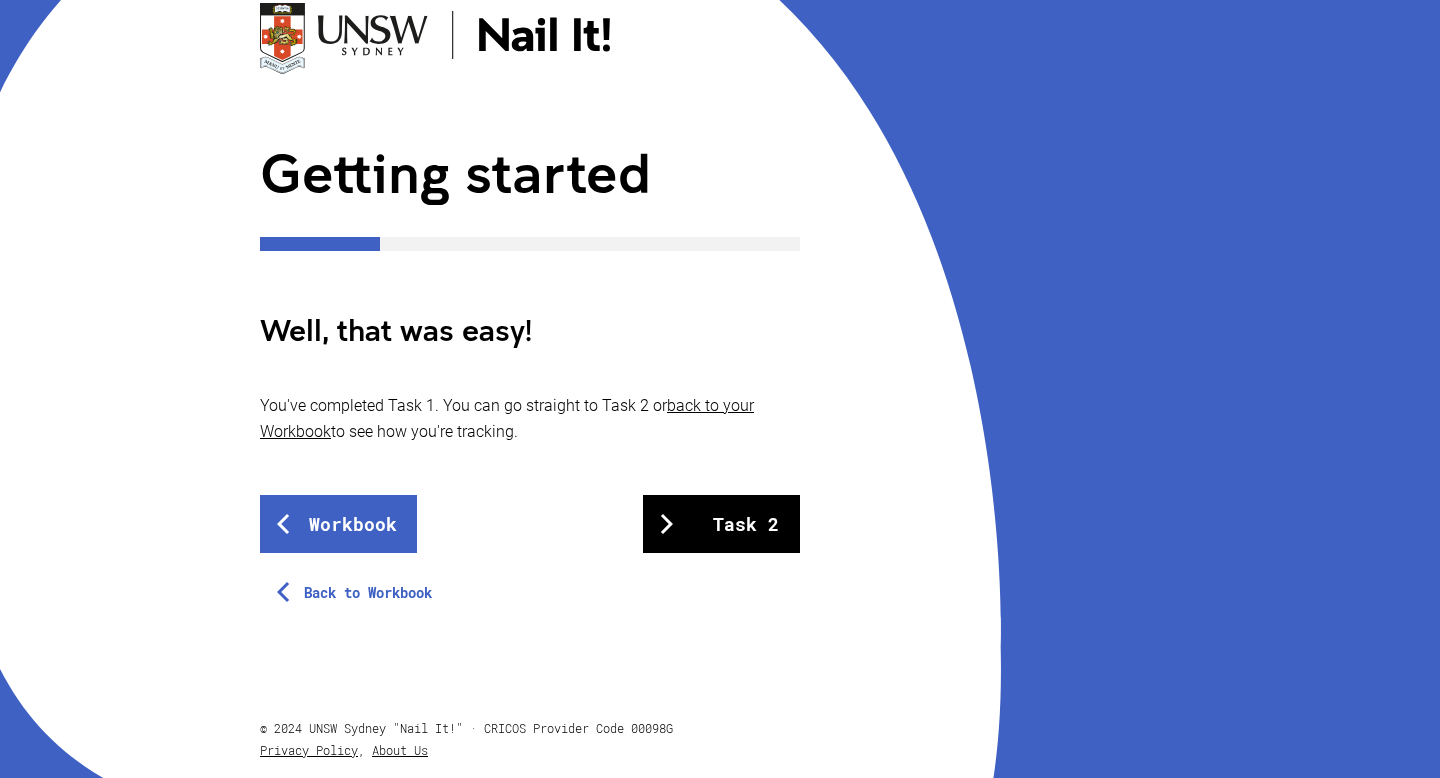 click on "Task 2" at bounding box center (721, 524) 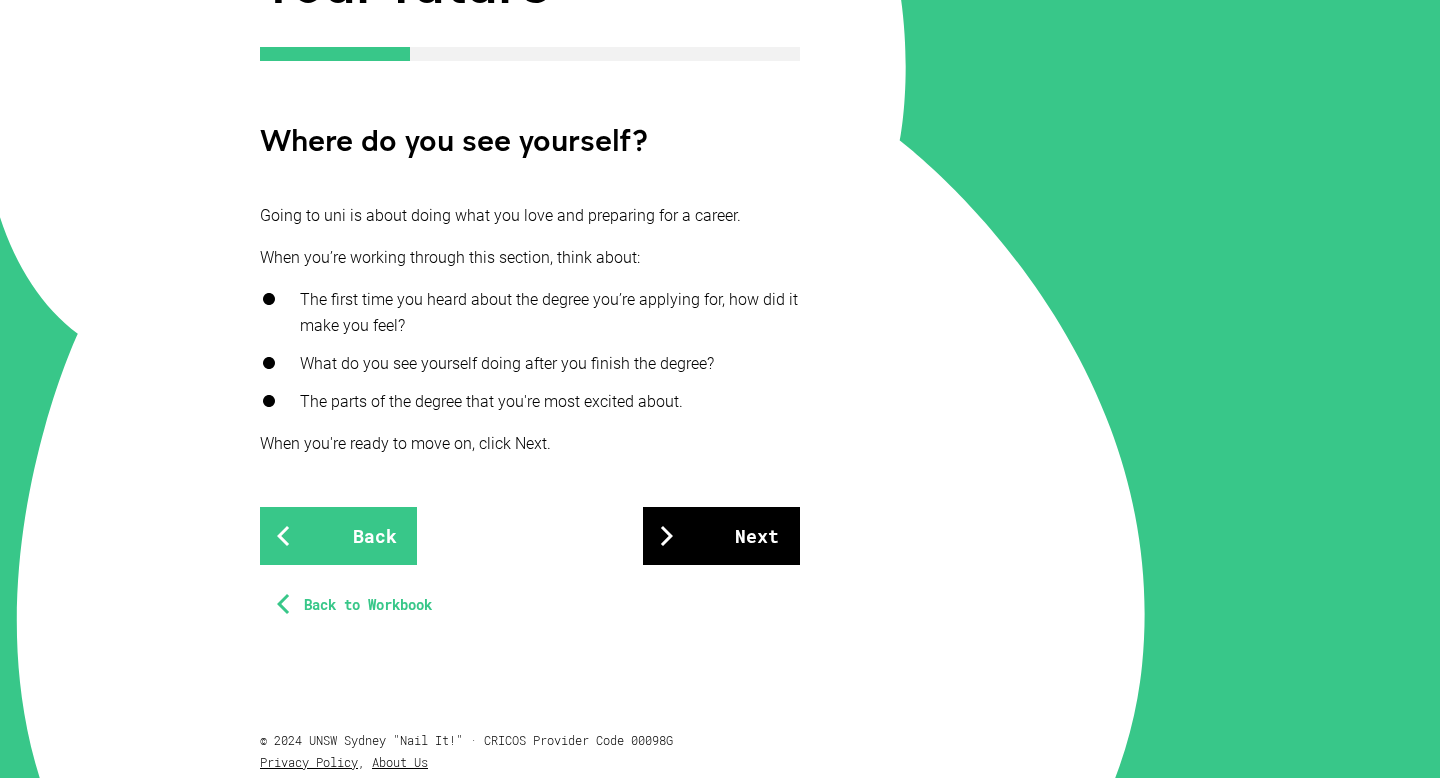 scroll, scrollTop: 338, scrollLeft: 0, axis: vertical 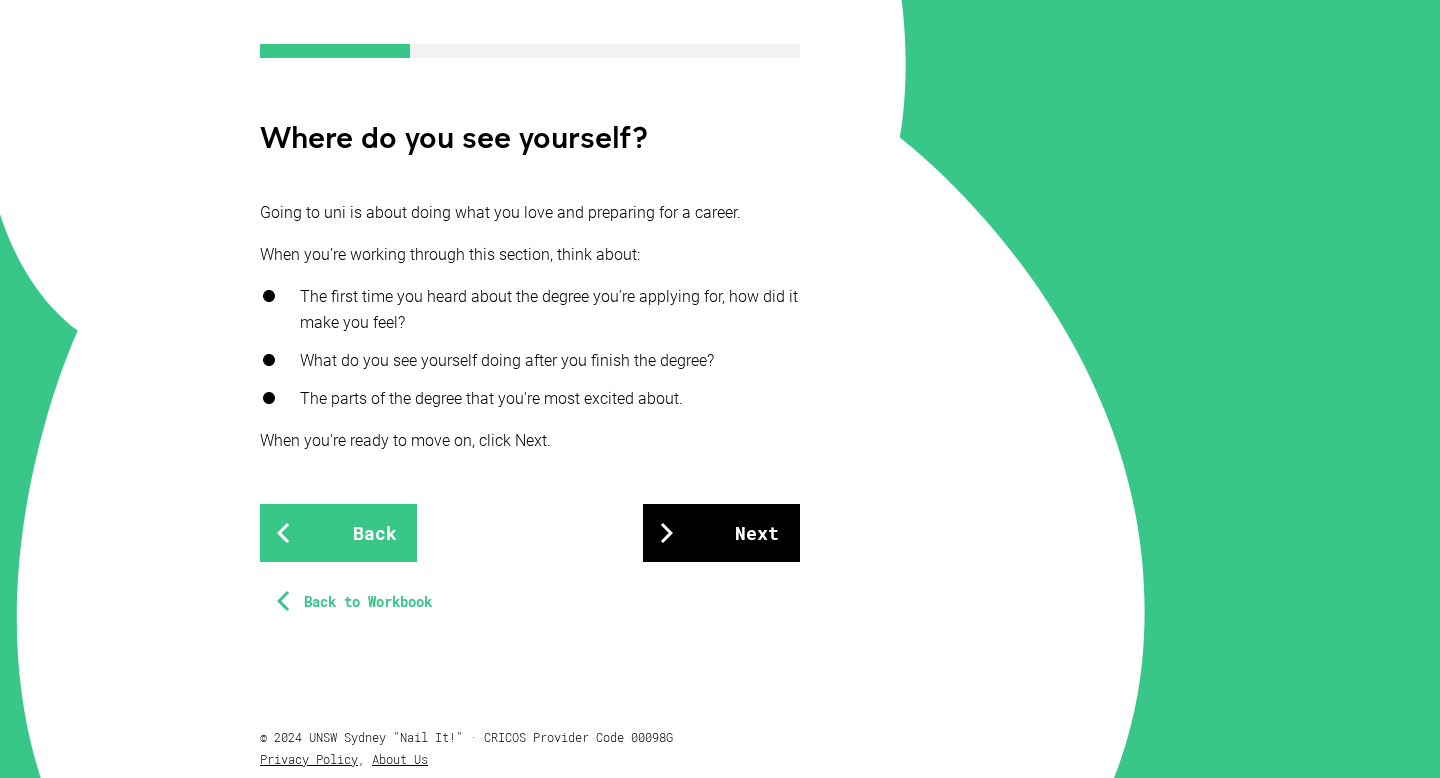 click on "Next" at bounding box center (721, 533) 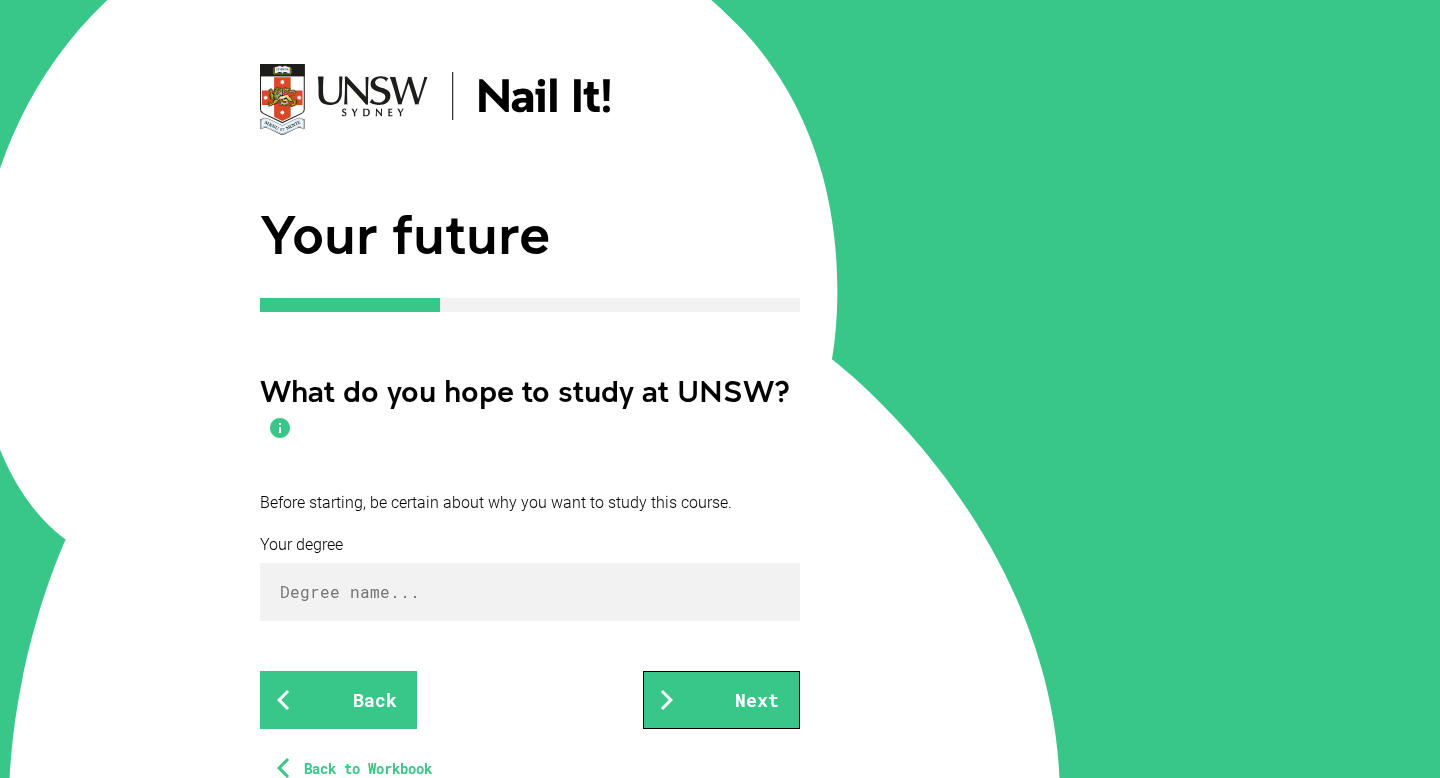 scroll, scrollTop: 139, scrollLeft: 0, axis: vertical 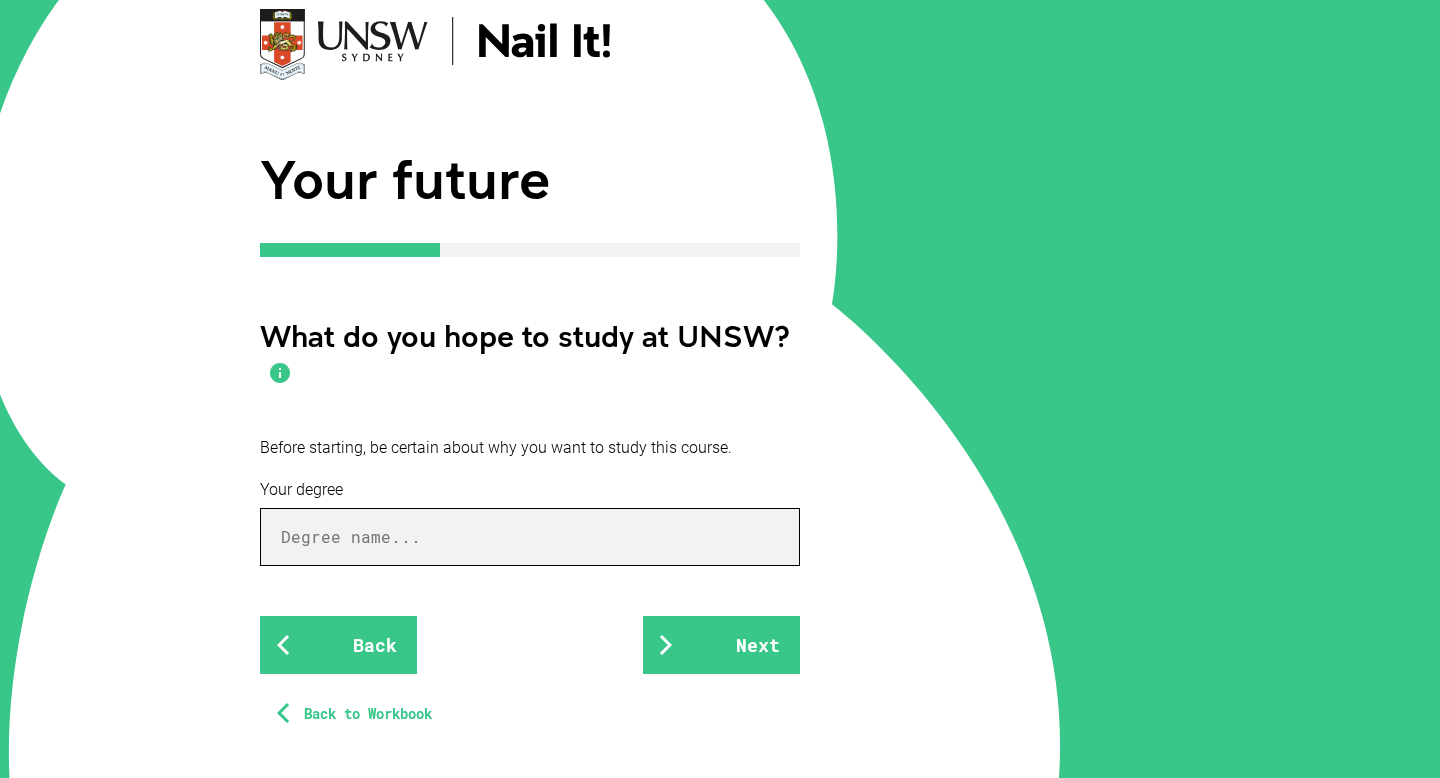 click at bounding box center (530, 537) 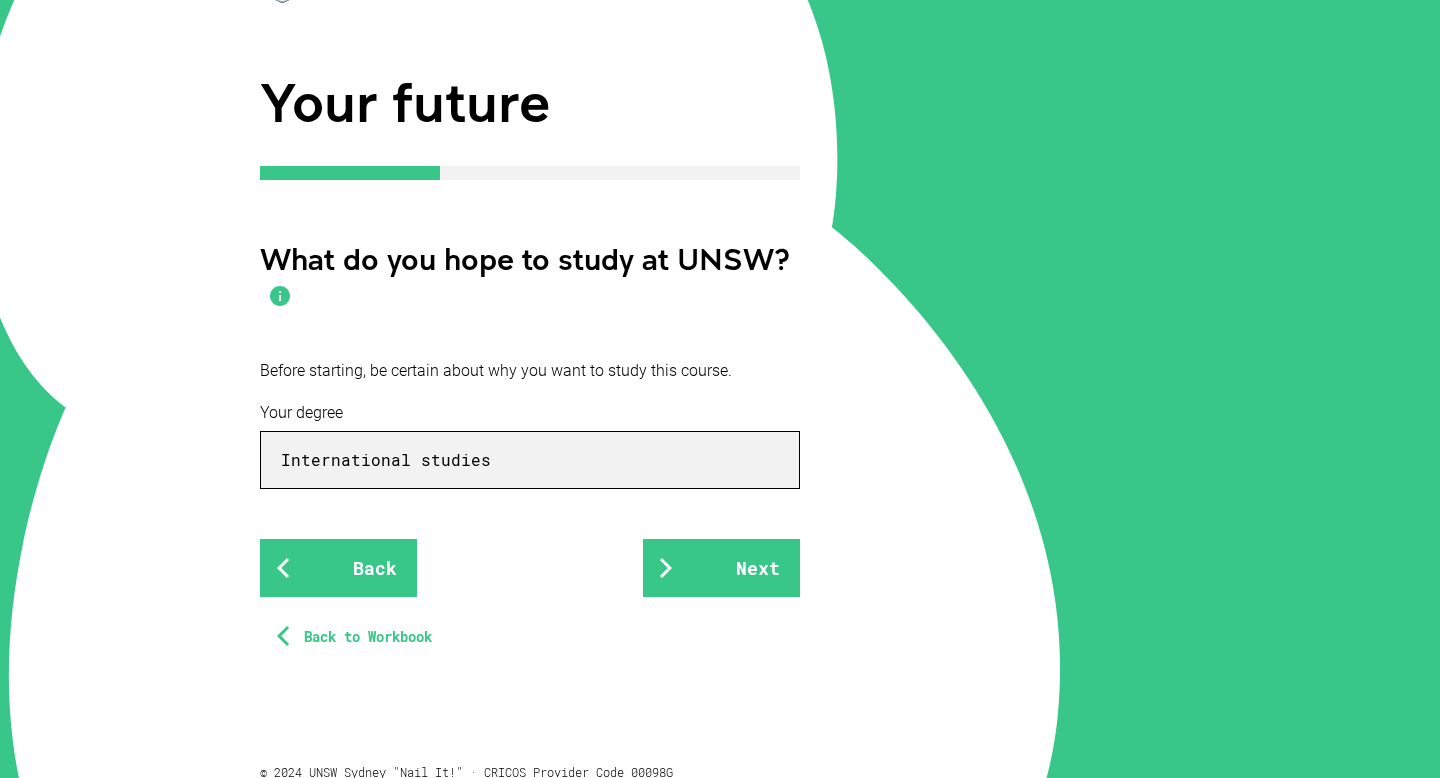 scroll, scrollTop: 221, scrollLeft: 0, axis: vertical 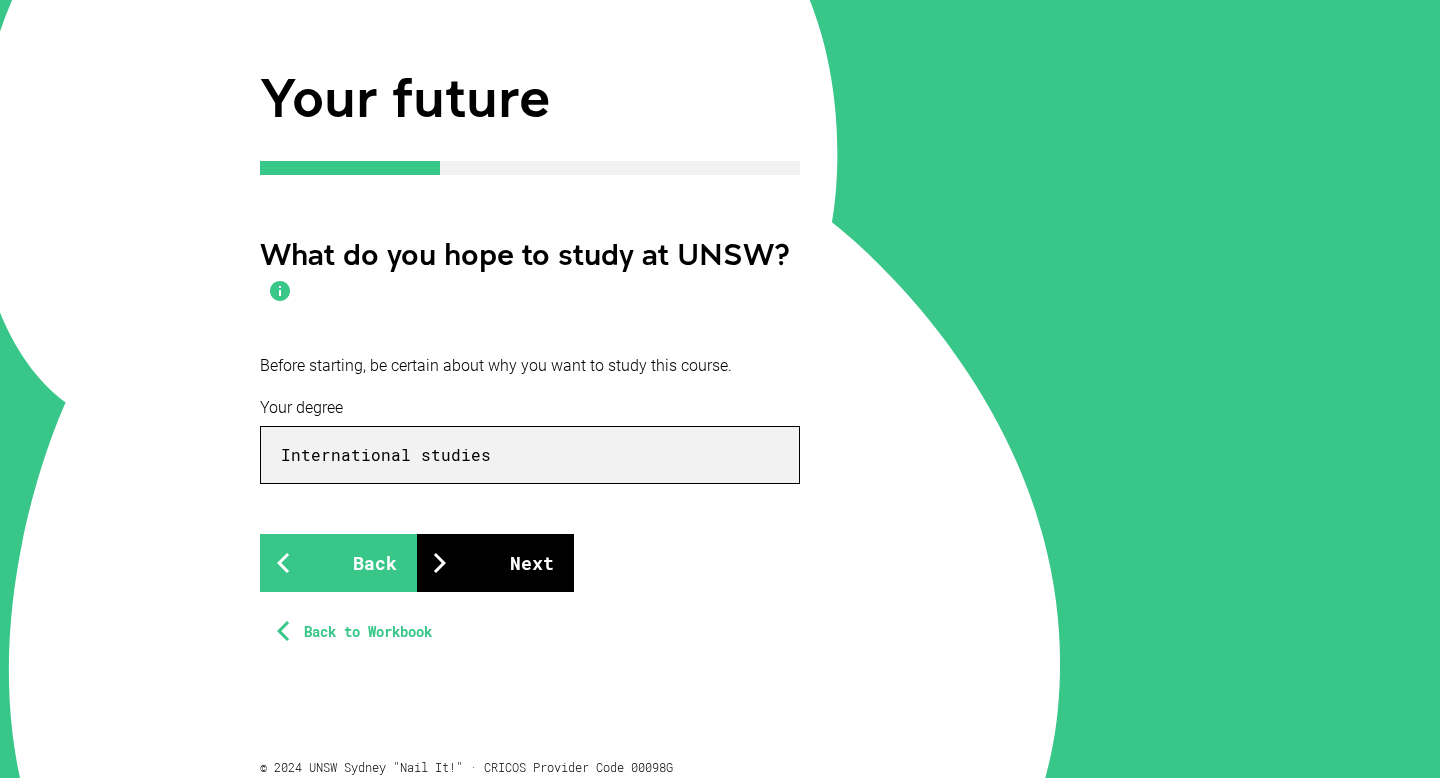 type on "International studies" 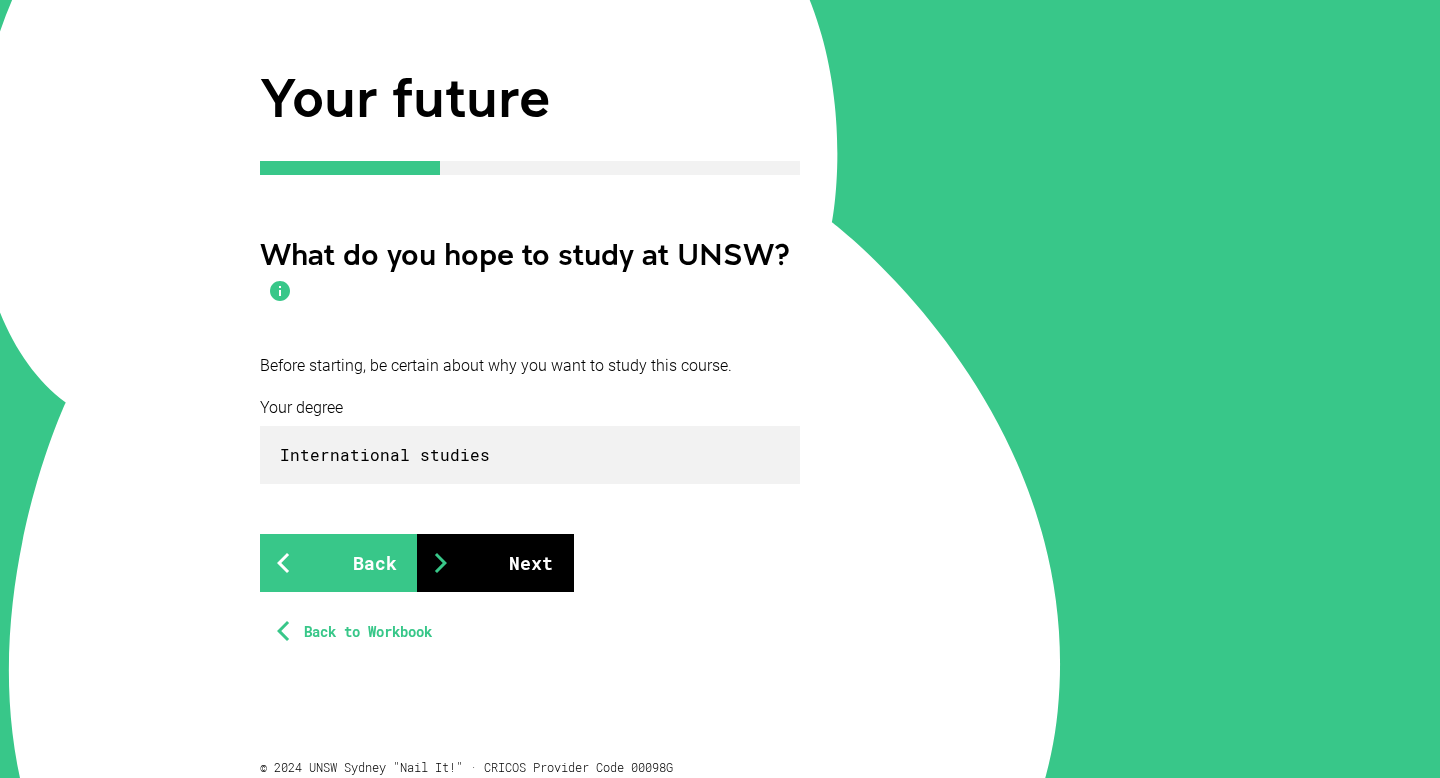 click on "Next" at bounding box center [495, 563] 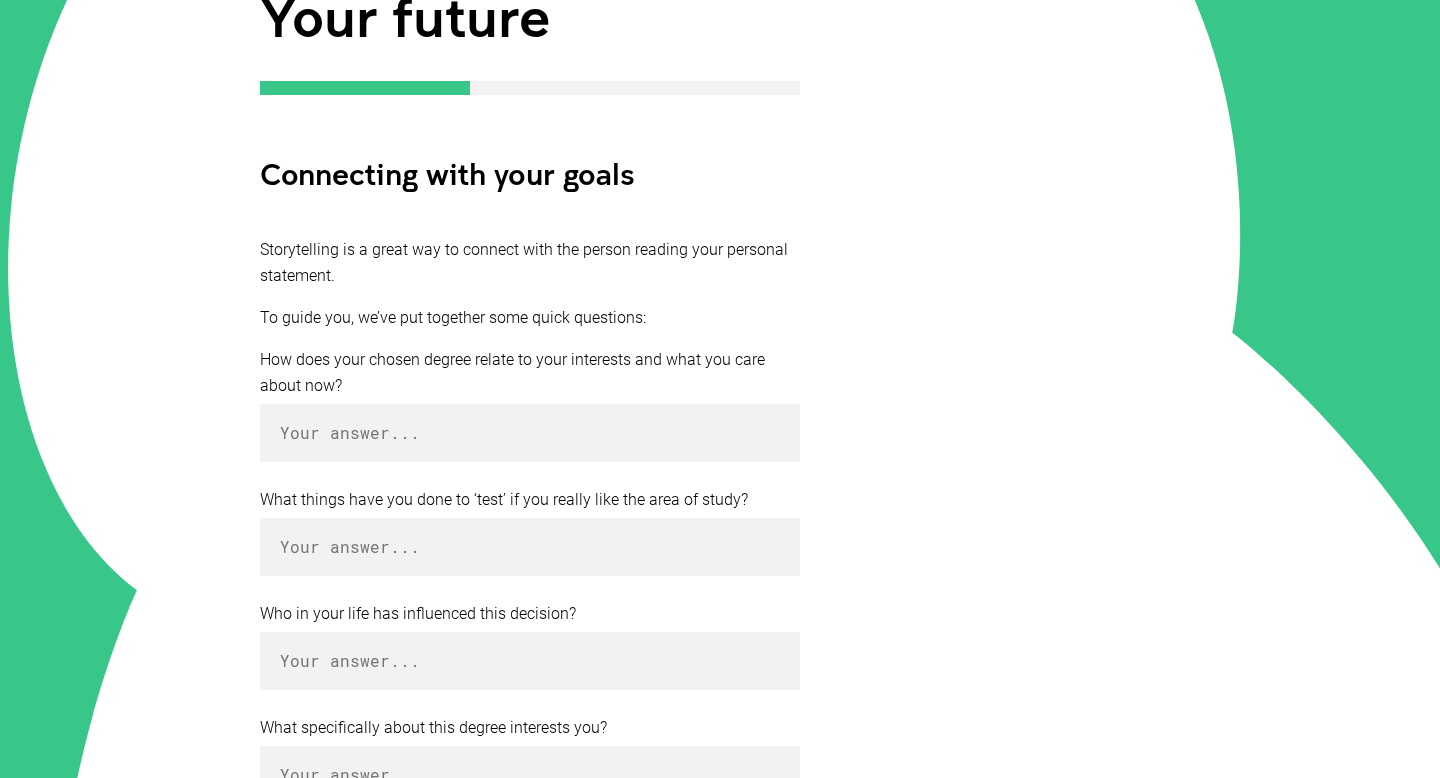 scroll, scrollTop: 302, scrollLeft: 0, axis: vertical 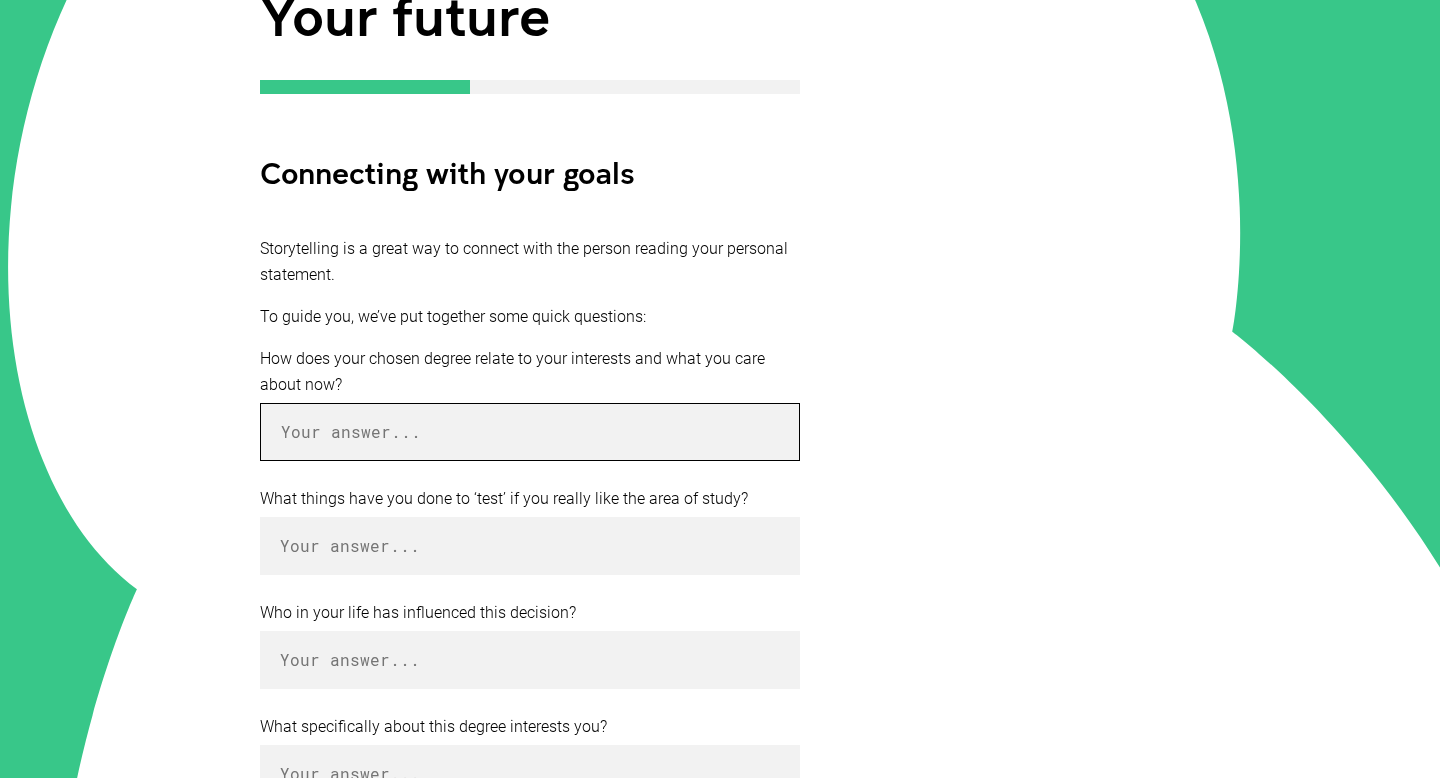 click at bounding box center [530, 432] 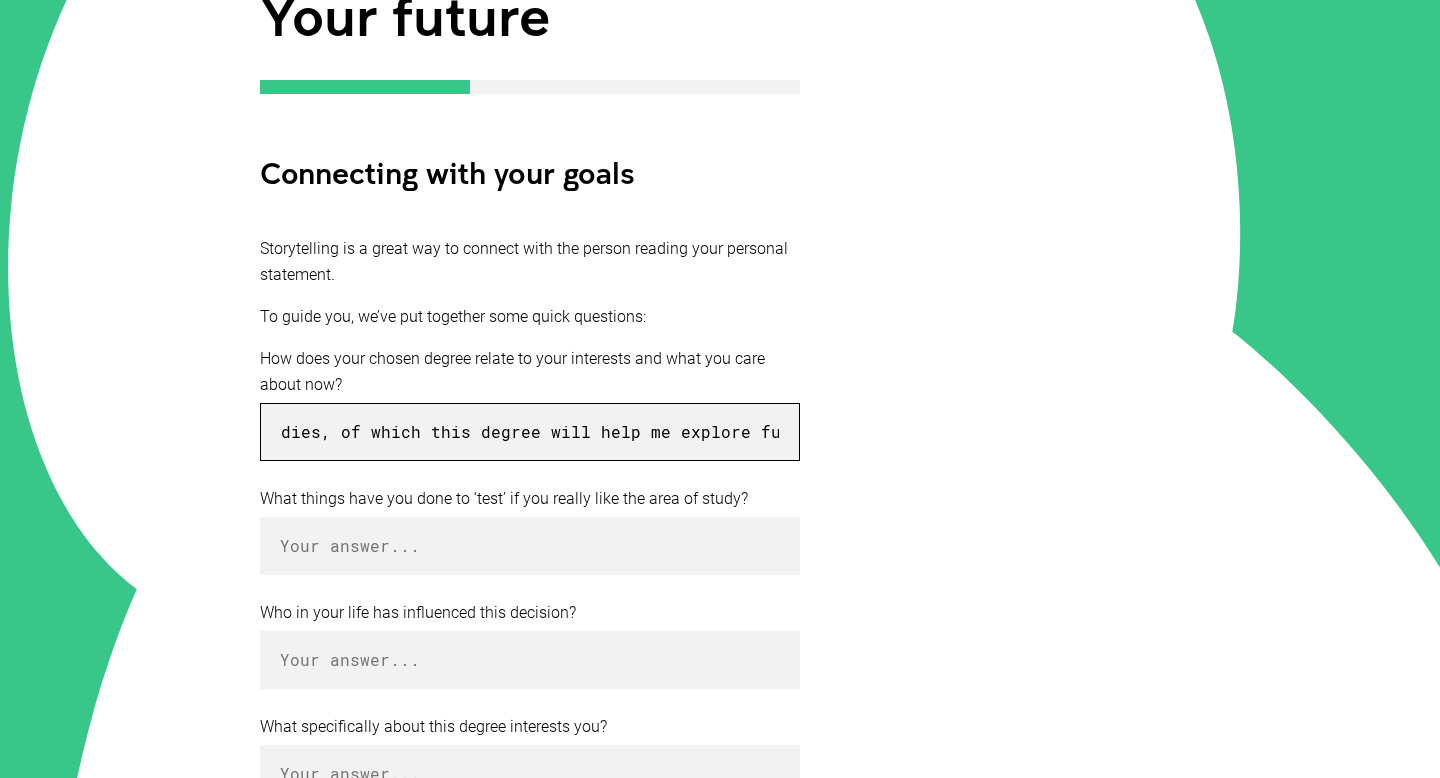 scroll, scrollTop: 0, scrollLeft: 750, axis: horizontal 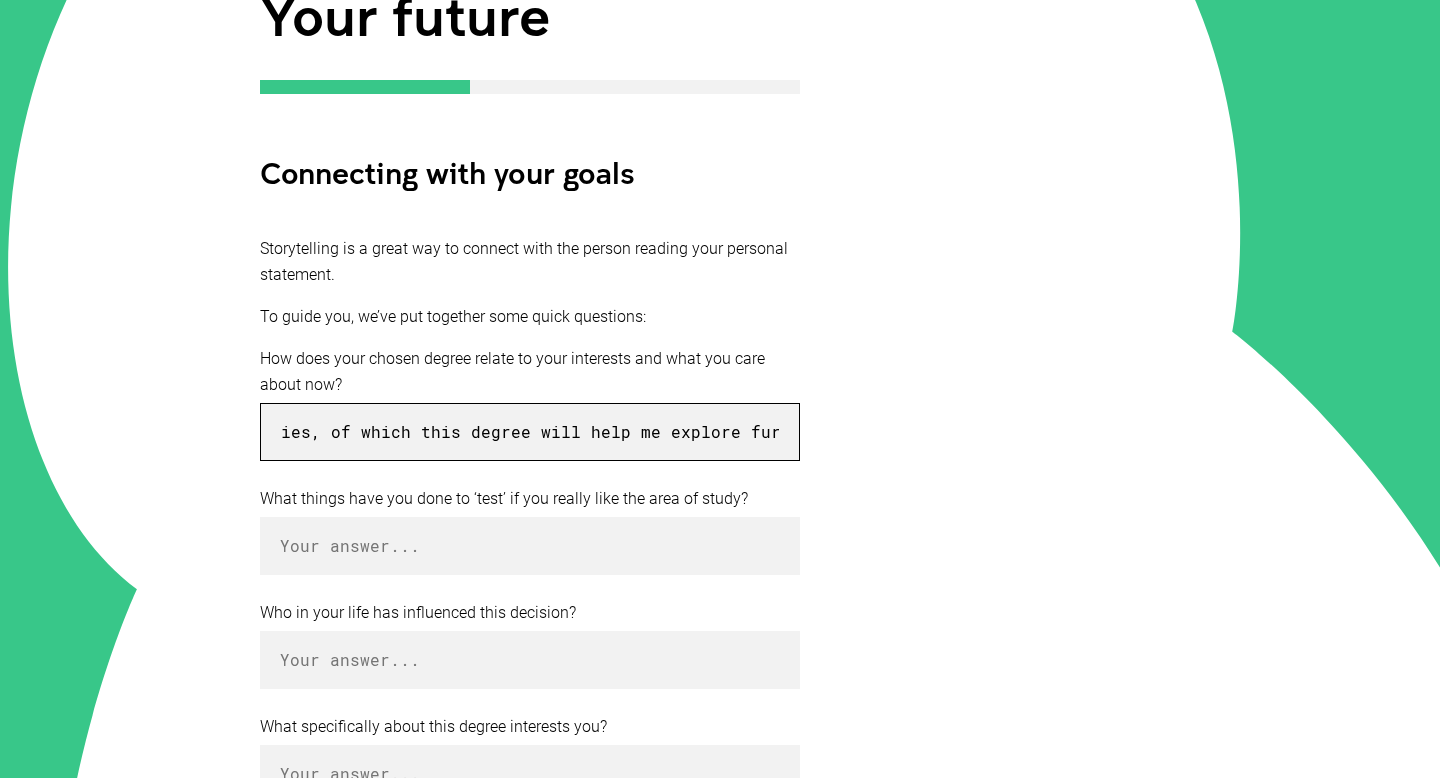 type on "I am strongly passionate about humanitarian concerns and sociocultural studies, of which this degree will help me explore further." 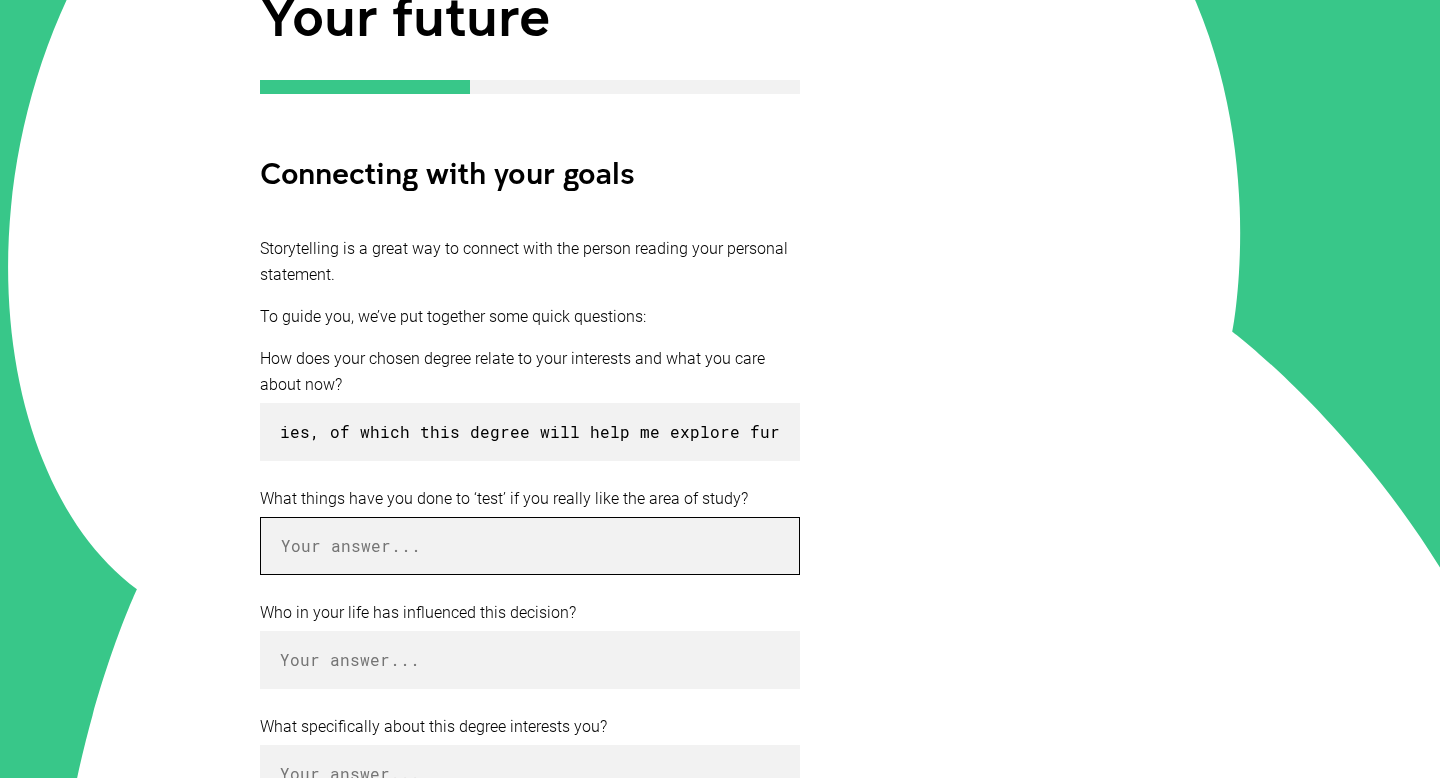 scroll, scrollTop: 0, scrollLeft: 0, axis: both 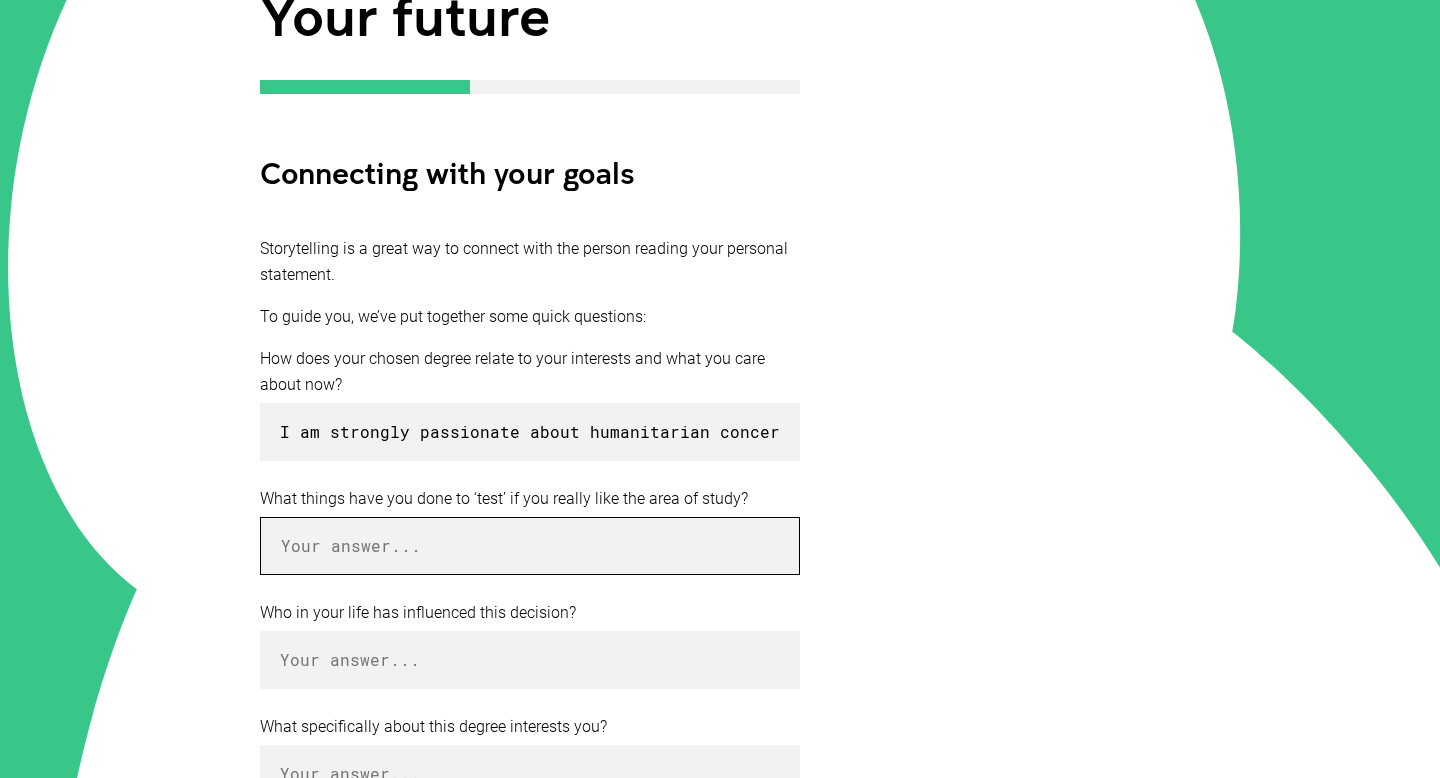 click at bounding box center [530, 546] 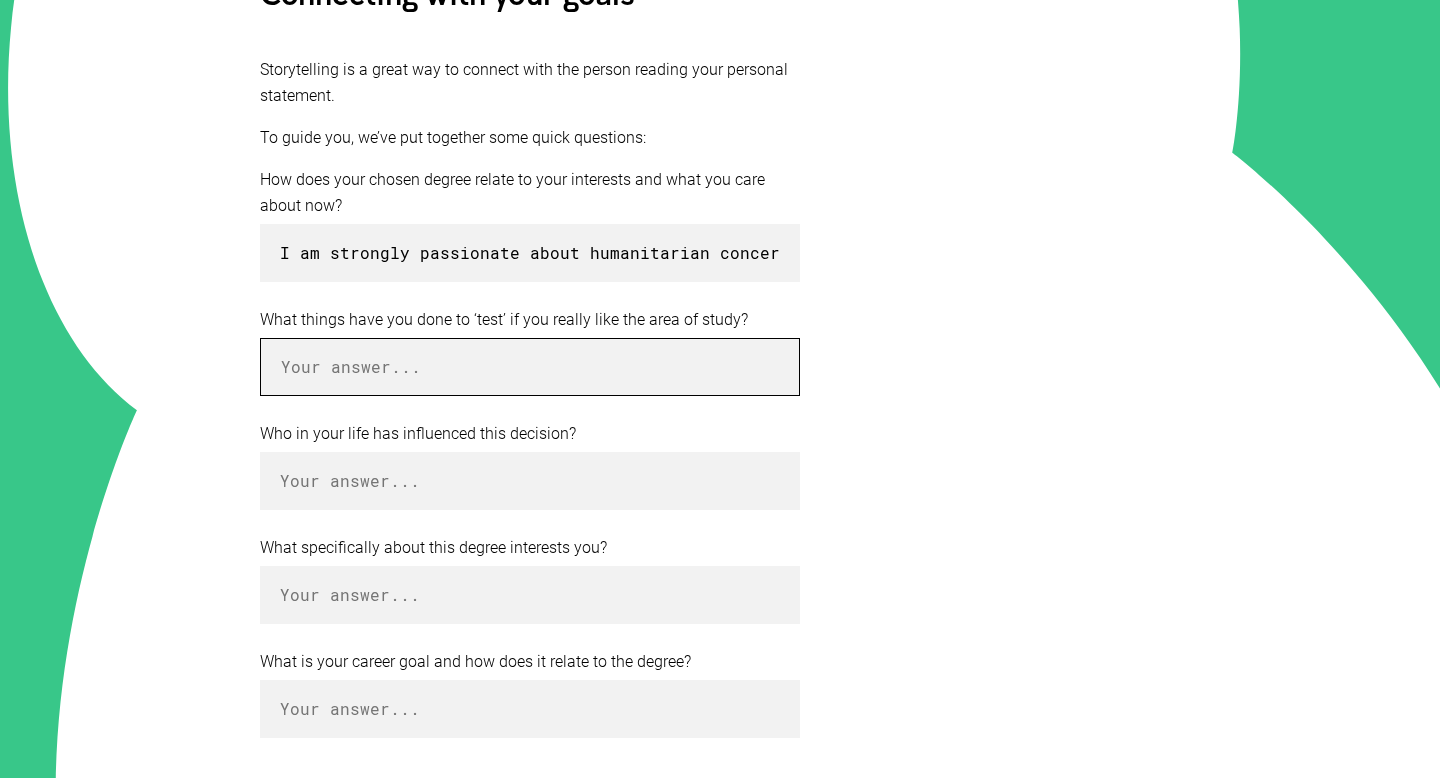 scroll, scrollTop: 485, scrollLeft: 0, axis: vertical 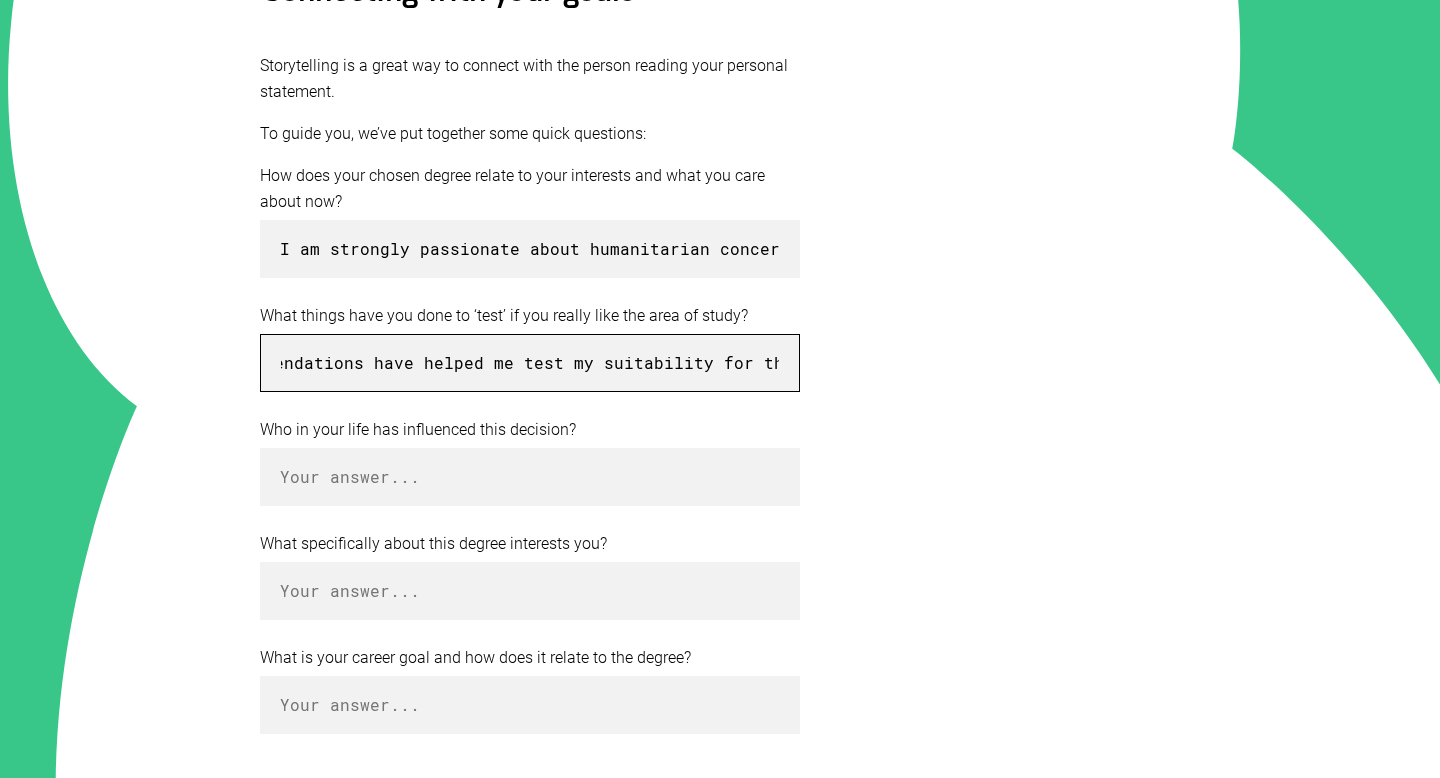 type on "I have been to several university open days and discussed with UNSW alumni to get an understanding of the features of this course. Moreover teacher recommendations have helped me test my suitability for this area." 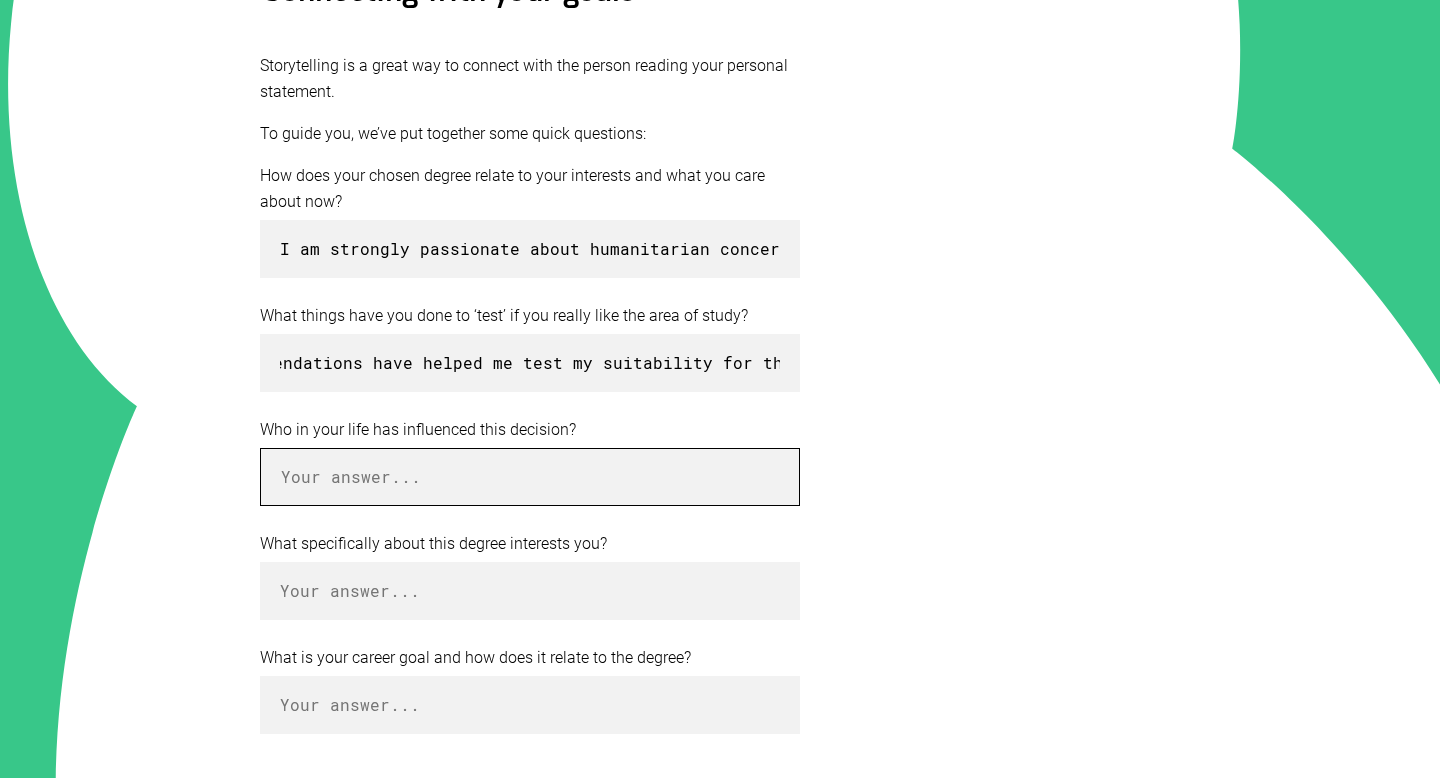 scroll, scrollTop: 0, scrollLeft: 0, axis: both 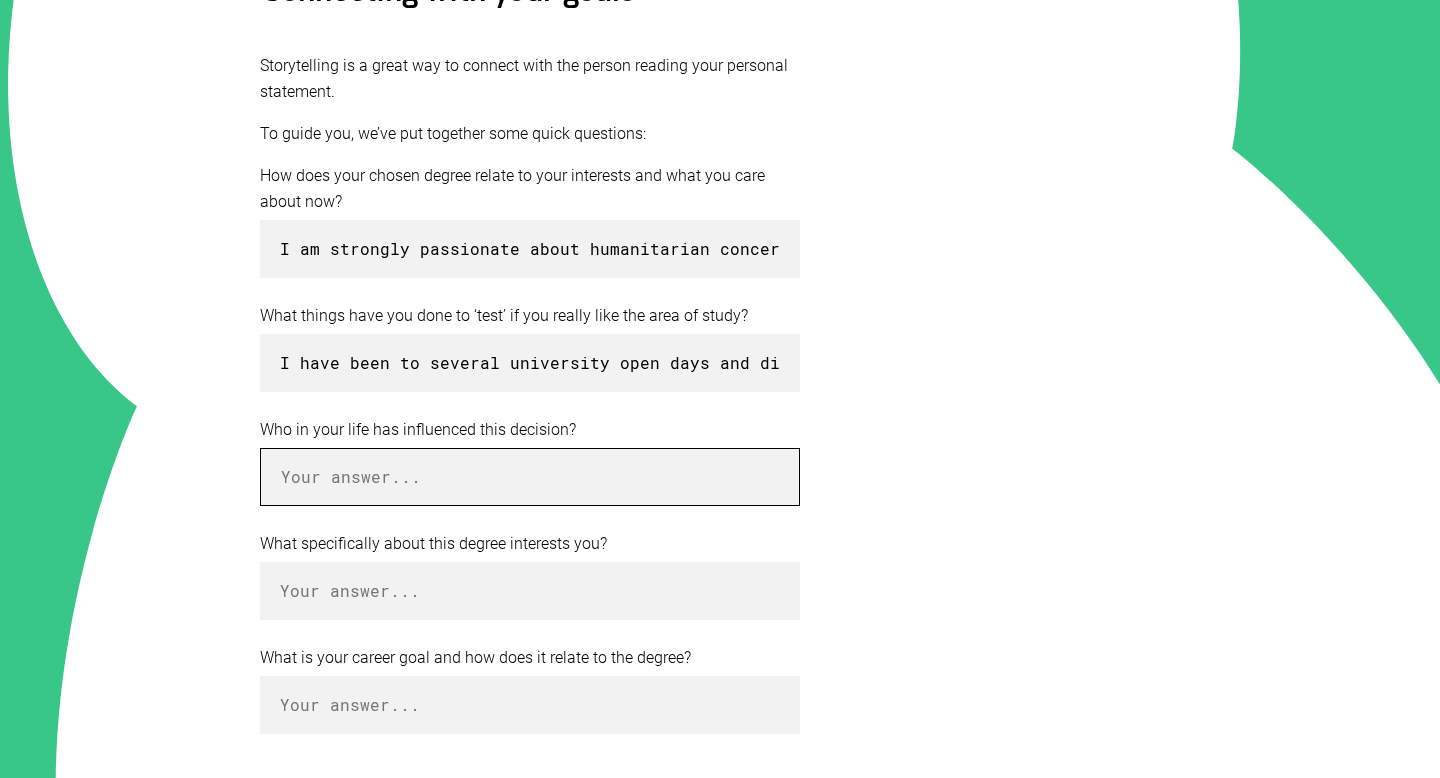 click at bounding box center [530, 477] 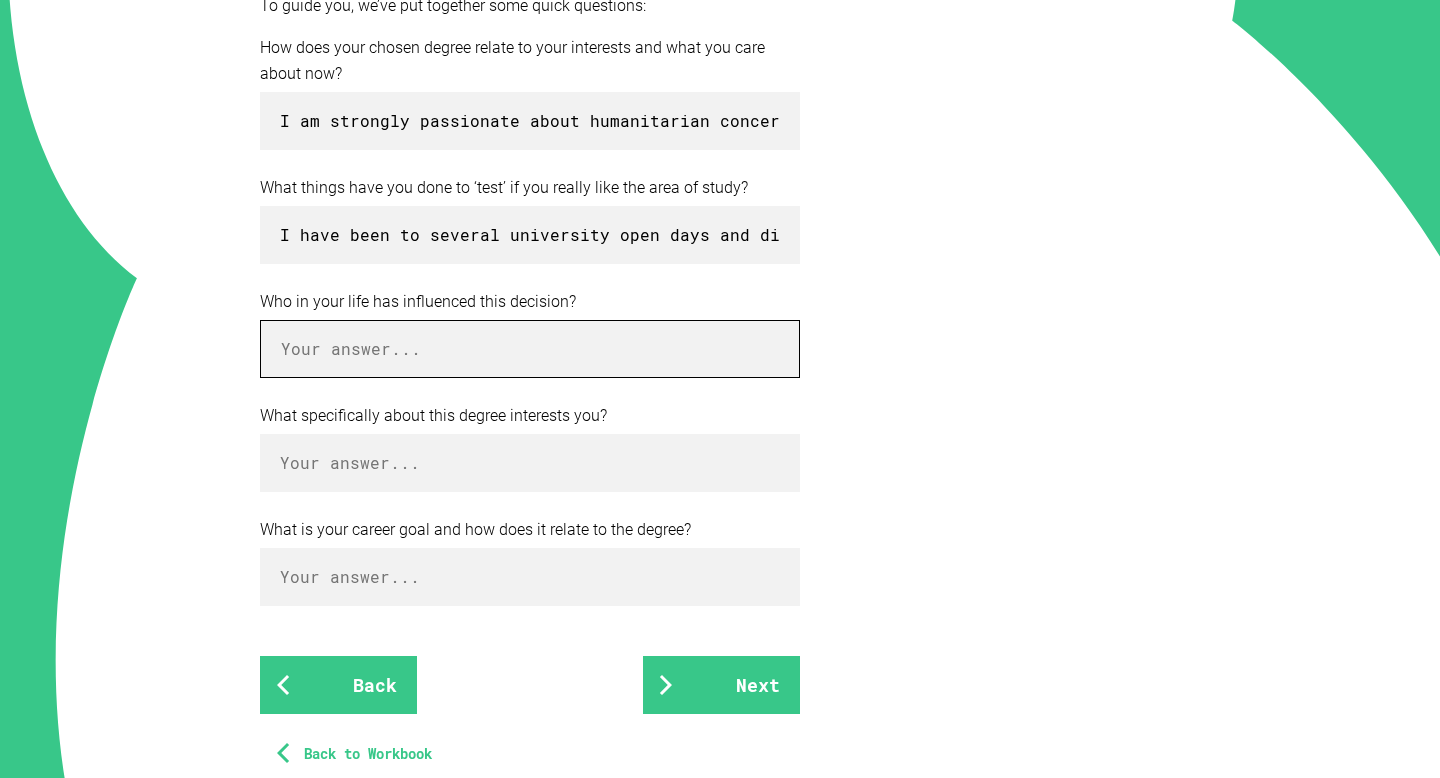 scroll, scrollTop: 661, scrollLeft: 0, axis: vertical 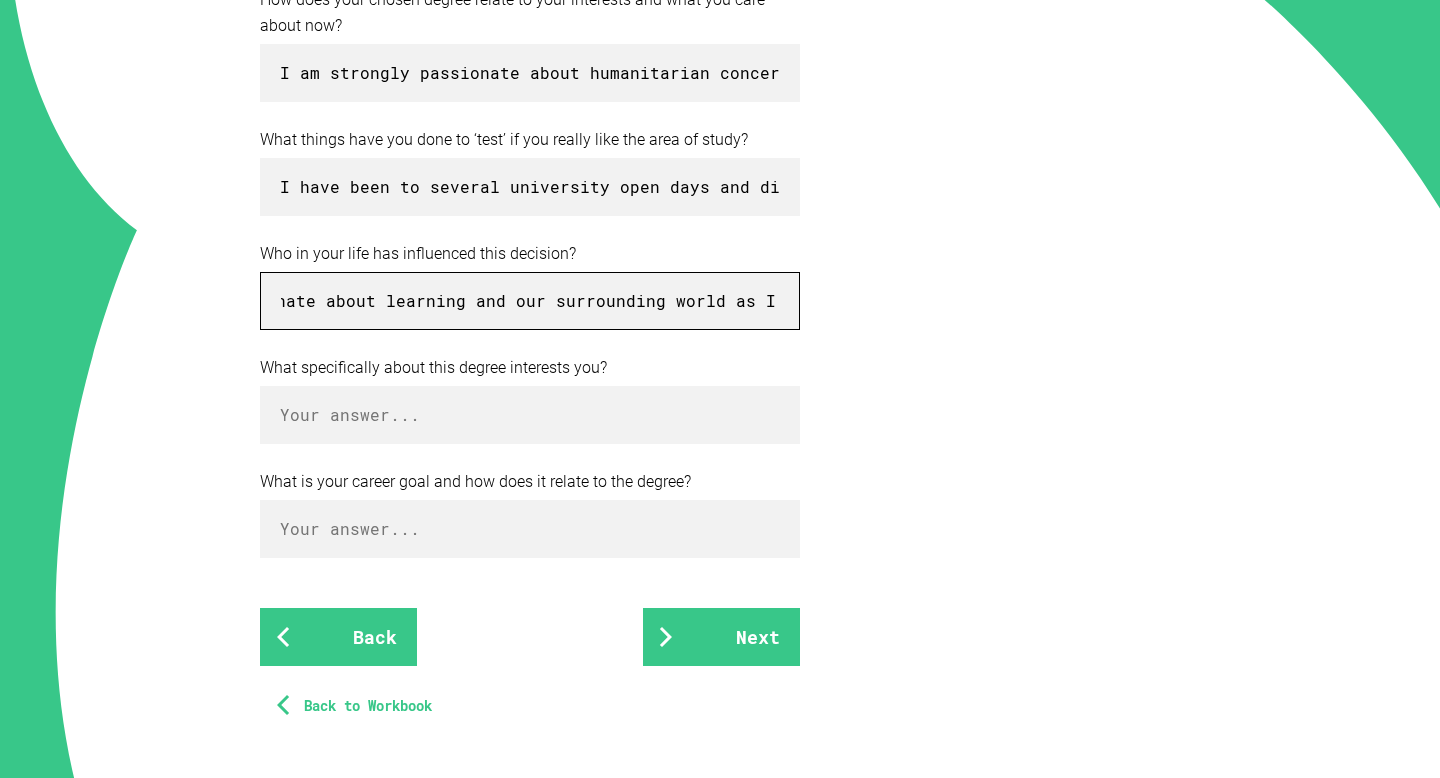 type on "My mother, who is every bit as passionate about learning and our surrounding world as I am." 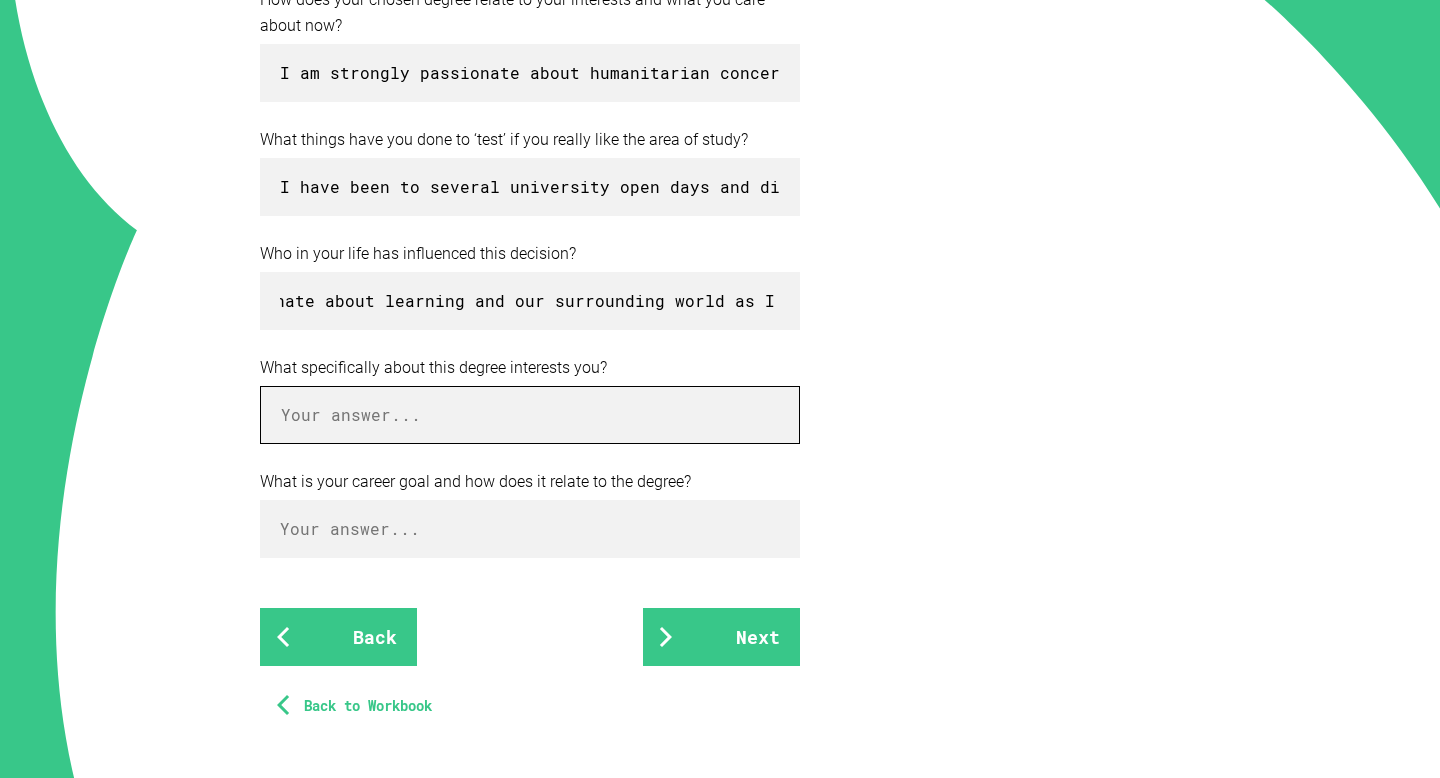 scroll, scrollTop: 0, scrollLeft: 0, axis: both 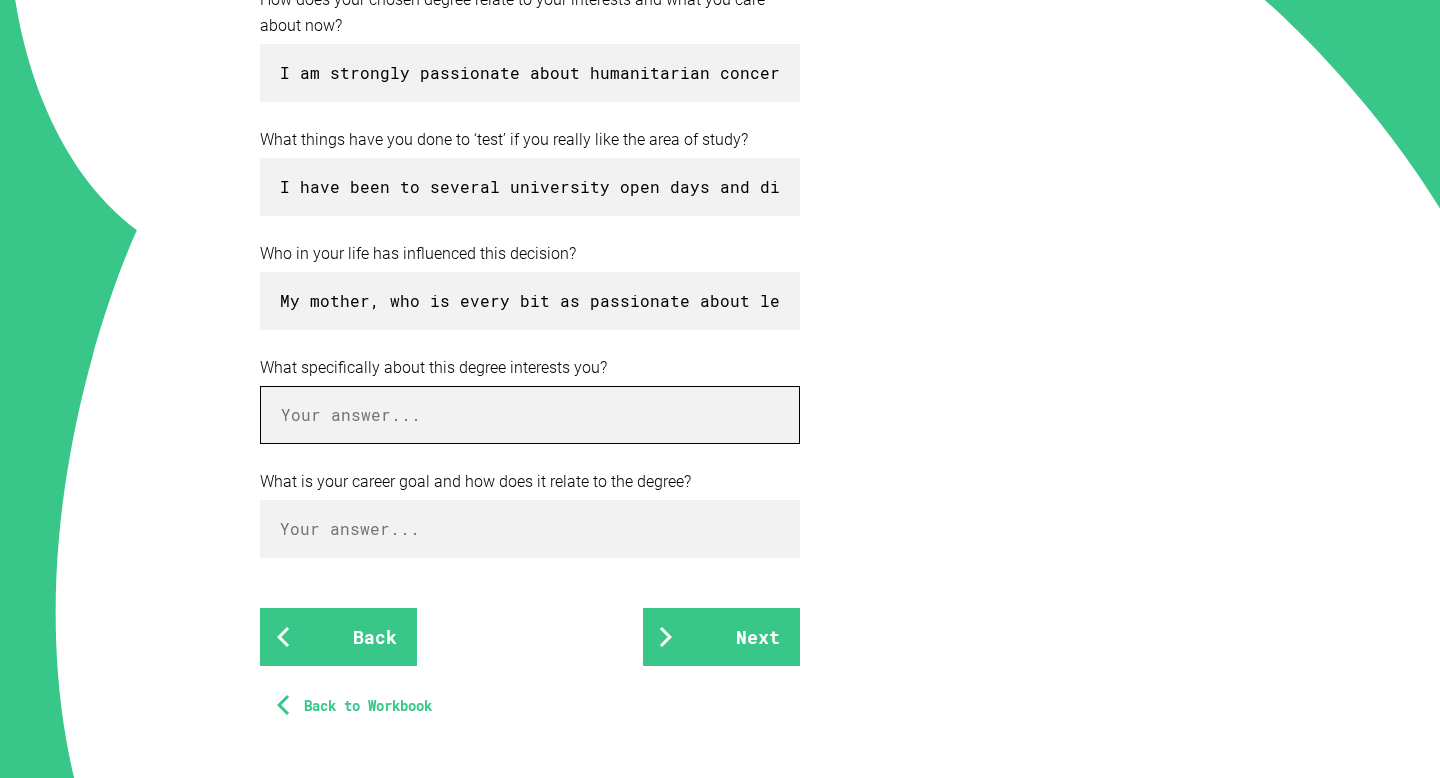 click at bounding box center (530, 415) 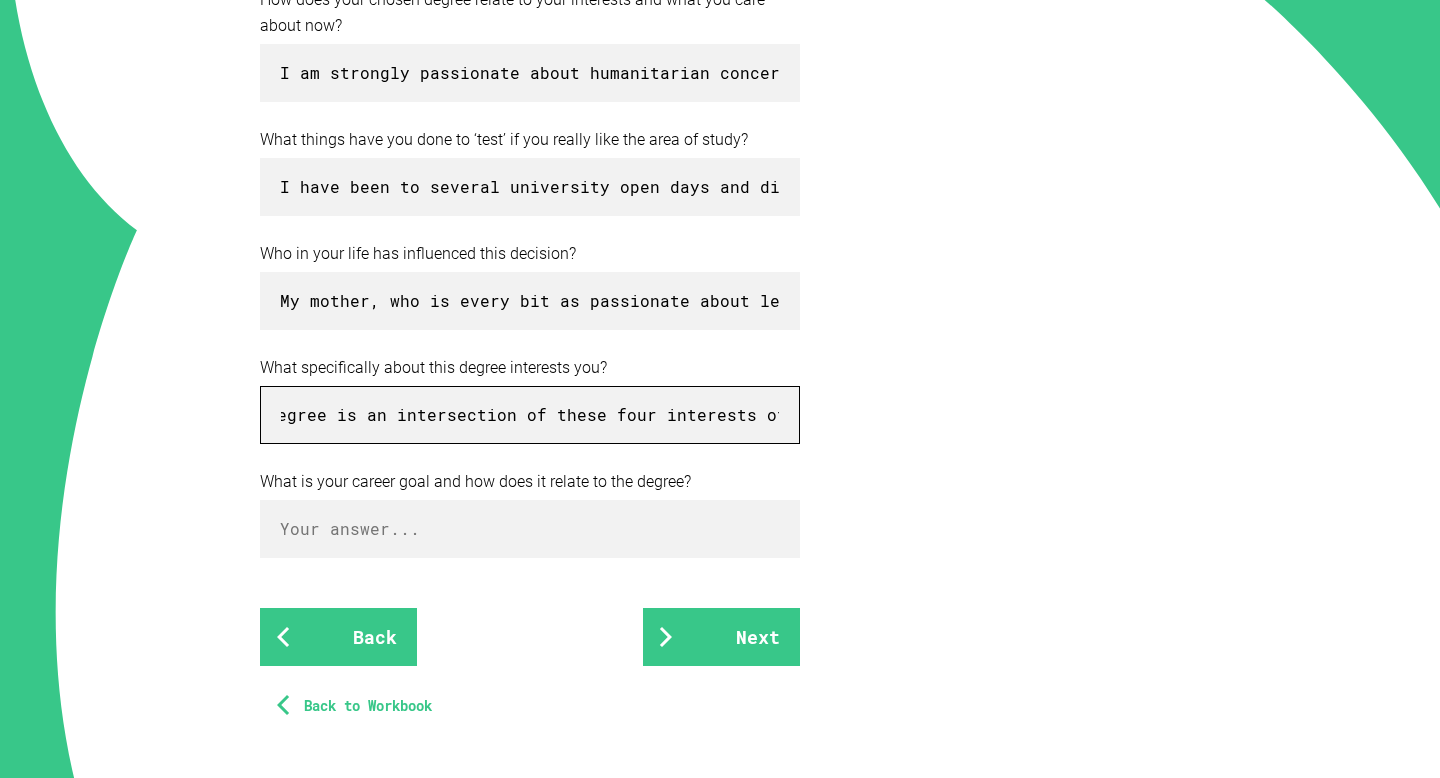scroll, scrollTop: 0, scrollLeft: 903, axis: horizontal 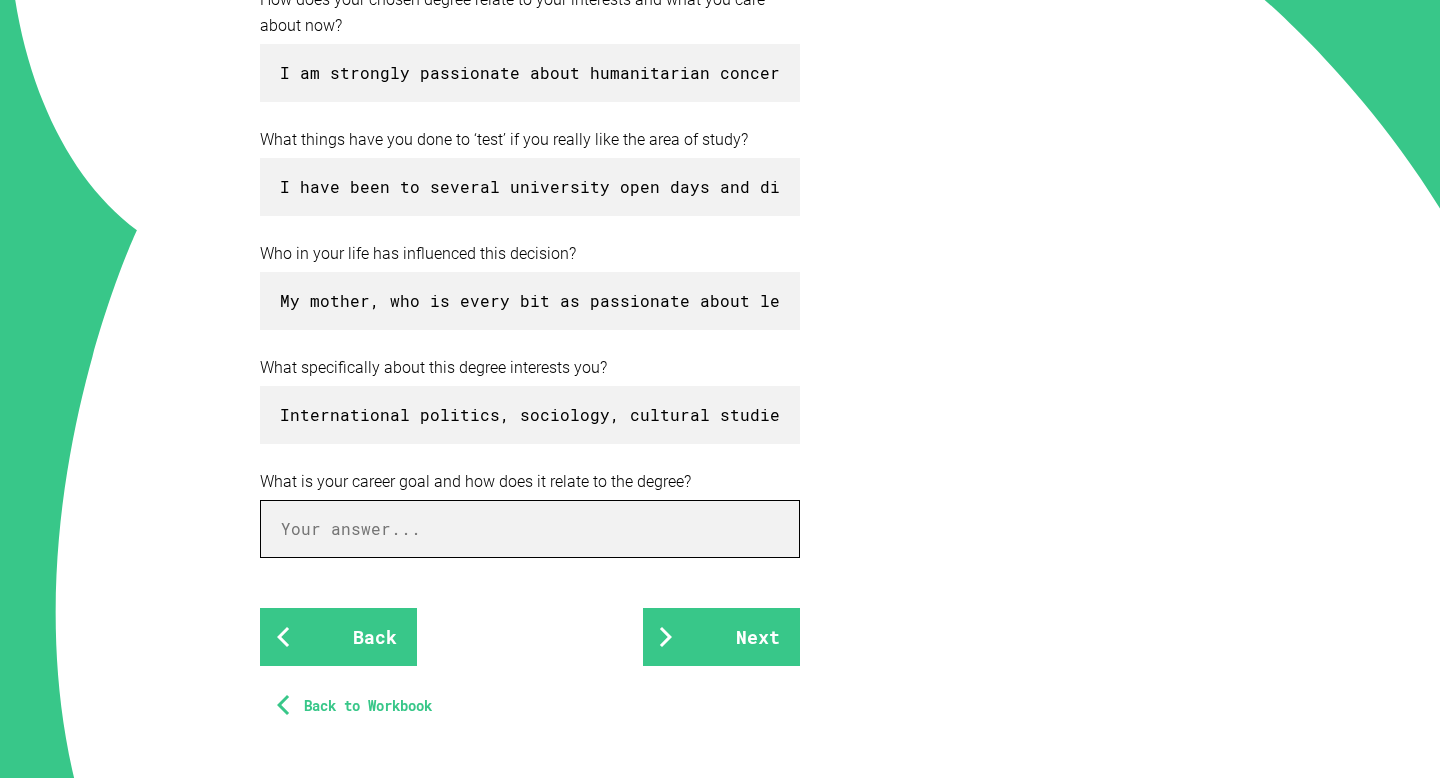 click at bounding box center (530, 529) 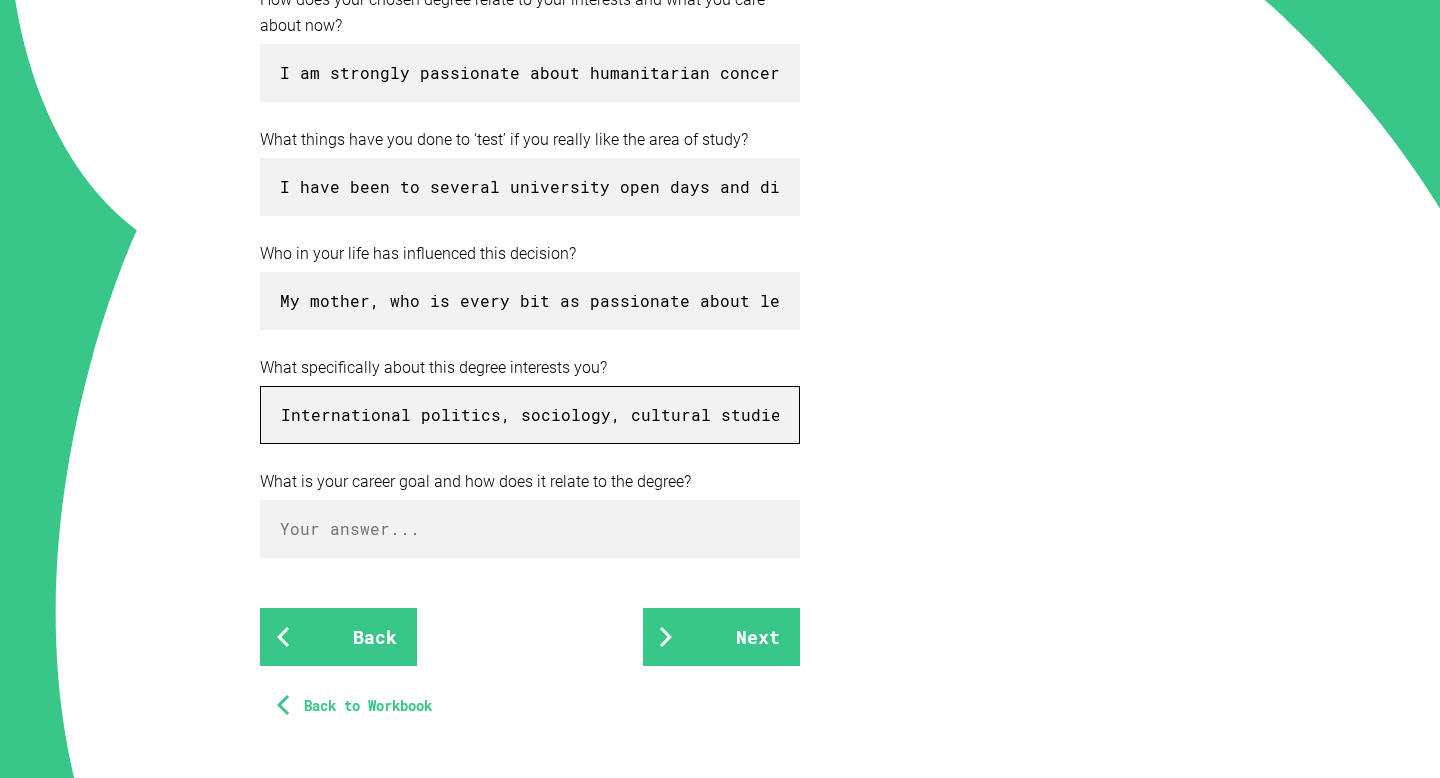 click on "International politics, sociology, cultural studies and world history. I love that this degree is an intersection of these four interests of mine." at bounding box center [530, 415] 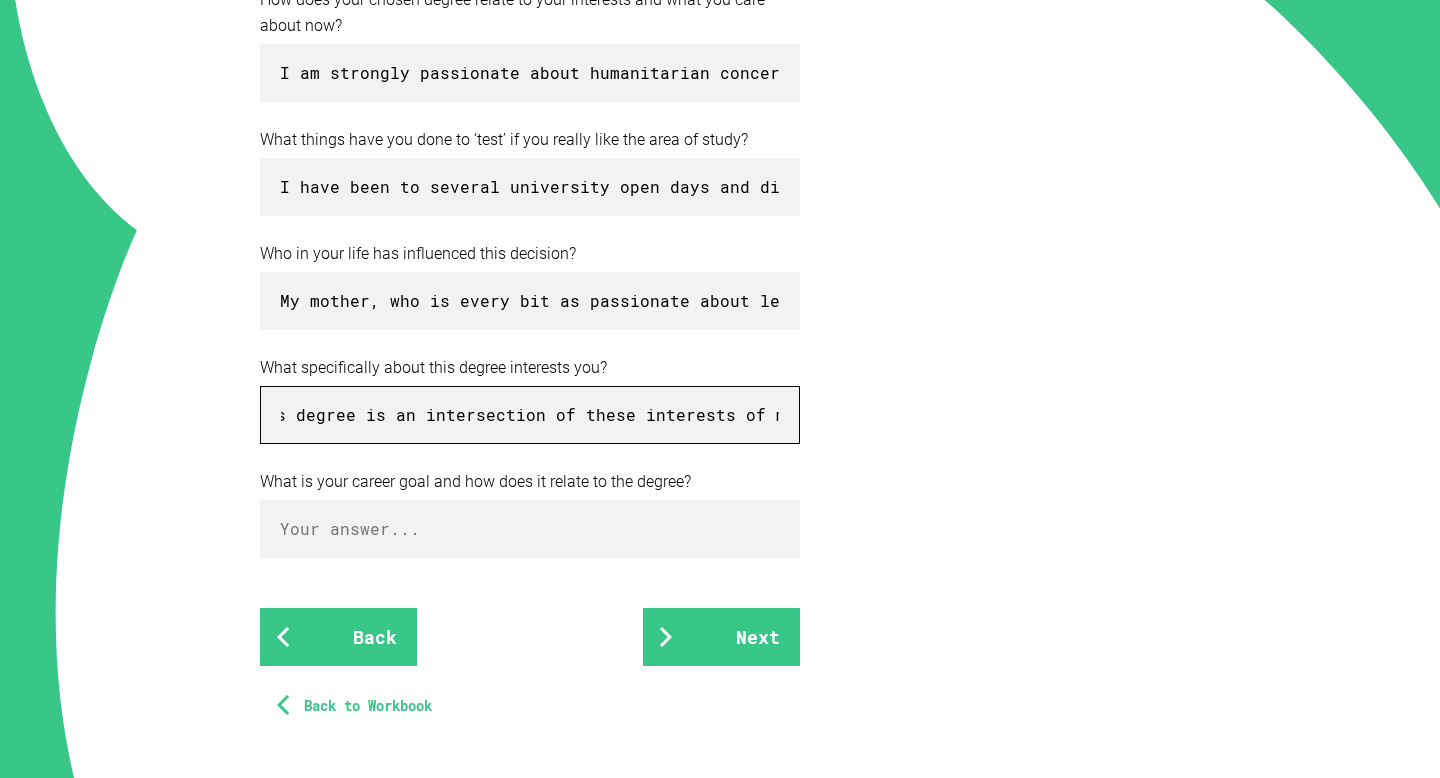 scroll, scrollTop: 0, scrollLeft: 856, axis: horizontal 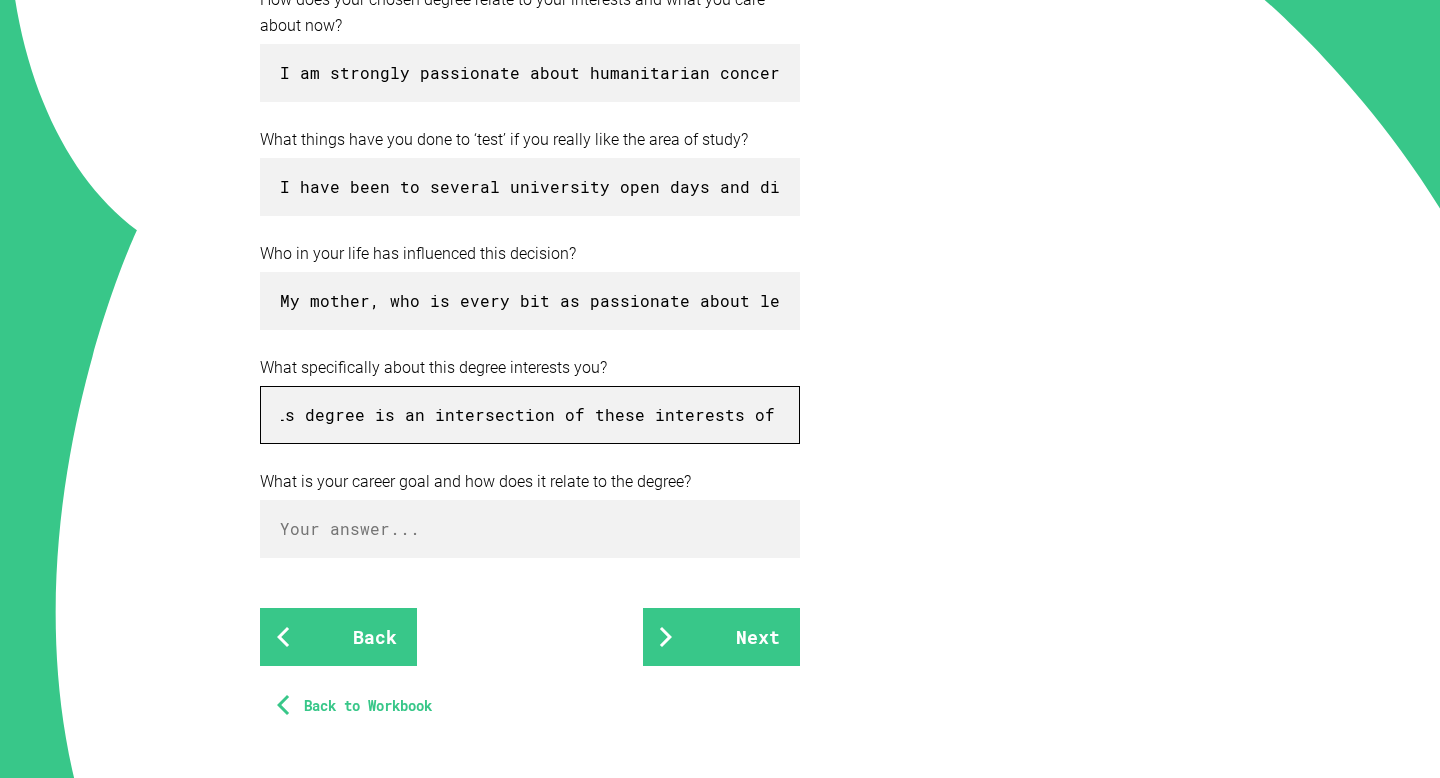 type on "International politics, sociology, cultural studies and world history. I love that this degree is an intersection of these interests of mine." 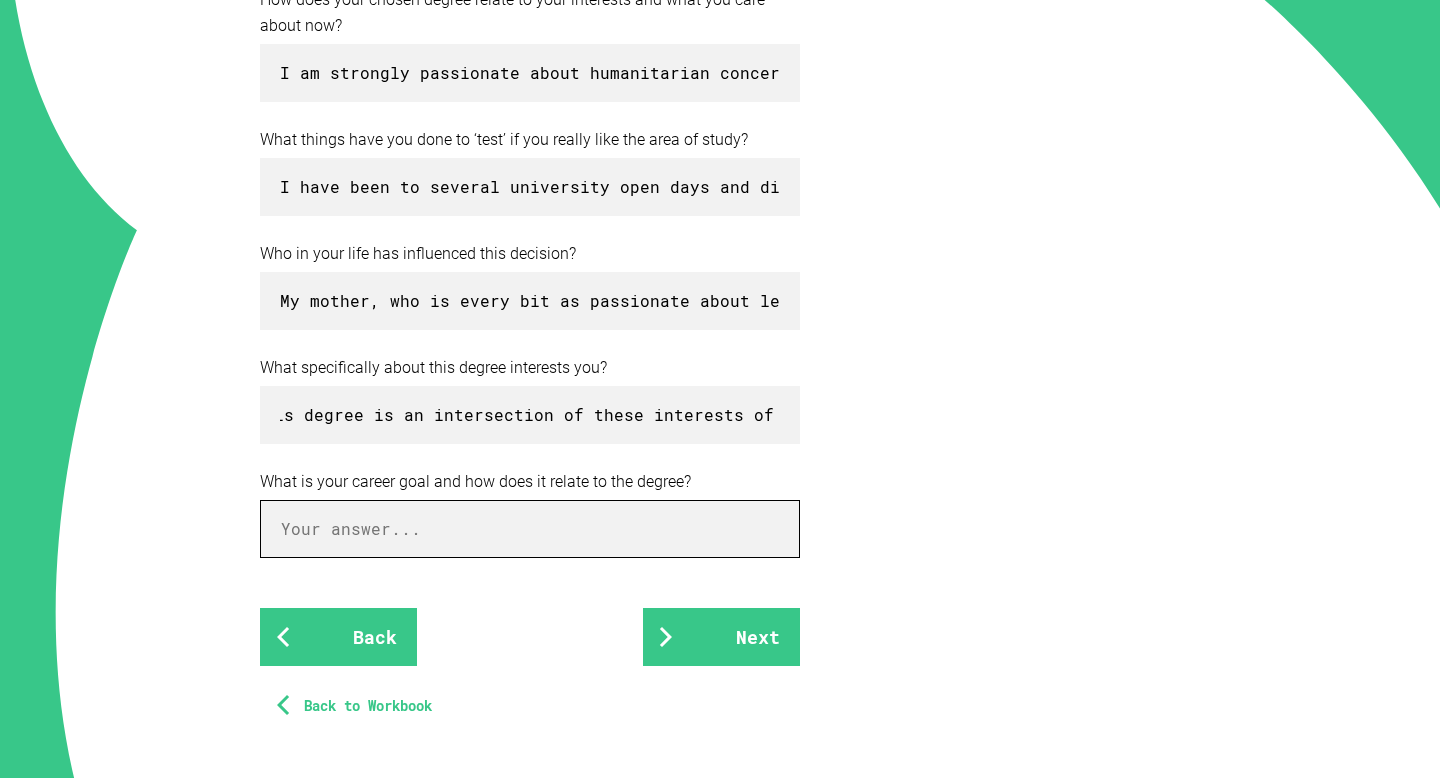 scroll, scrollTop: 0, scrollLeft: 0, axis: both 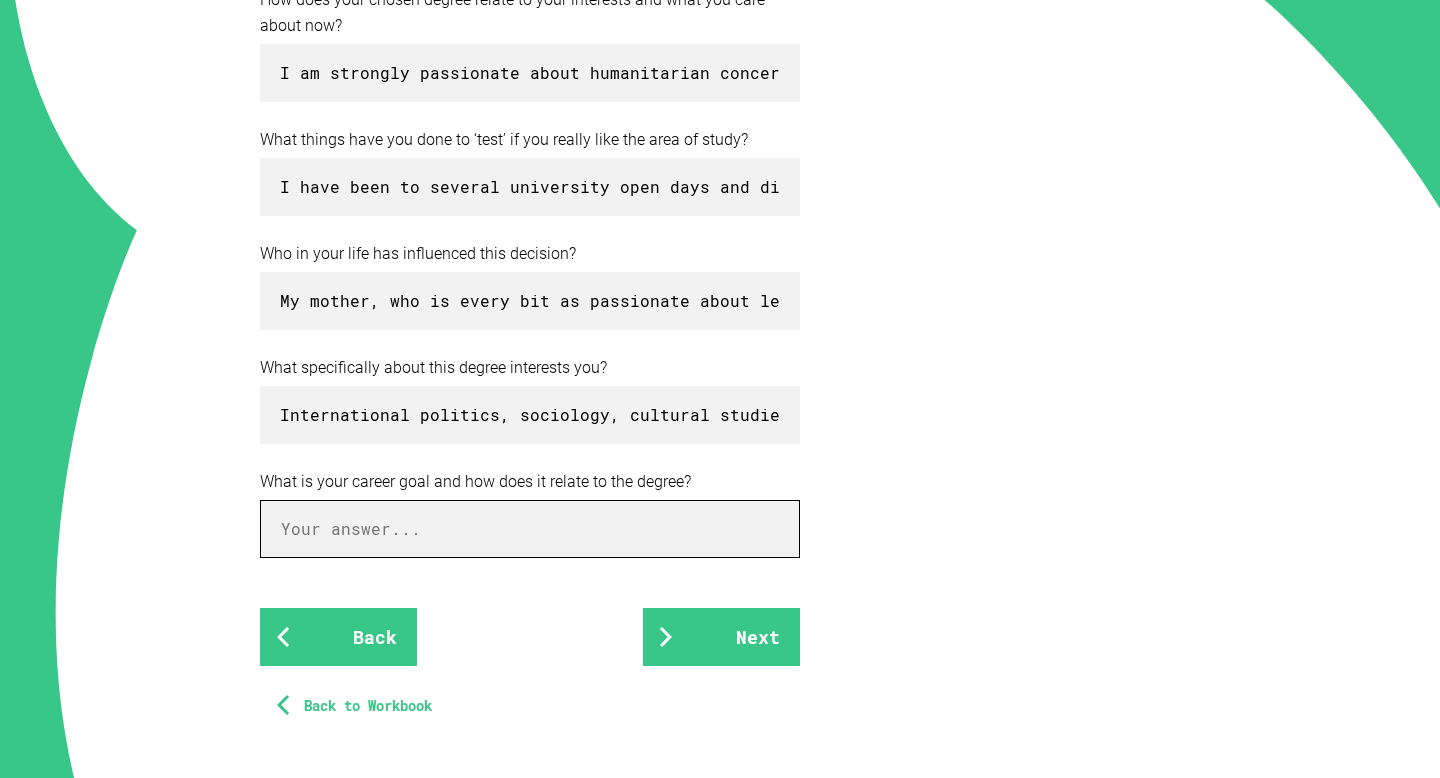 click at bounding box center [530, 529] 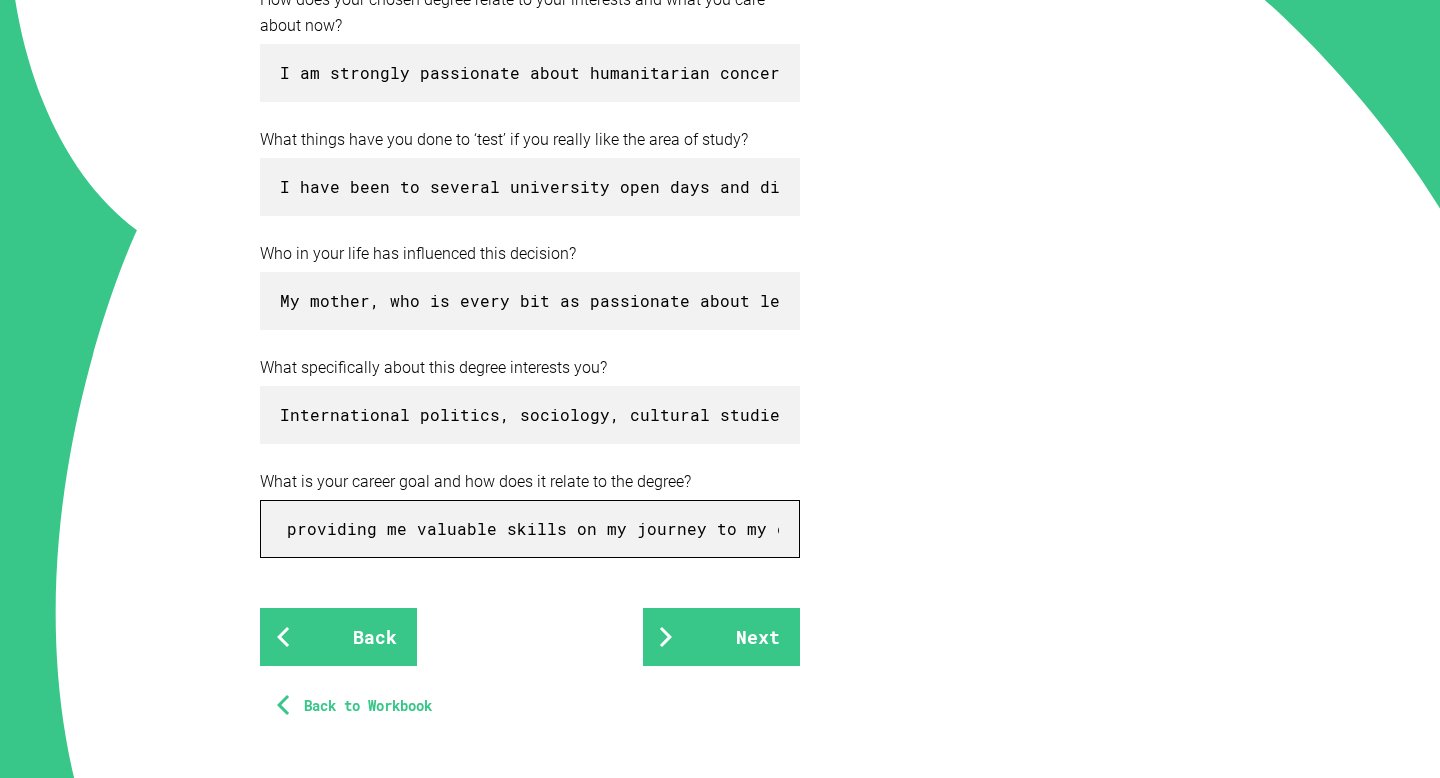 scroll, scrollTop: 0, scrollLeft: 1633, axis: horizontal 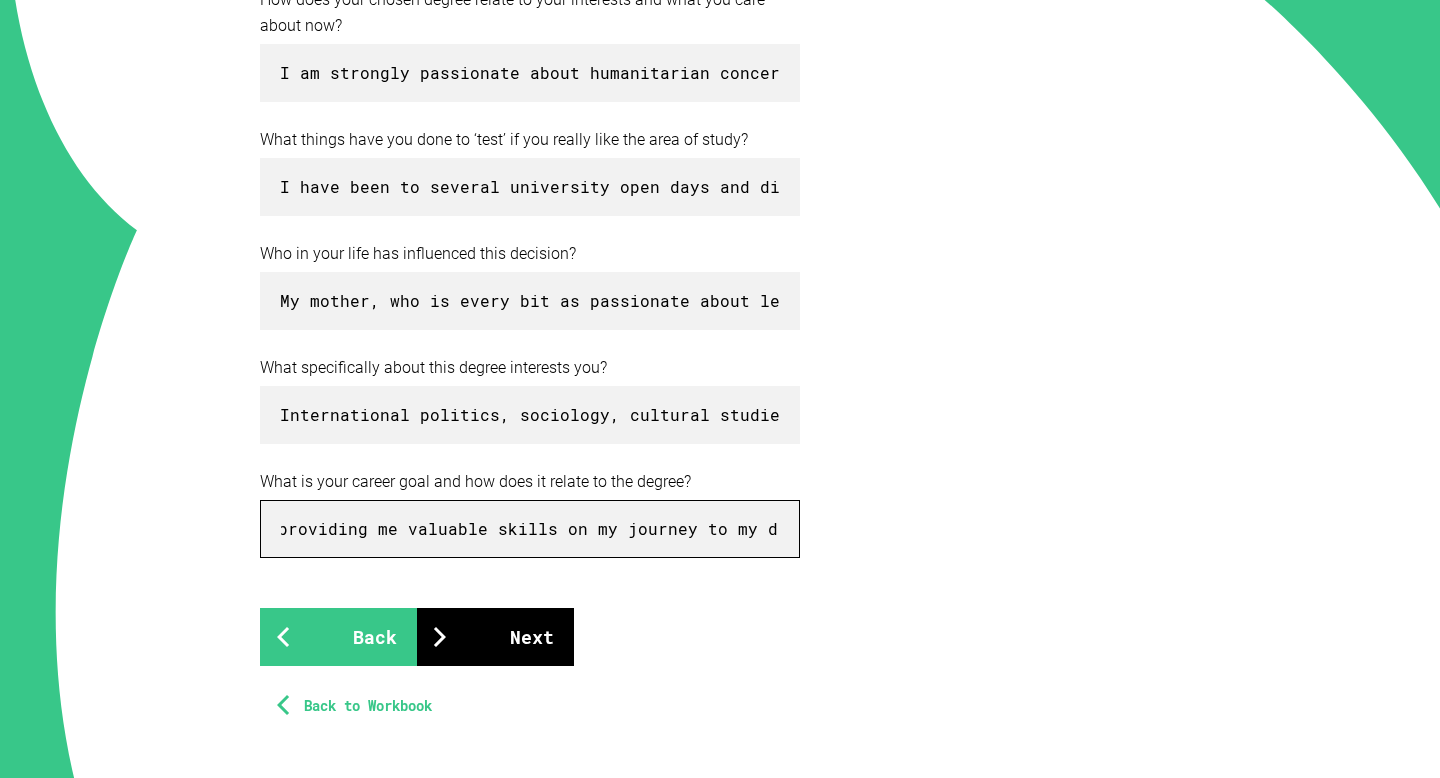 type on "My current career goal is to become a diplomat for [COUNTRY]. This degree will assist me in gaining knowledge of our global sociopolitical world in greater depth, providing me valuable skills on my journey to my dream job." 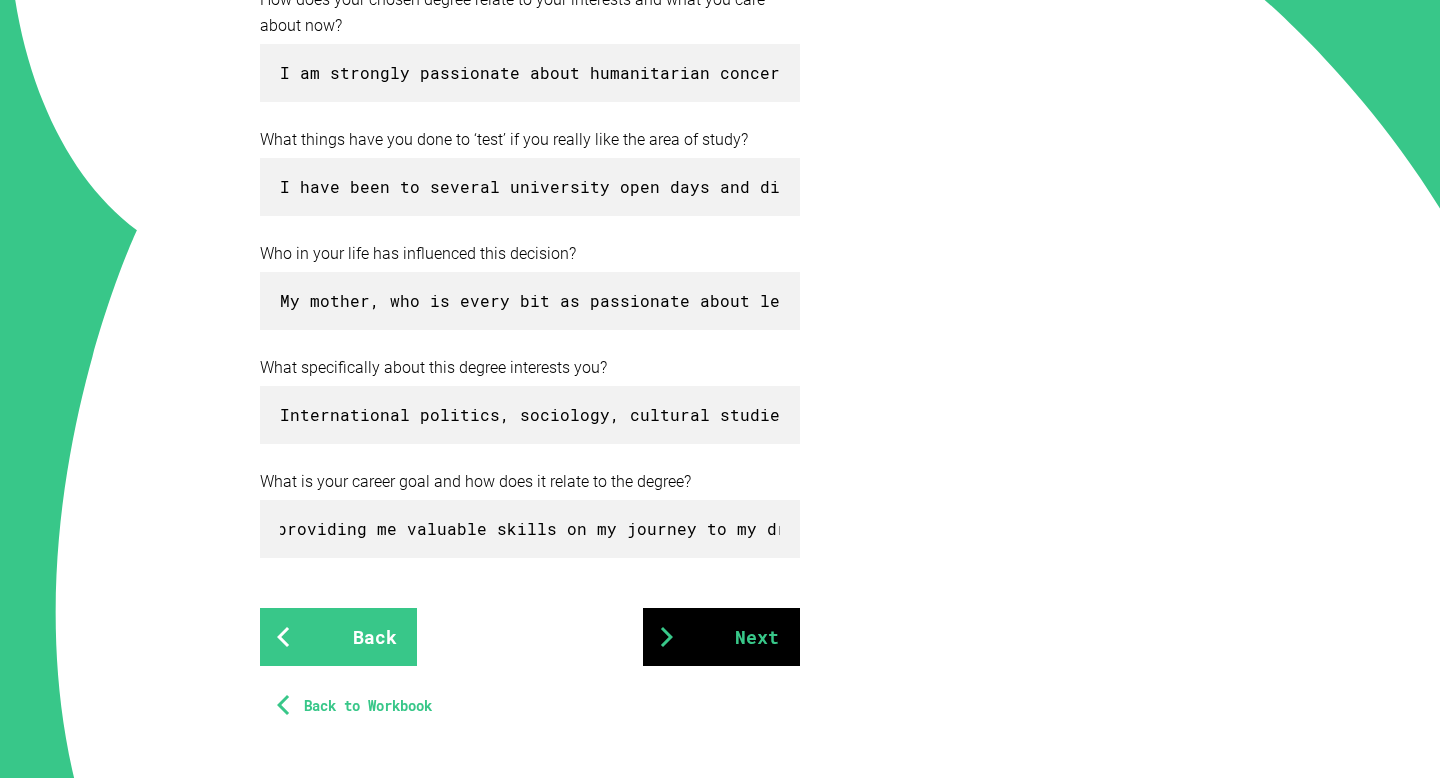 scroll, scrollTop: 0, scrollLeft: 0, axis: both 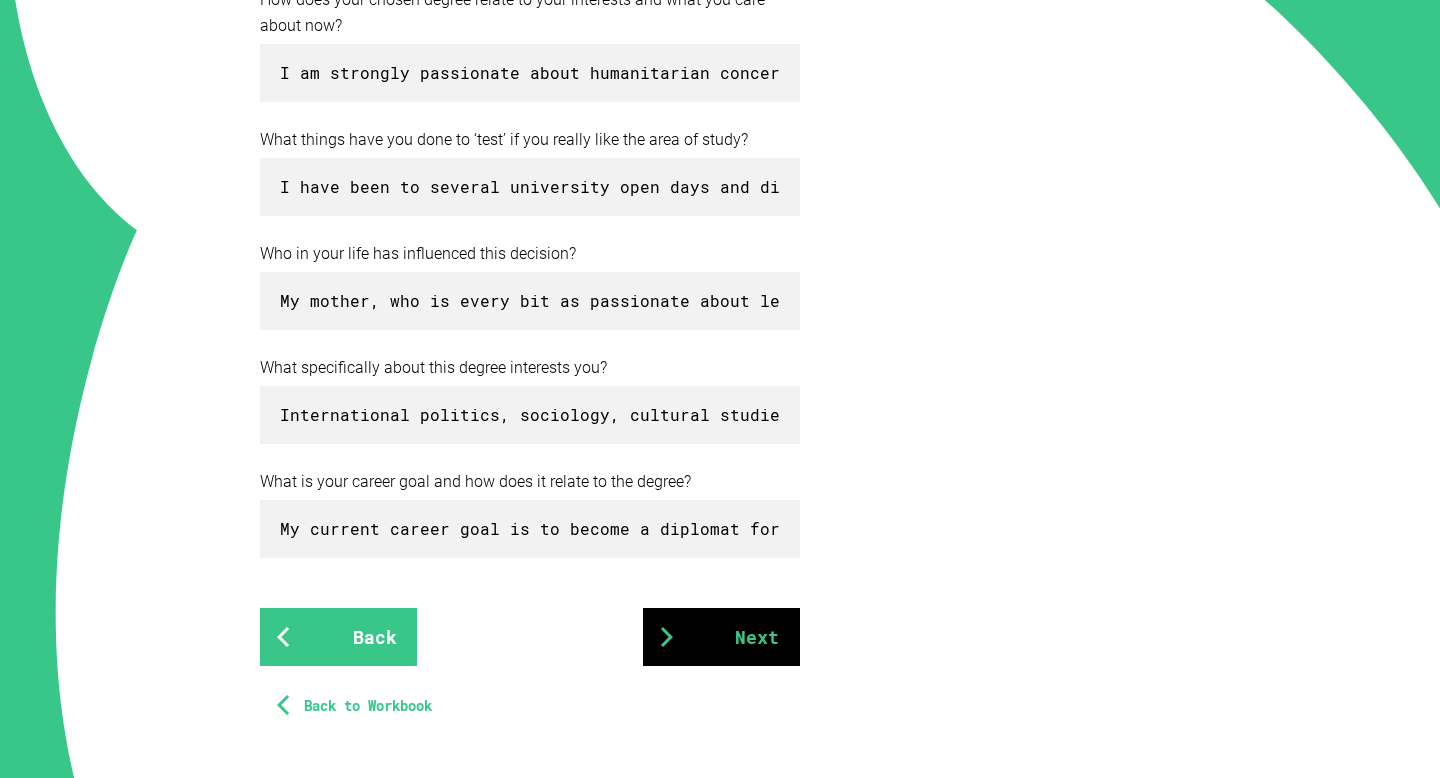 click on "Next" at bounding box center (721, 637) 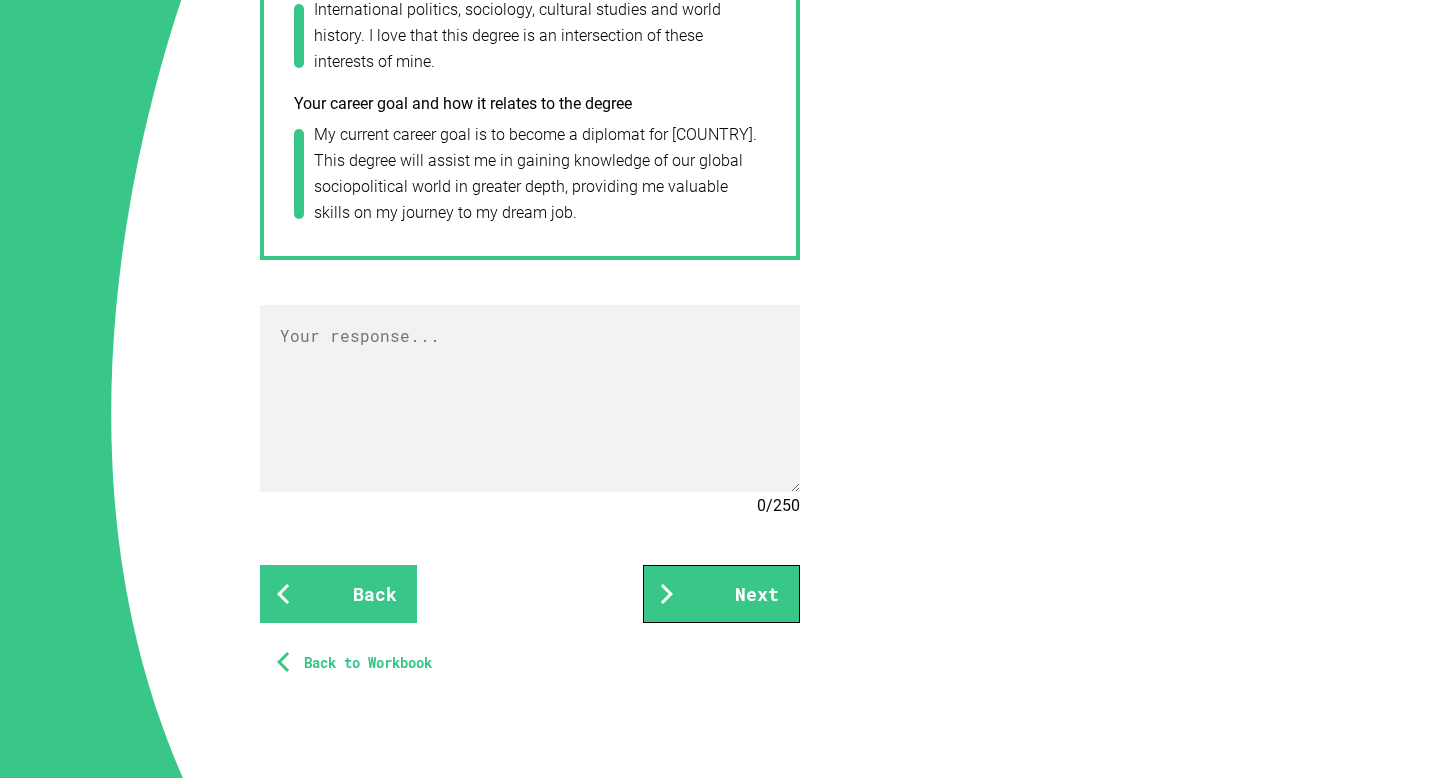scroll, scrollTop: 1317, scrollLeft: 0, axis: vertical 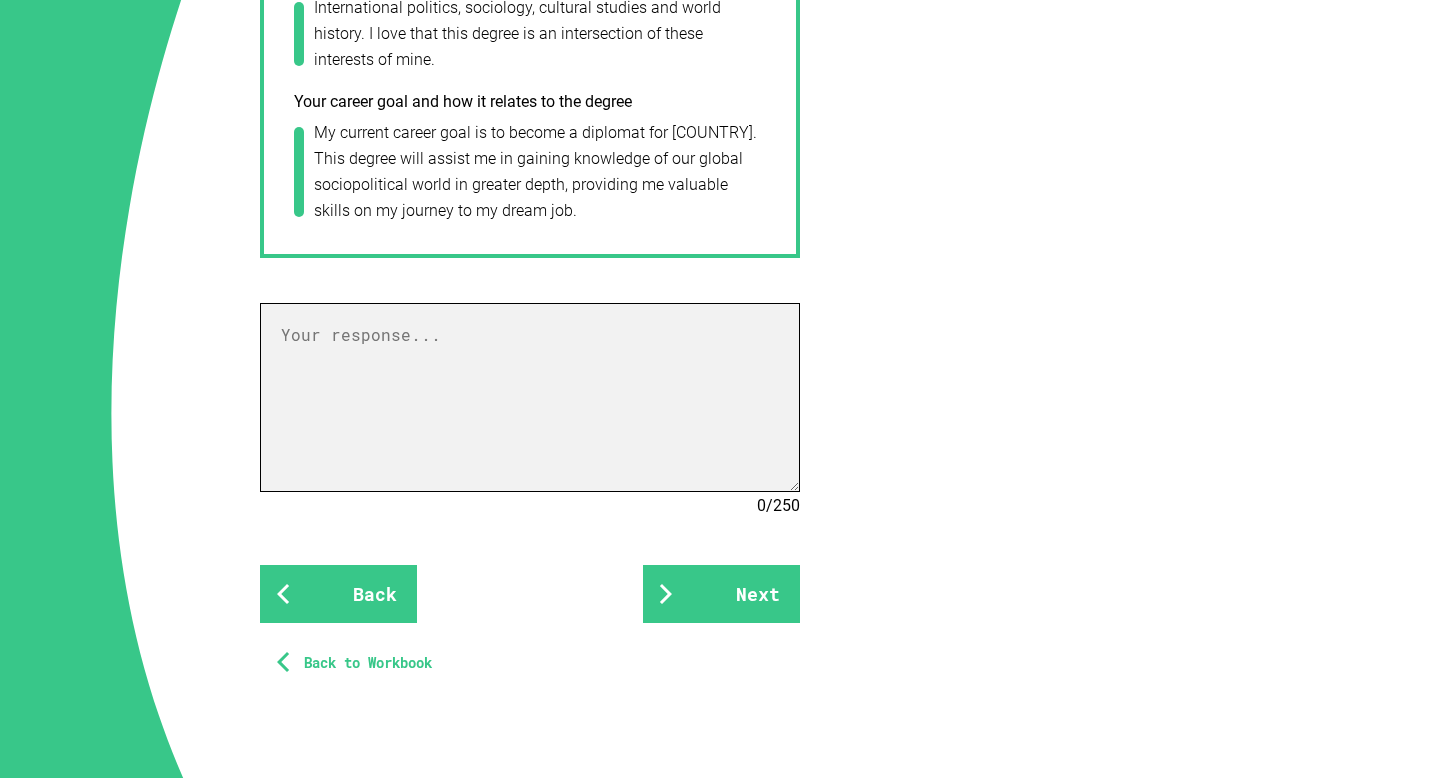 click at bounding box center [530, 397] 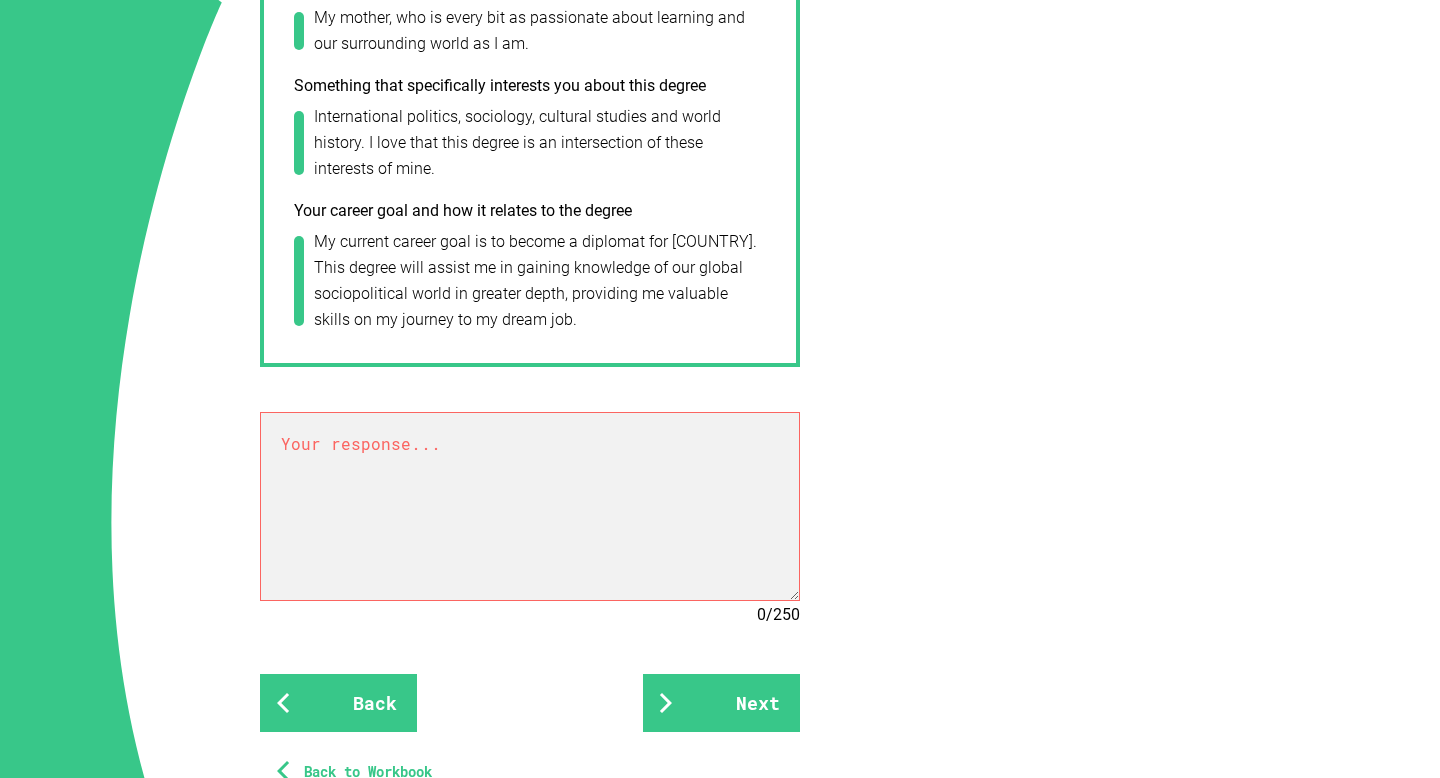 scroll, scrollTop: 1211, scrollLeft: 0, axis: vertical 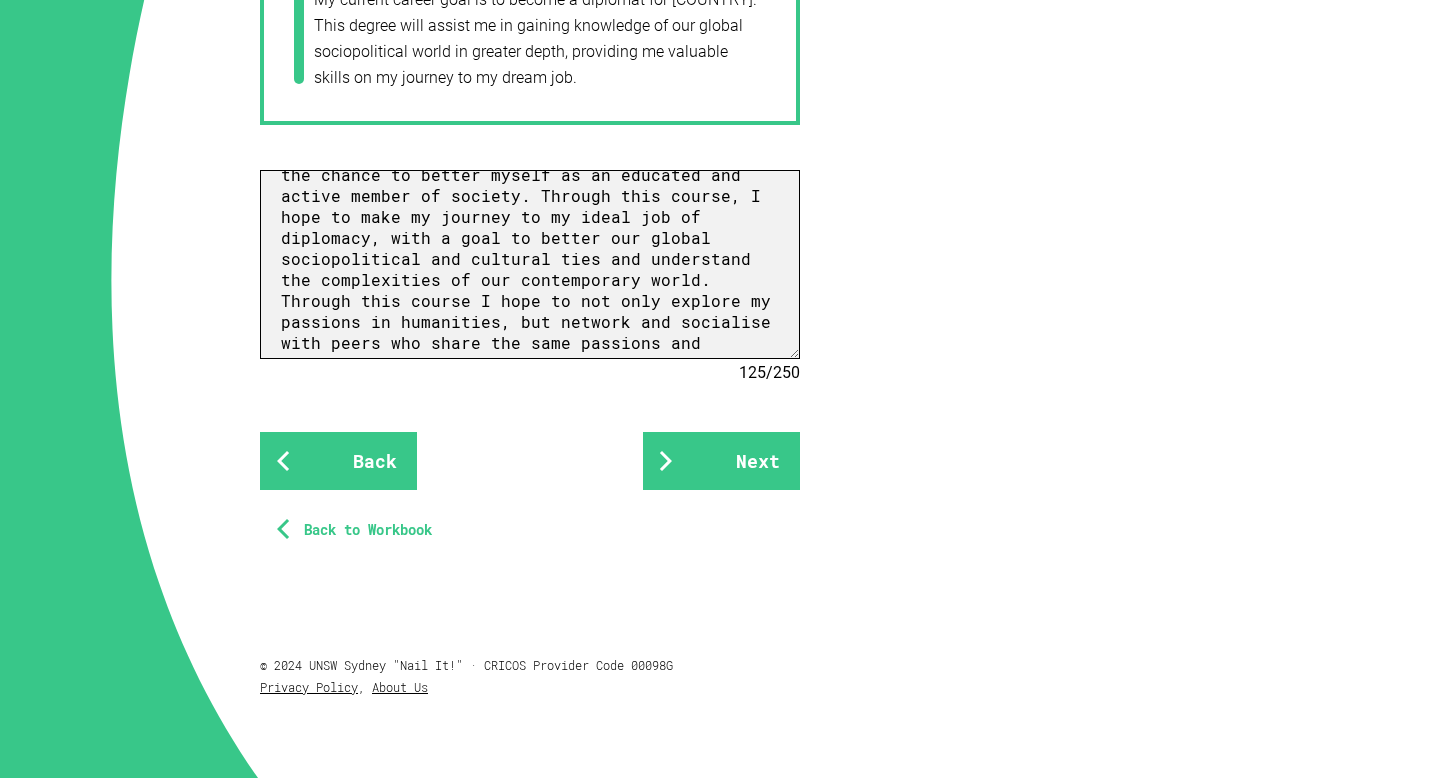 click on "As not only a young member of our developing international society but a human being, my passion to study global politics, history, culture and communication consumes my personal identity. This course will provide me with an opportunity to explore these passions further with a highly educated staff, providing me with the chance to better myself as an educated and active member of society. Through this course, I hope to make my journey to my ideal job of diplomacy, with a goal to better our global sociopolitical and cultural ties and understand the complexities of our contemporary world. Through this course I hope to not only explore my passions in humanities, but network and socialise with peers who share the same passions and ambitions as I do." at bounding box center (530, 264) 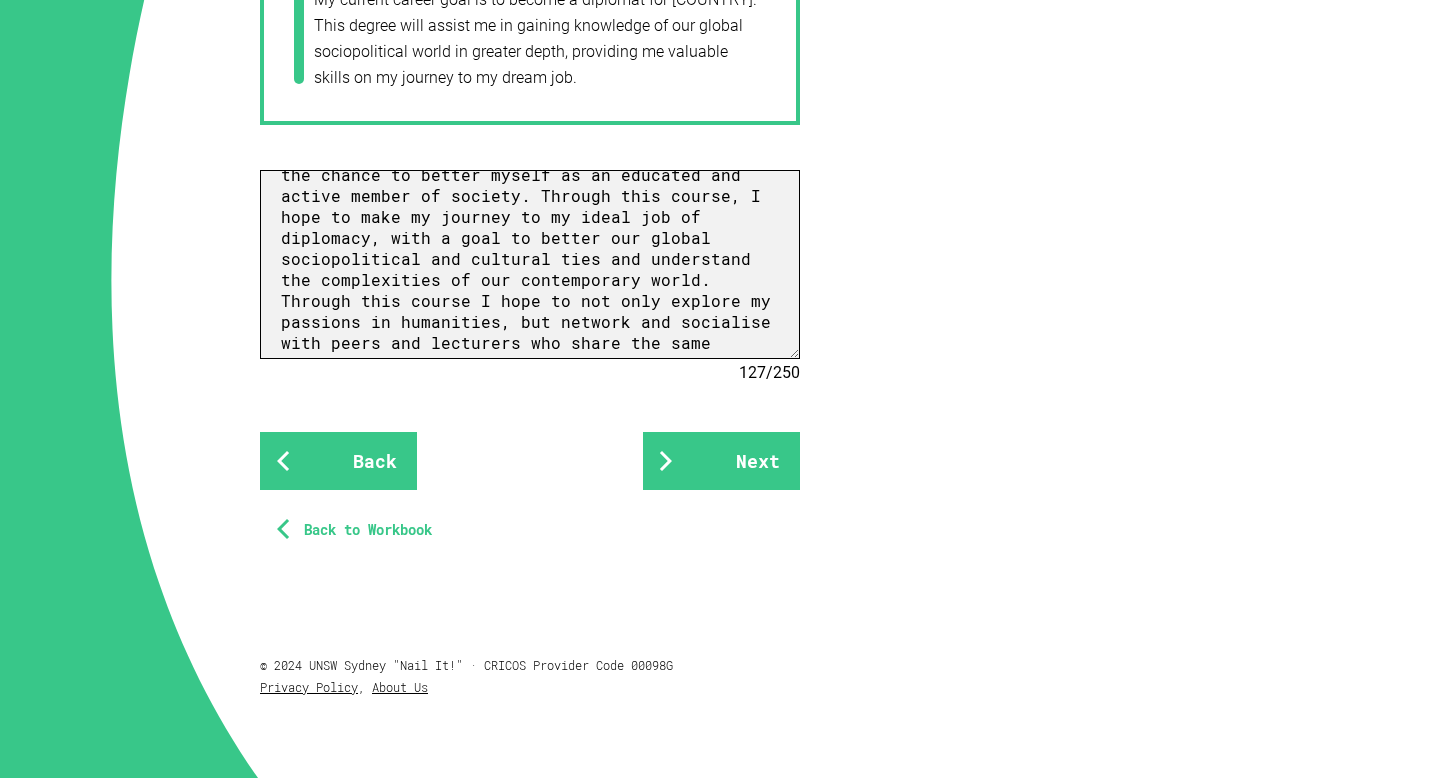 click on "As not only a young member of our developing international society but a human being, my passion to study global politics, history, culture and communication consumes my personal identity. This course will provide me with an opportunity to explore these passions further with a highly educated staff, providing me with the chance to better myself as an educated and active member of society. Through this course, I hope to make my journey to my ideal job of diplomacy, with a goal to better our global sociopolitical and cultural ties and understand the complexities of our contemporary world. Through this course I hope to not only explore my passions in humanities, but network and socialise with peers and lecturers who share the same passions and ambitions as I do." at bounding box center (530, 264) 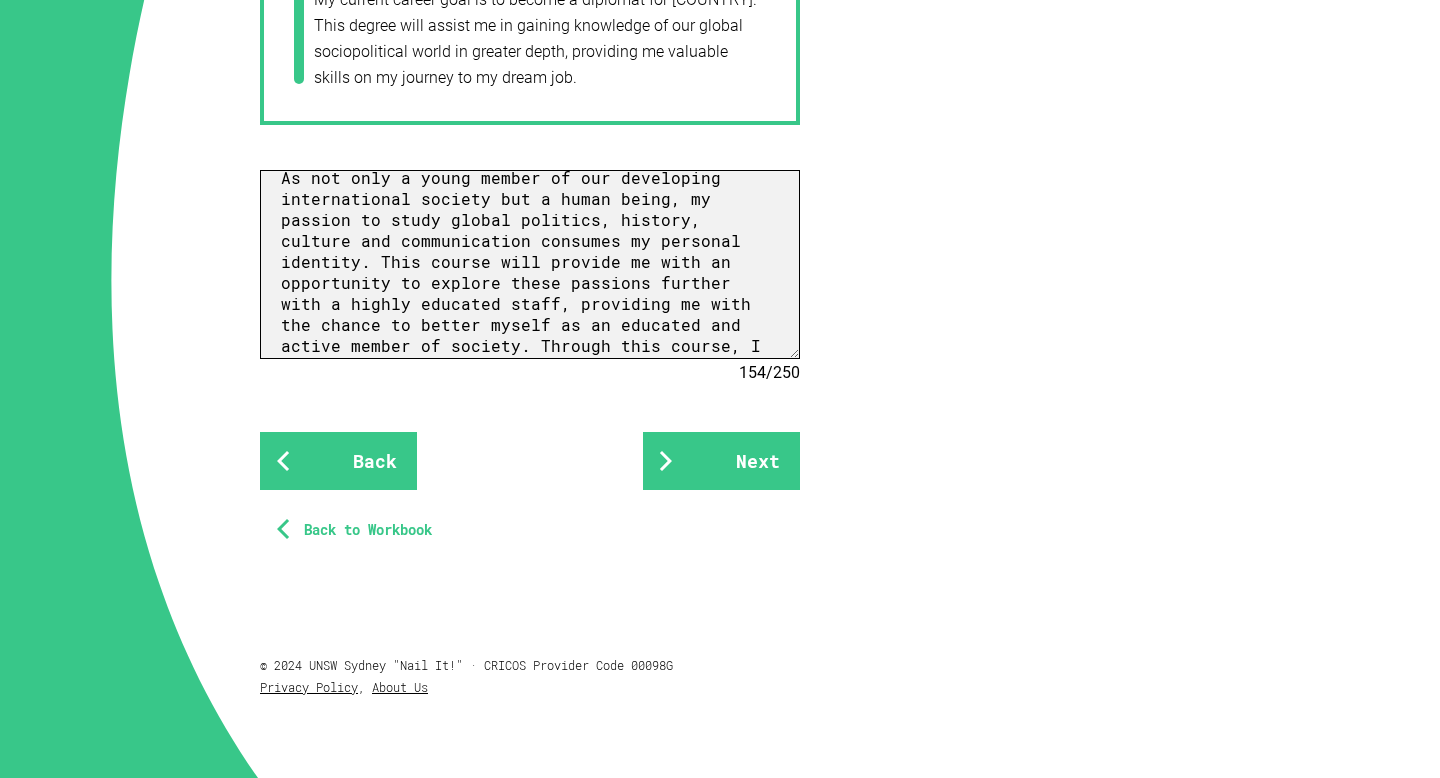 scroll, scrollTop: 0, scrollLeft: 0, axis: both 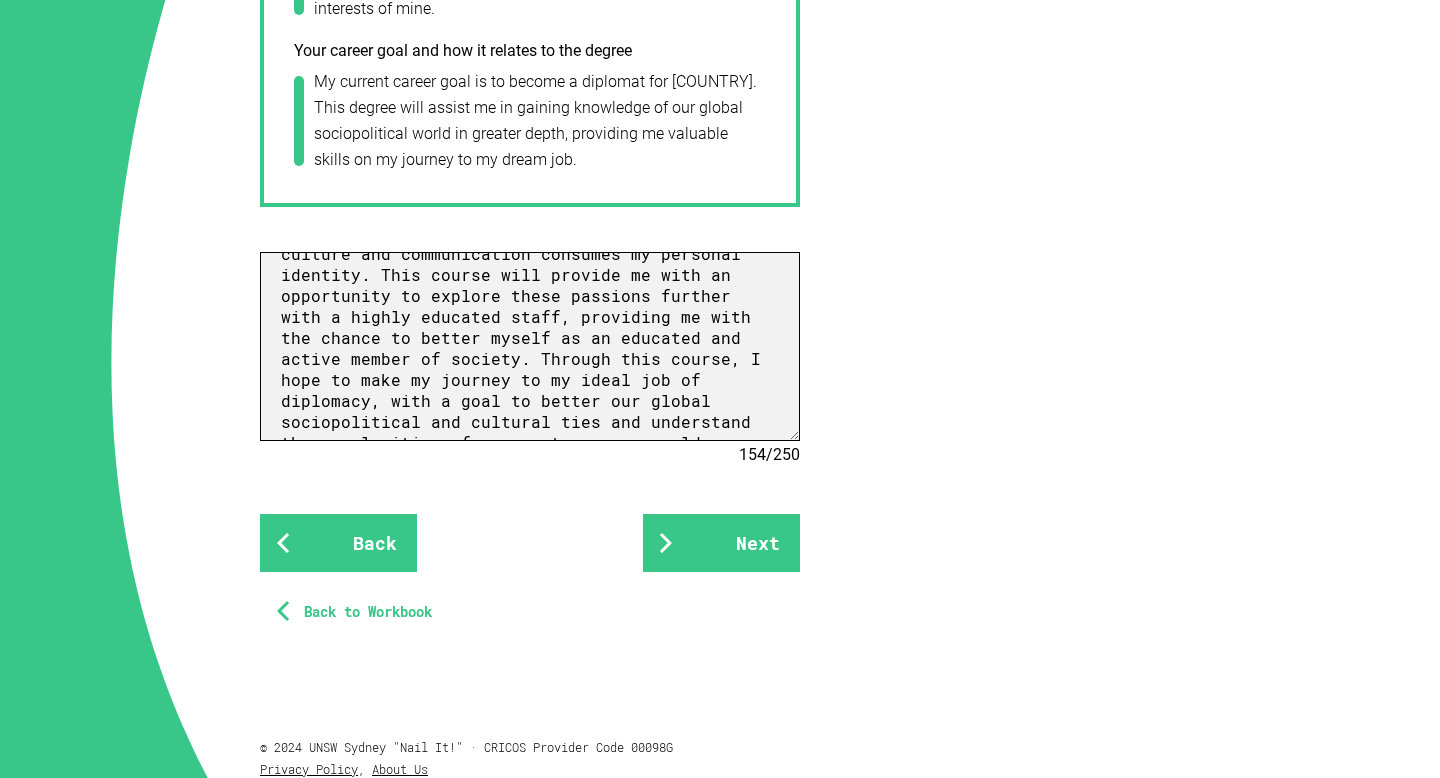 click on "As not only a young member of our developing international society but a human being, my passion to study global politics, history, culture and communication consumes my personal identity. This course will provide me with an opportunity to explore these passions further with a highly educated staff, providing me with the chance to better myself as an educated and active member of society. Through this course, I hope to make my journey to my ideal job of diplomacy, with a goal to better our global sociopolitical and cultural ties and understand the complexities of our contemporary world. Through this course I hope to not only explore my passions in humanities, but network and socialise with peers and lecturers who share the same passions and ambitions as I do. I hope that through UNSW my current thoughts will be challenged and expanded beyond current depths, of which I believe that this course will successfully offer me." at bounding box center (530, 346) 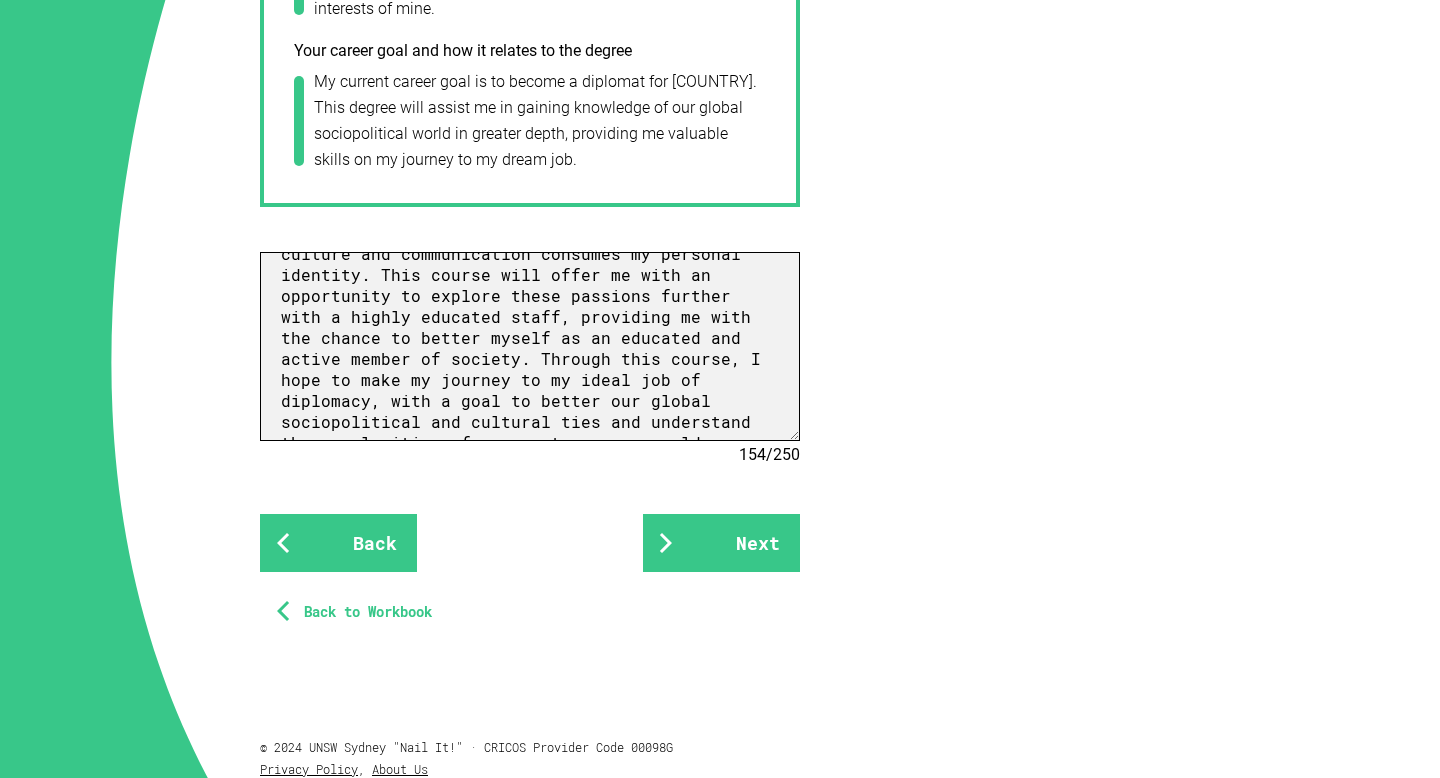 scroll, scrollTop: 81, scrollLeft: 0, axis: vertical 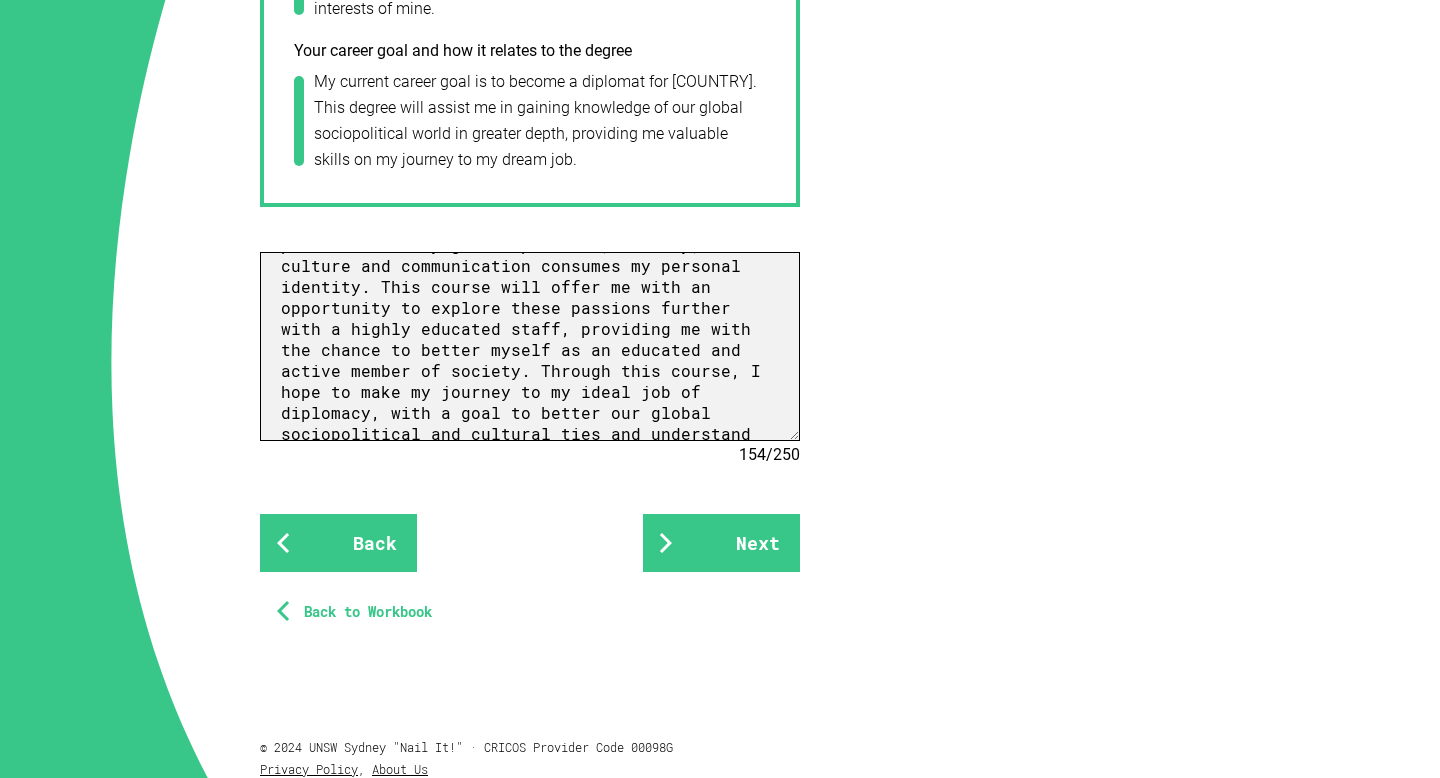 click on "As not only a young member of our developing international society but a human being, my passion to study global politics, history, culture and communication consumes my personal identity. This course will offer me with an opportunity to explore these passions further with a highly educated staff, providing me with the chance to better myself as an educated and active member of society. Through this course, I hope to make my journey to my ideal job of diplomacy, with a goal to better our global sociopolitical and cultural ties and understand the complexities of our contemporary world. Through this course I hope to not only explore my passions in humanities, but network and socialise with peers and lecturers who share the same passions and ambitions as I do. I hope that through UNSW my current thoughts will be challenged and expanded beyond current depths, of which I believe that this course will successfully offer me." at bounding box center [530, 346] 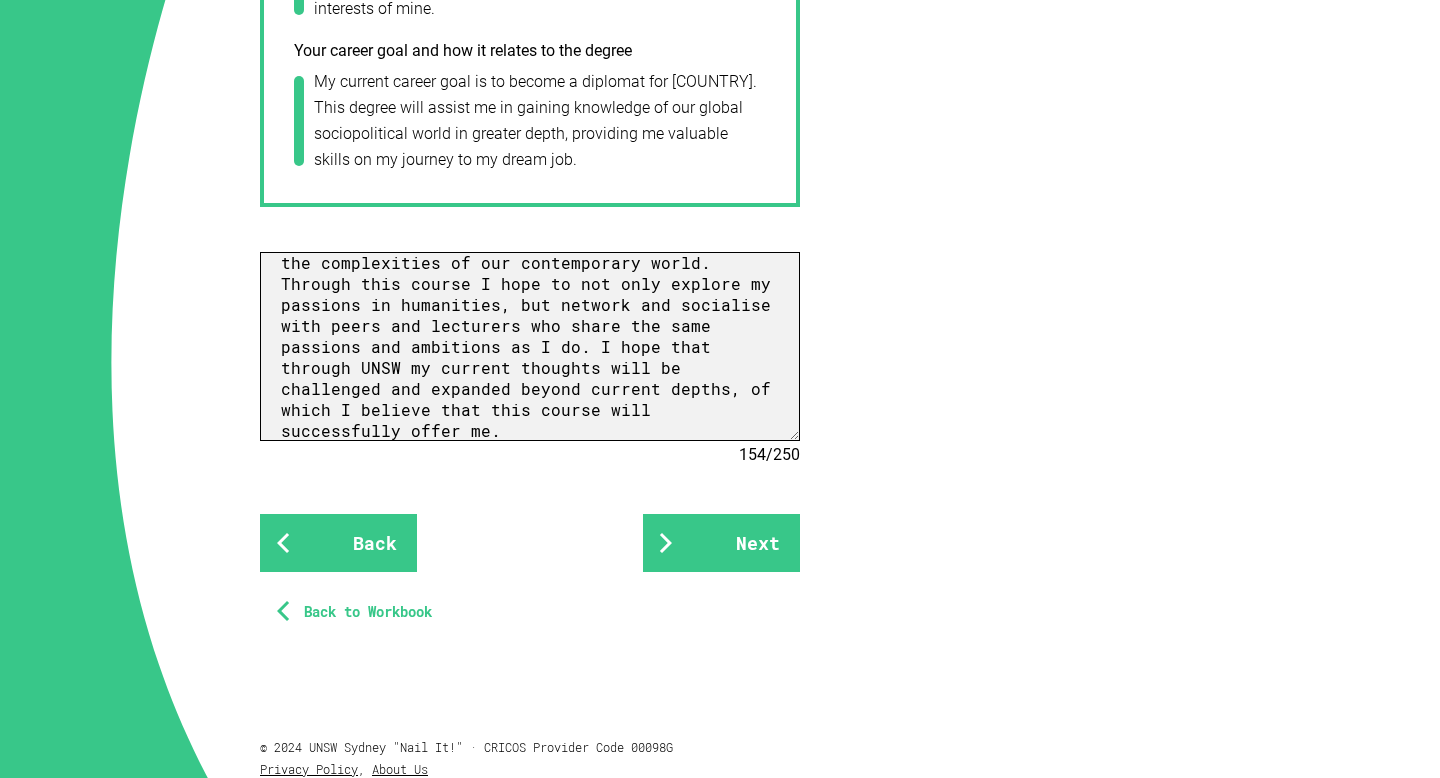 scroll, scrollTop: 279, scrollLeft: 0, axis: vertical 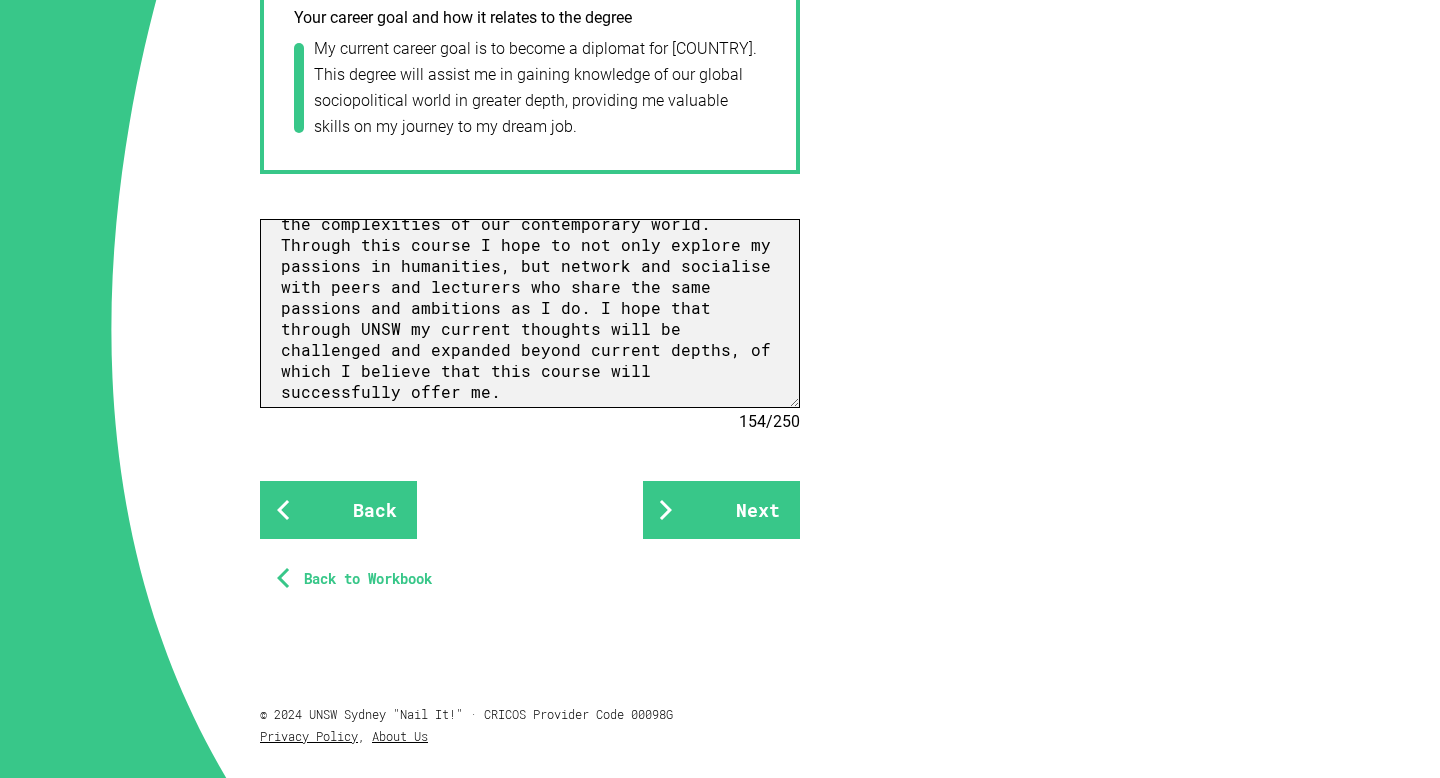 click on "As not only a young member of our developing international society but a human being, my passion to study global politics, history, culture and communication consumes my personal identity. This course will offer me with an opportunity to explore these passions further with a highly educated staff, providing me with the chance to better myself as an educated and active member of society. Through this course, I hope to make my journey to my ideal job of diplomacy, with a goal to better our global sociopolitical and cultural ties and understand the complexities of our contemporary world. Through this course I hope to not only explore my passions in humanities, but network and socialise with peers and lecturers who share the same passions and ambitions as I do. I hope that through UNSW my current thoughts will be challenged and expanded beyond current depths, of which I believe that this course will successfully offer me." at bounding box center [530, 313] 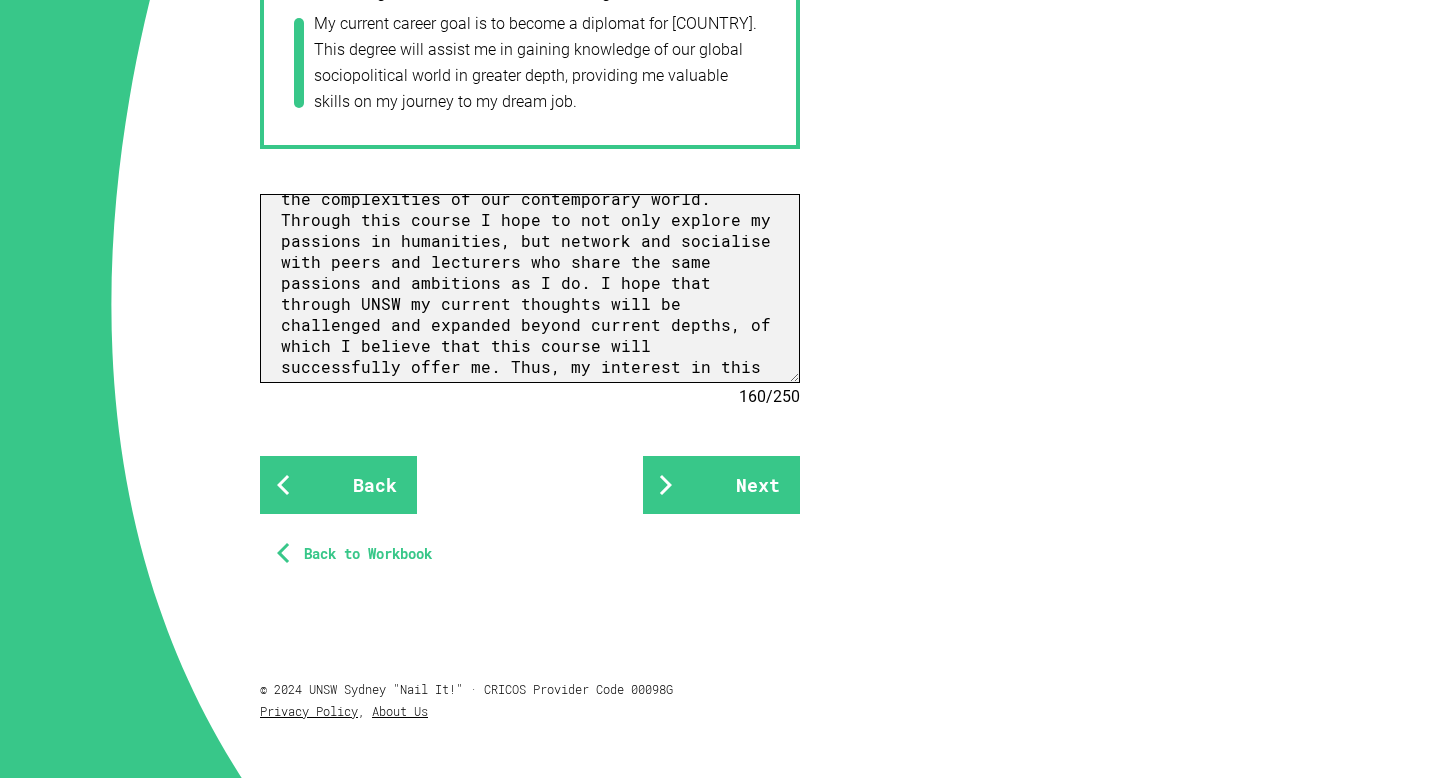 scroll, scrollTop: 1435, scrollLeft: 0, axis: vertical 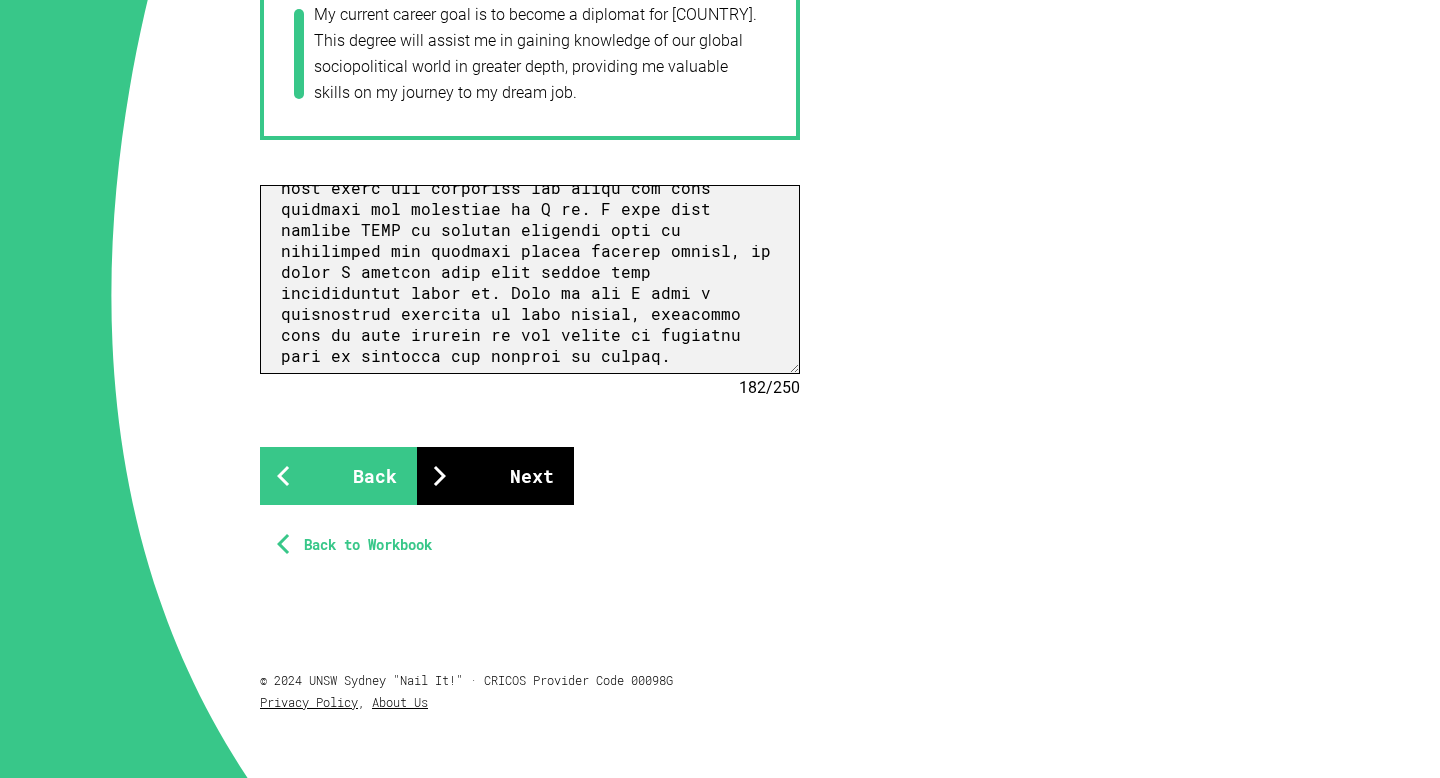 type on "As not only a young member of our developing international society but a human being, my passion to study global politics, history, culture and communication consumes my personal identity. This course will offer me with an opportunity to explore these passions further with a highly educated staff, providing me with the chance to better myself as an educated and active member of society. Through this course, I hope to make my journey to my ideal job of diplomacy, with a goal to better our global sociopolitical and cultural ties and understand the complexities of our contemporary world. Through this course I hope to not only explore my passions in humanities, but network and socialise with peers and lecturers who share the same passions and ambitions as I do. I hope that through [UNIVERSITY] my current thoughts will be challenged and expanded beyond current depths, of which I believe that this course will successfully offer me. This is why I hold a significant interest in this degree, believing that it will provide ..." 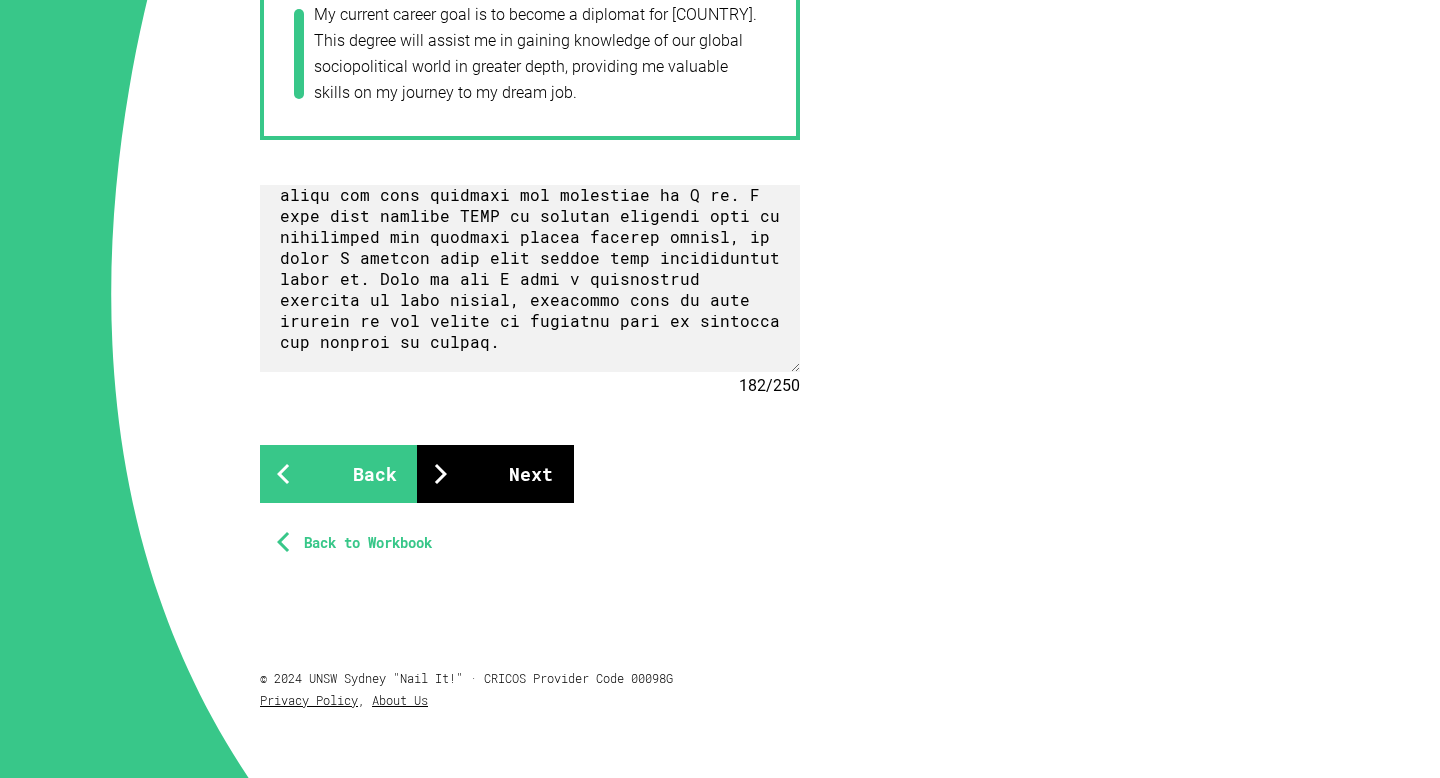 click on "Next" at bounding box center [495, 474] 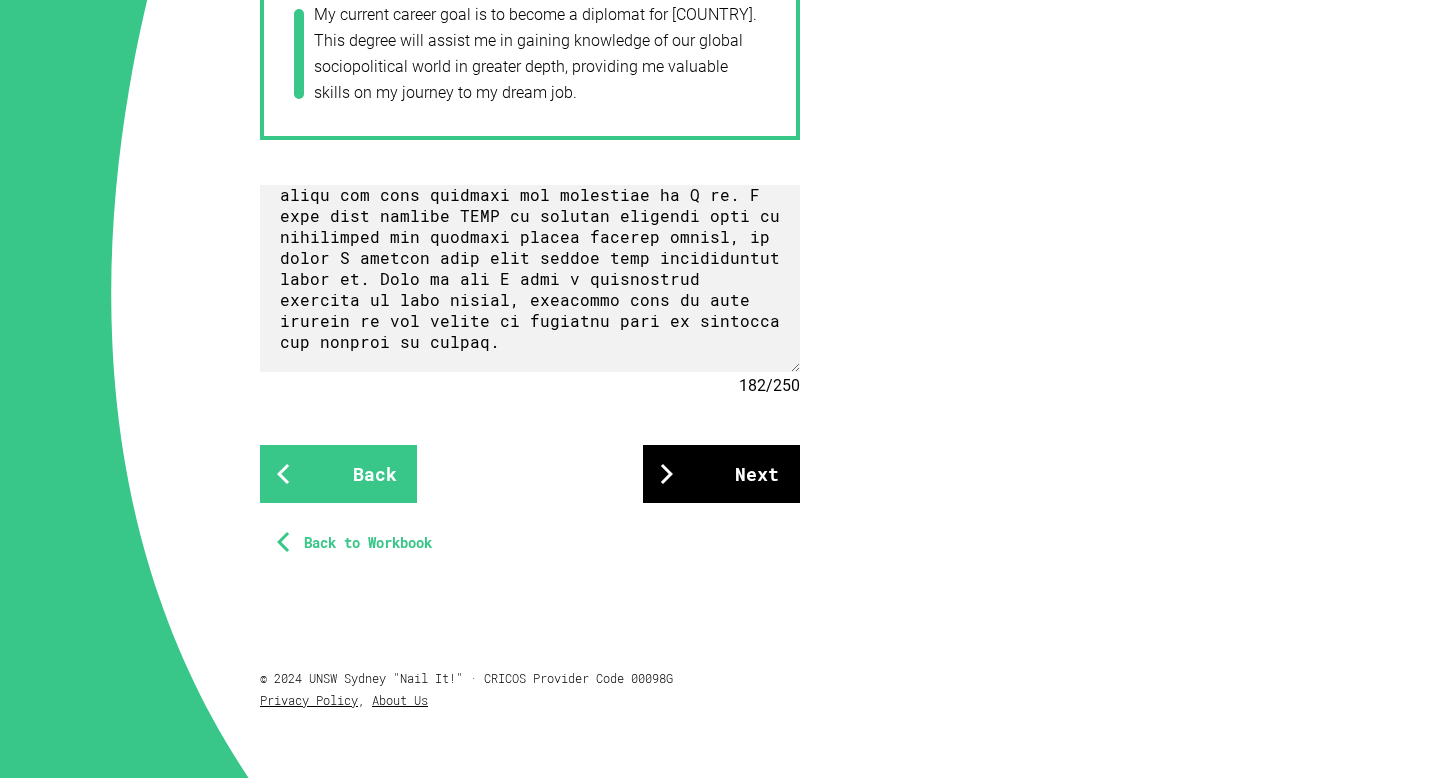 scroll, scrollTop: 322, scrollLeft: 0, axis: vertical 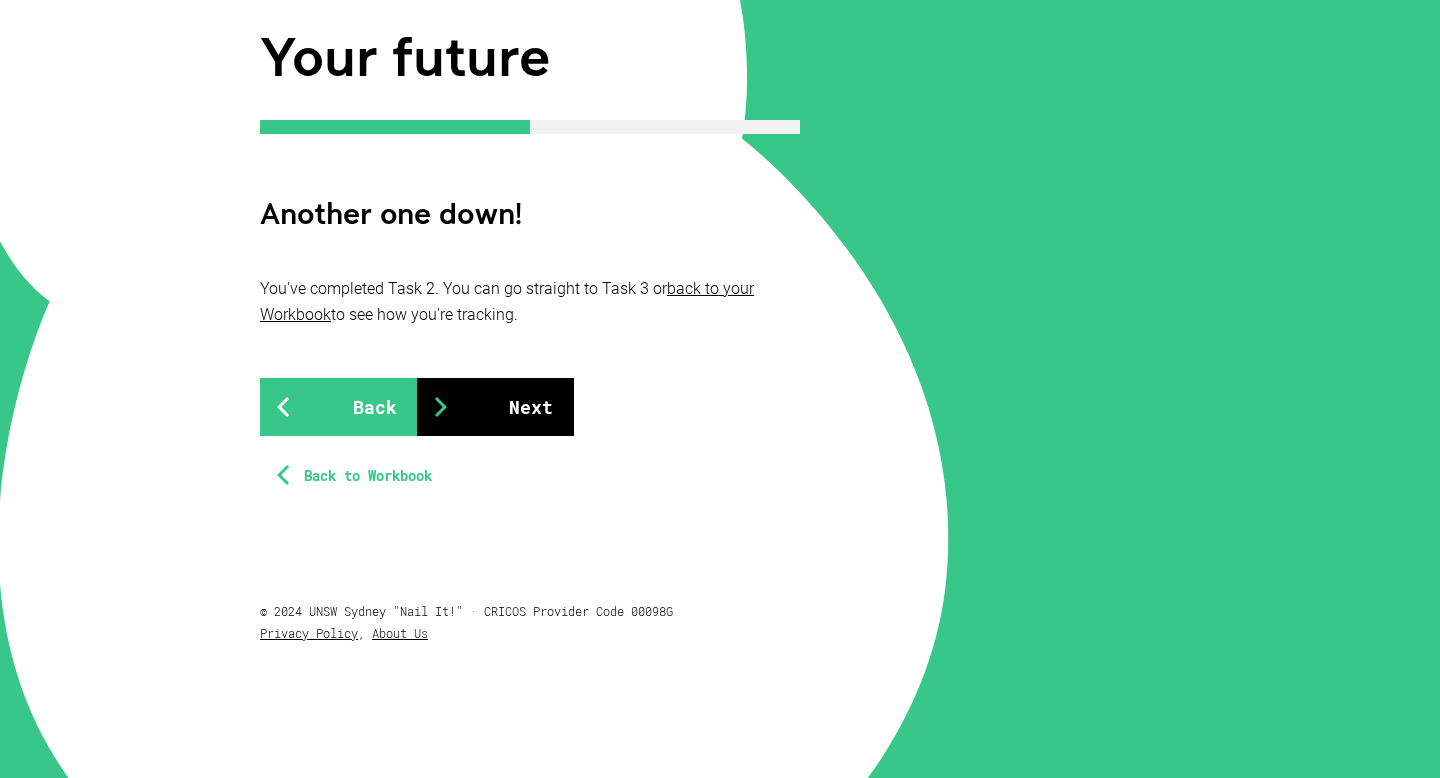 click on "Next" at bounding box center [495, 407] 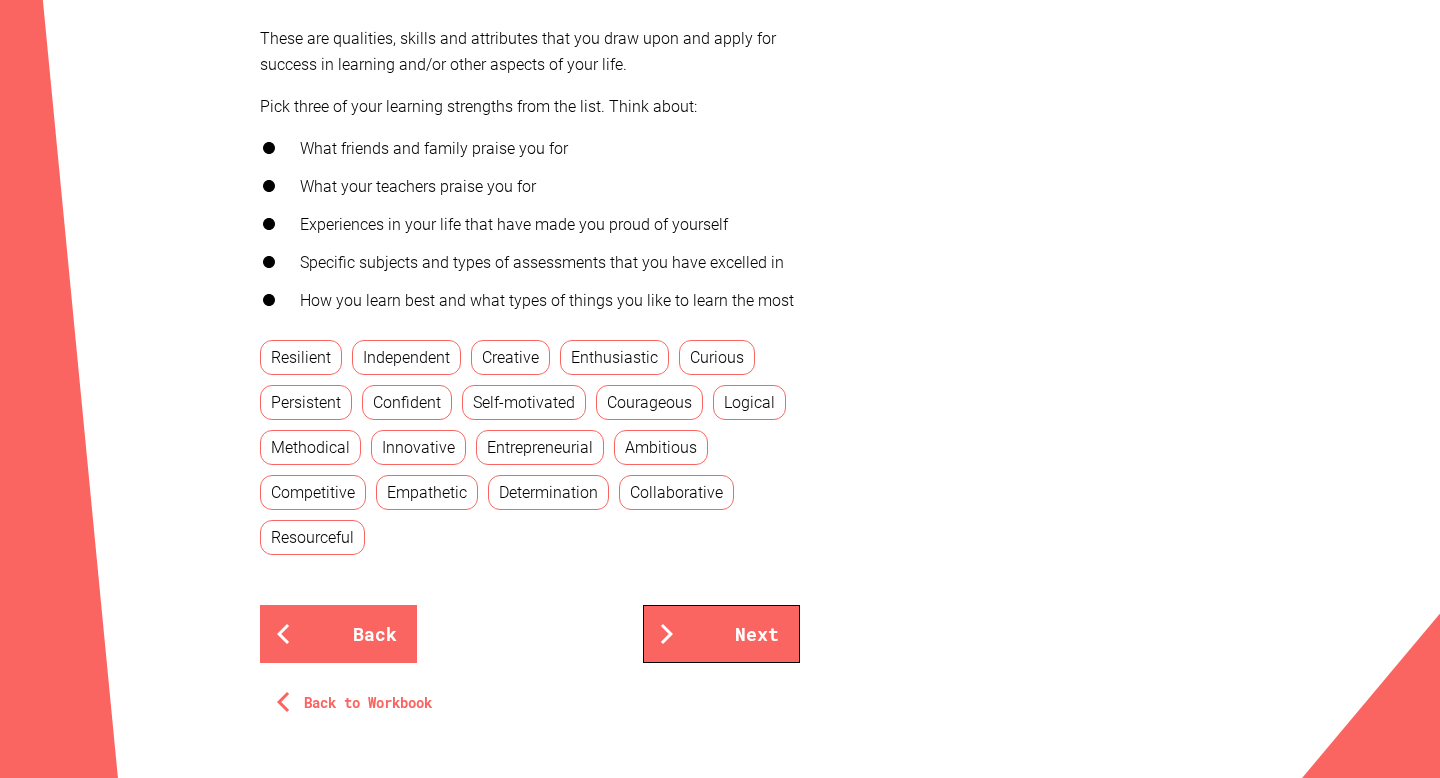 scroll, scrollTop: 687, scrollLeft: 0, axis: vertical 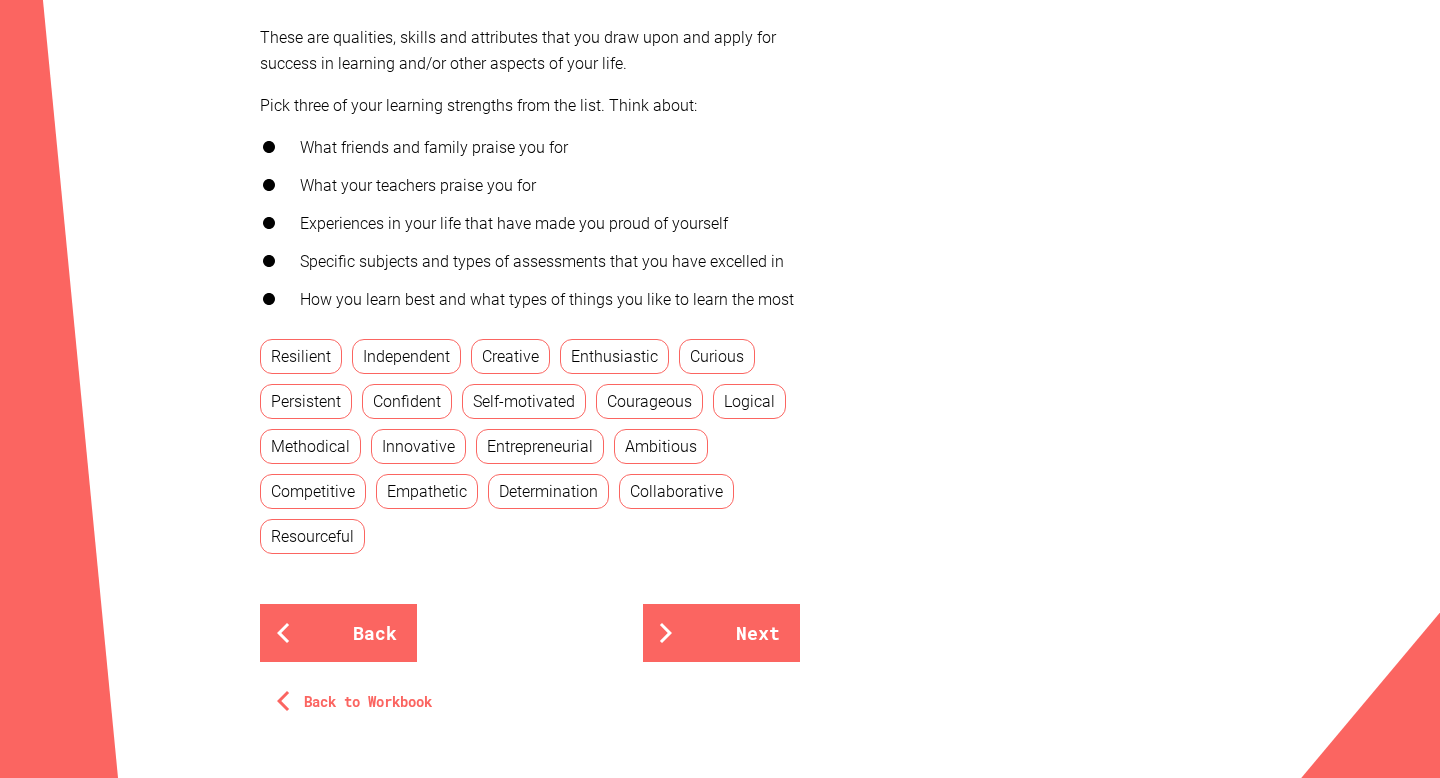 click on "Enthusiastic" at bounding box center (614, 356) 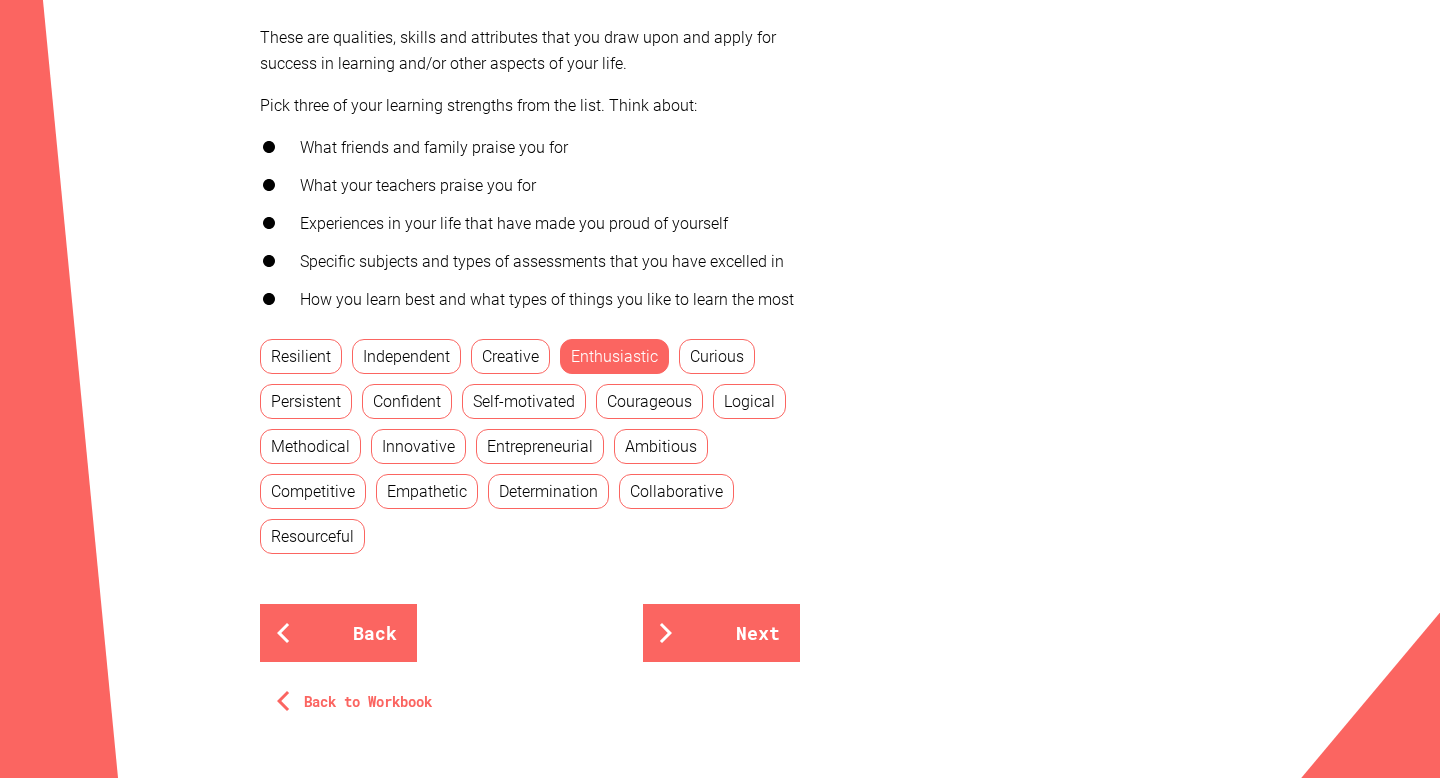 click on "Competitive" at bounding box center [313, 491] 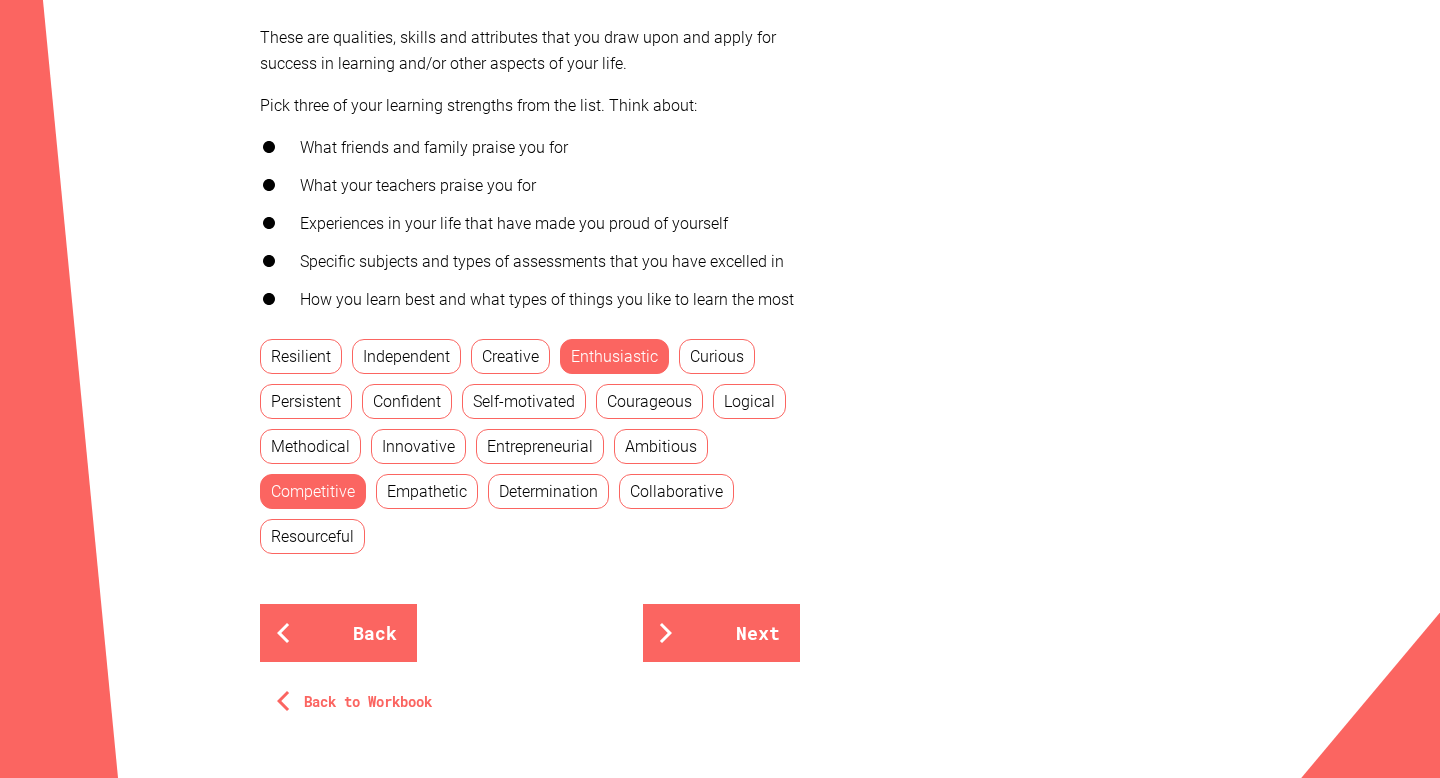 click on "Ambitious" at bounding box center [661, 446] 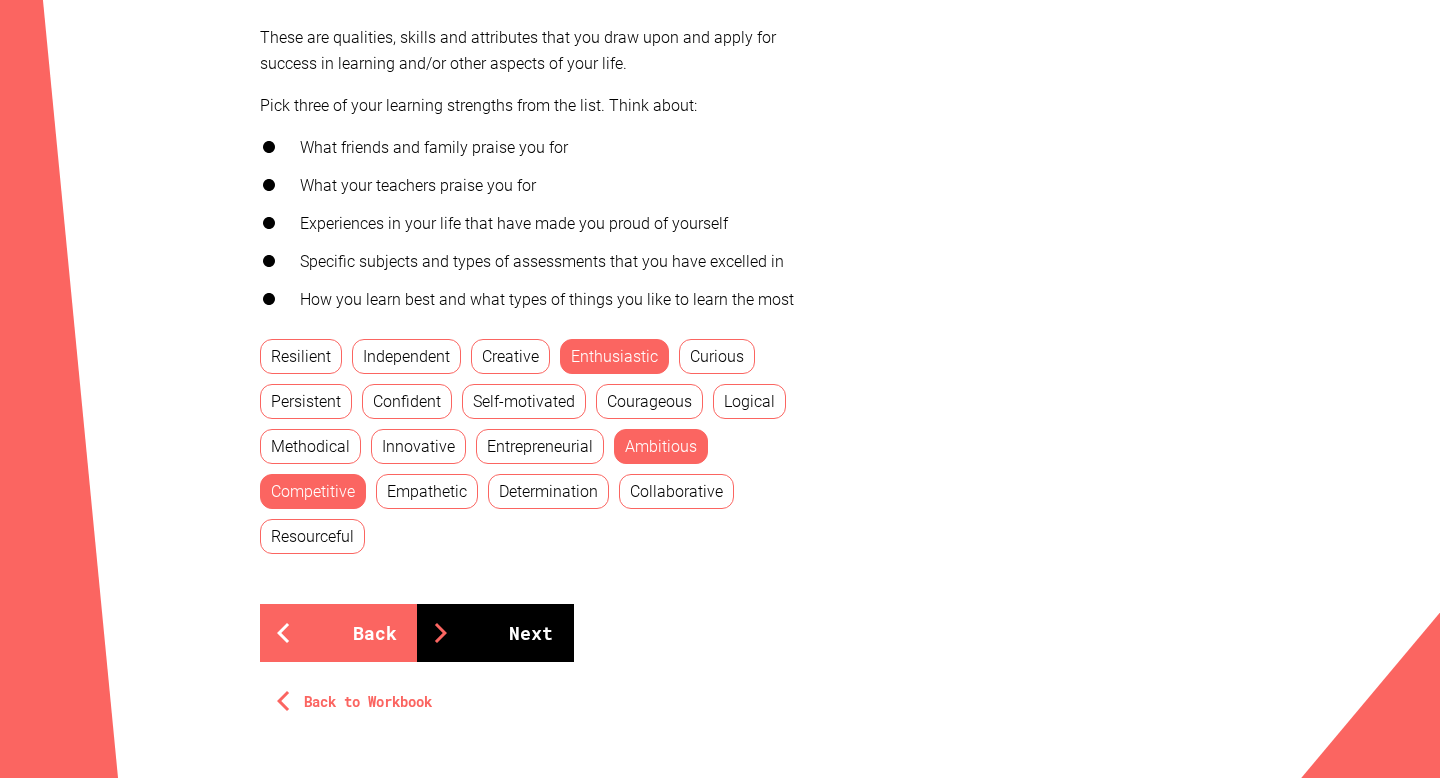 click at bounding box center [441, 633] 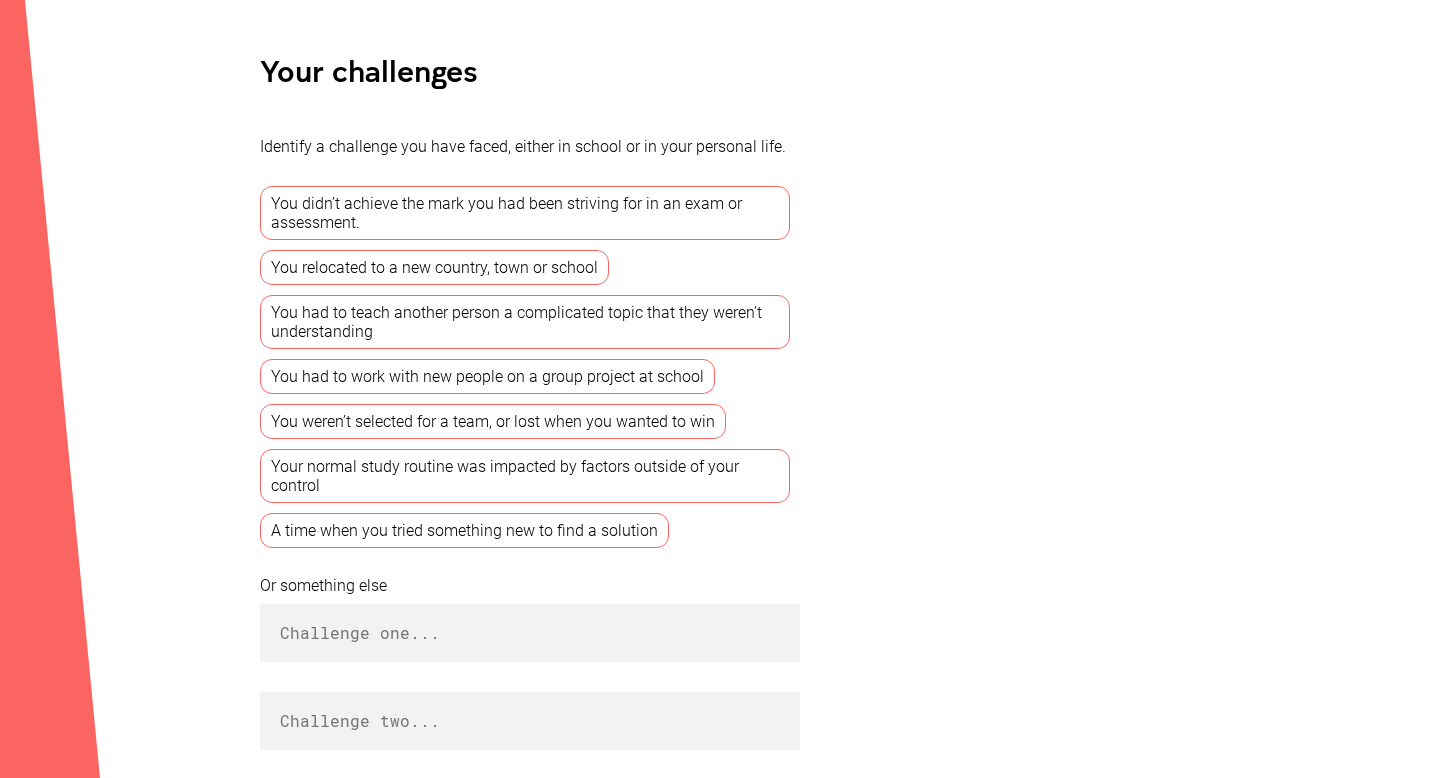 scroll, scrollTop: 477, scrollLeft: 0, axis: vertical 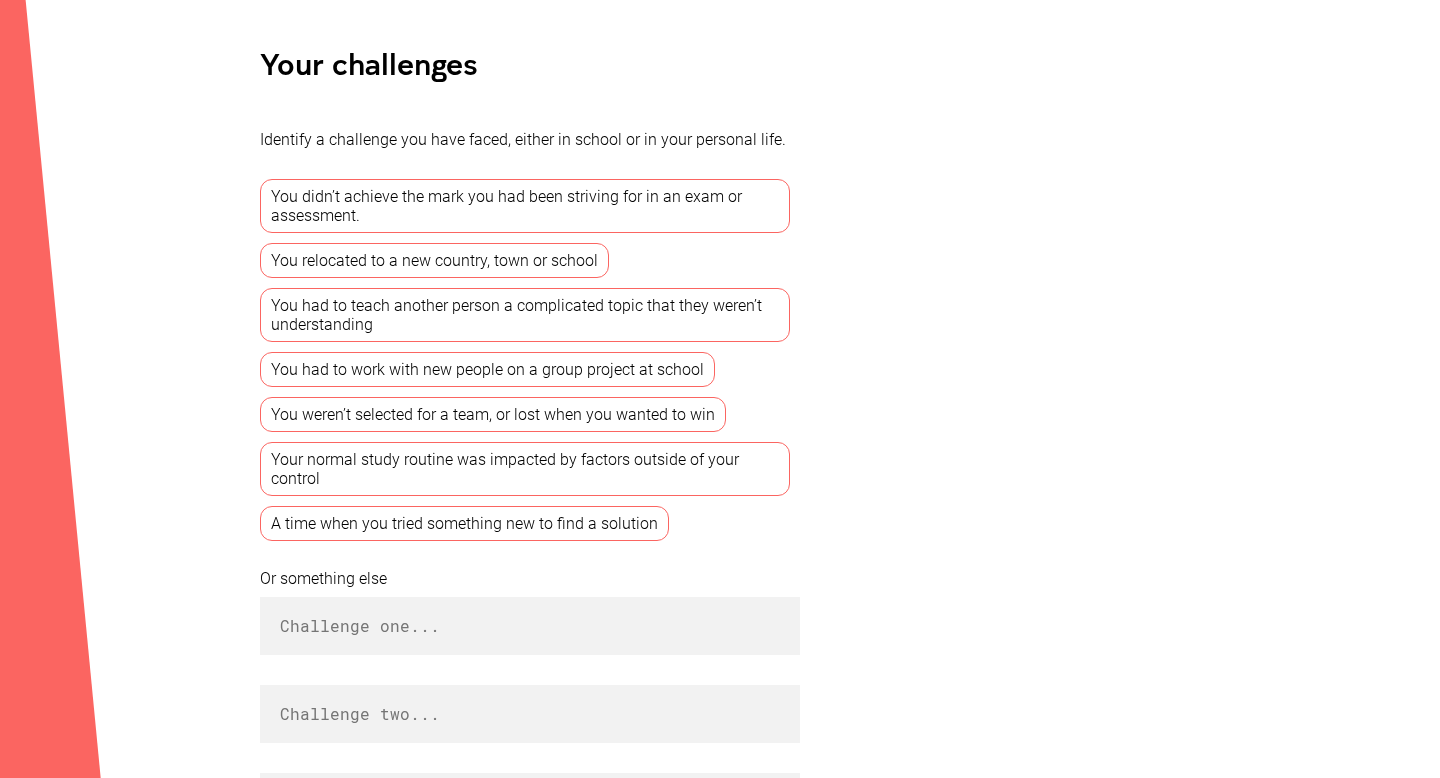 click on "Your normal study routine was impacted by factors outside of your control" at bounding box center (525, 469) 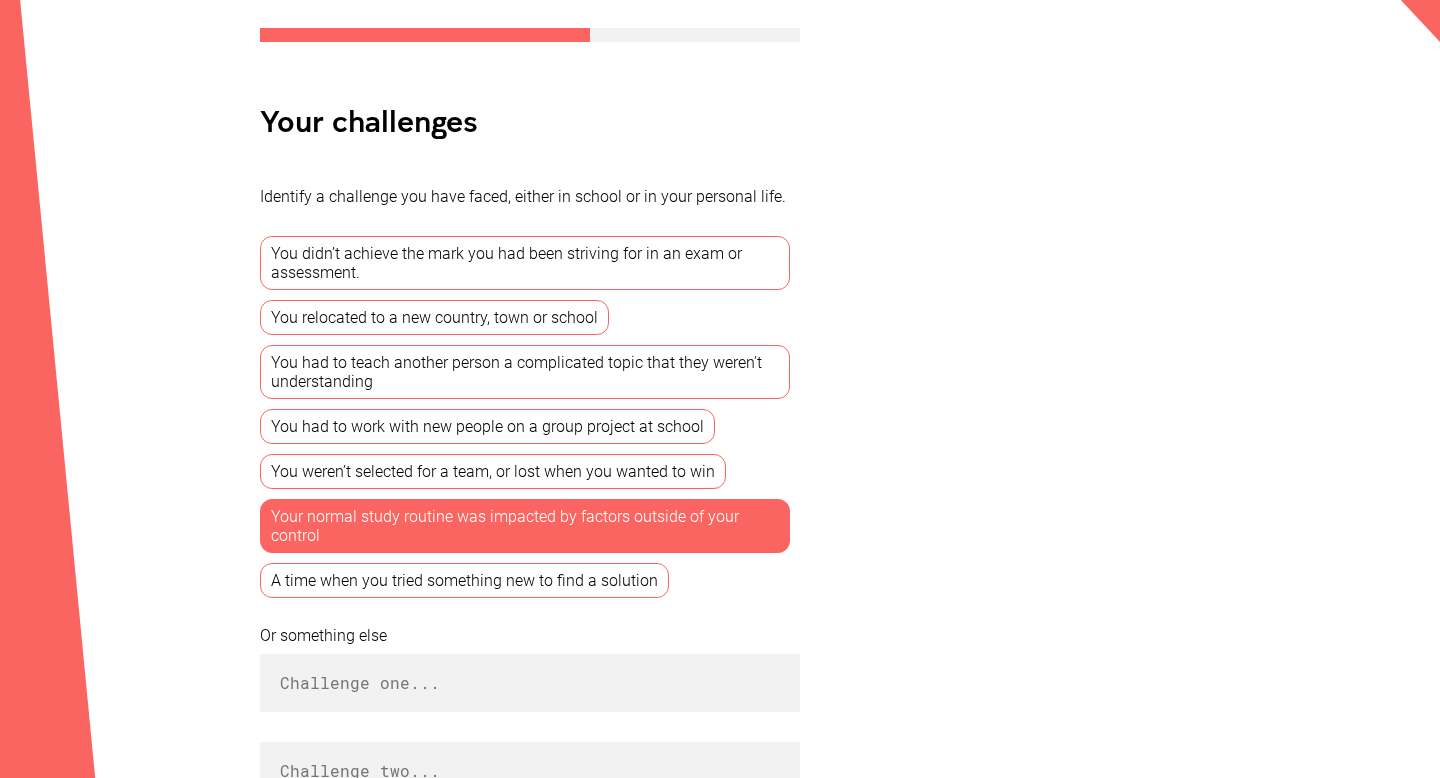 scroll, scrollTop: 422, scrollLeft: 0, axis: vertical 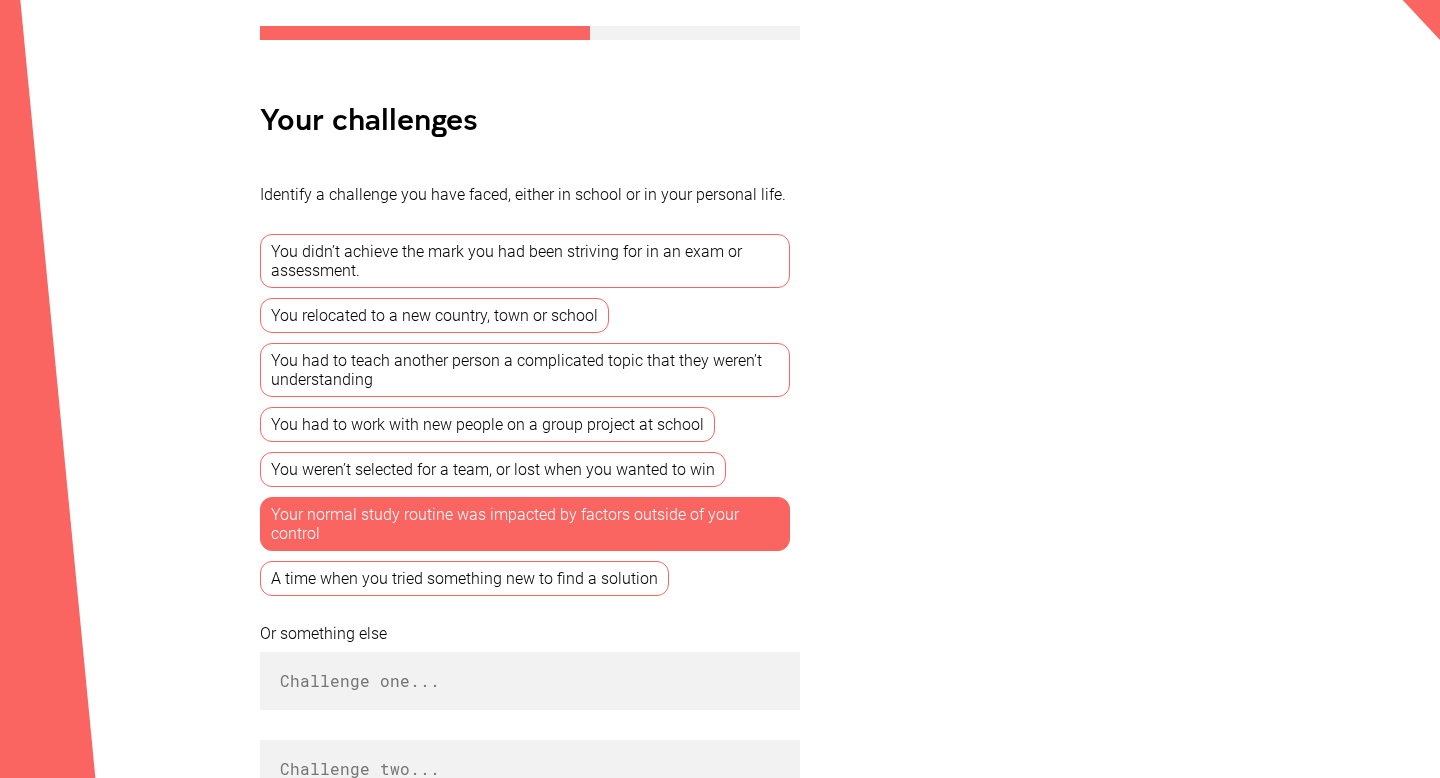 click on "You didn’t achieve the mark you had been striving for in an exam or assessment. You relocated to a new country, town or school You had to teach another person a complicated topic that they weren’t understanding You had to work with new people on a group project at school You weren’t selected for a team, or lost when you wanted to win Your normal study routine was impacted by factors outside of your control A time when you tried something new to find a solution" at bounding box center [530, 410] 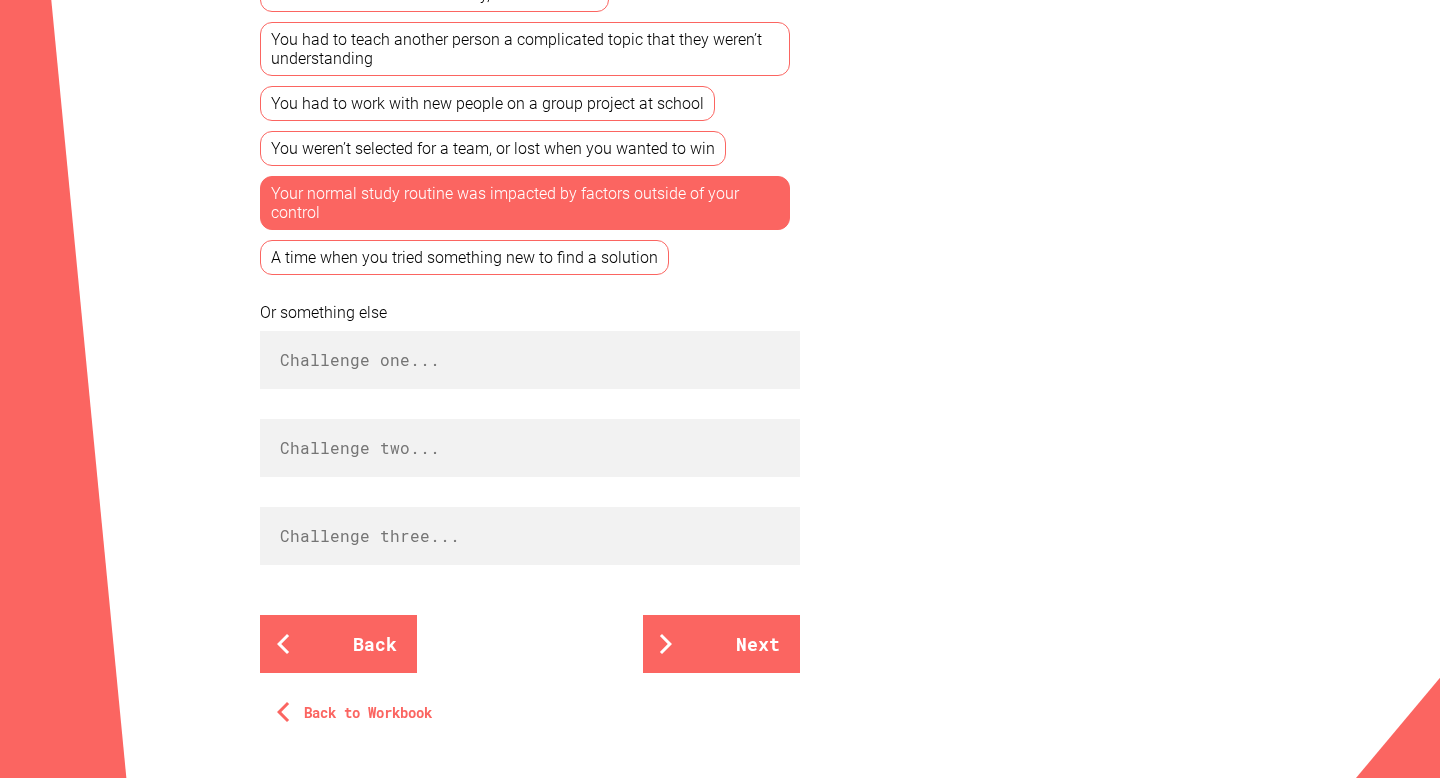 scroll, scrollTop: 754, scrollLeft: 0, axis: vertical 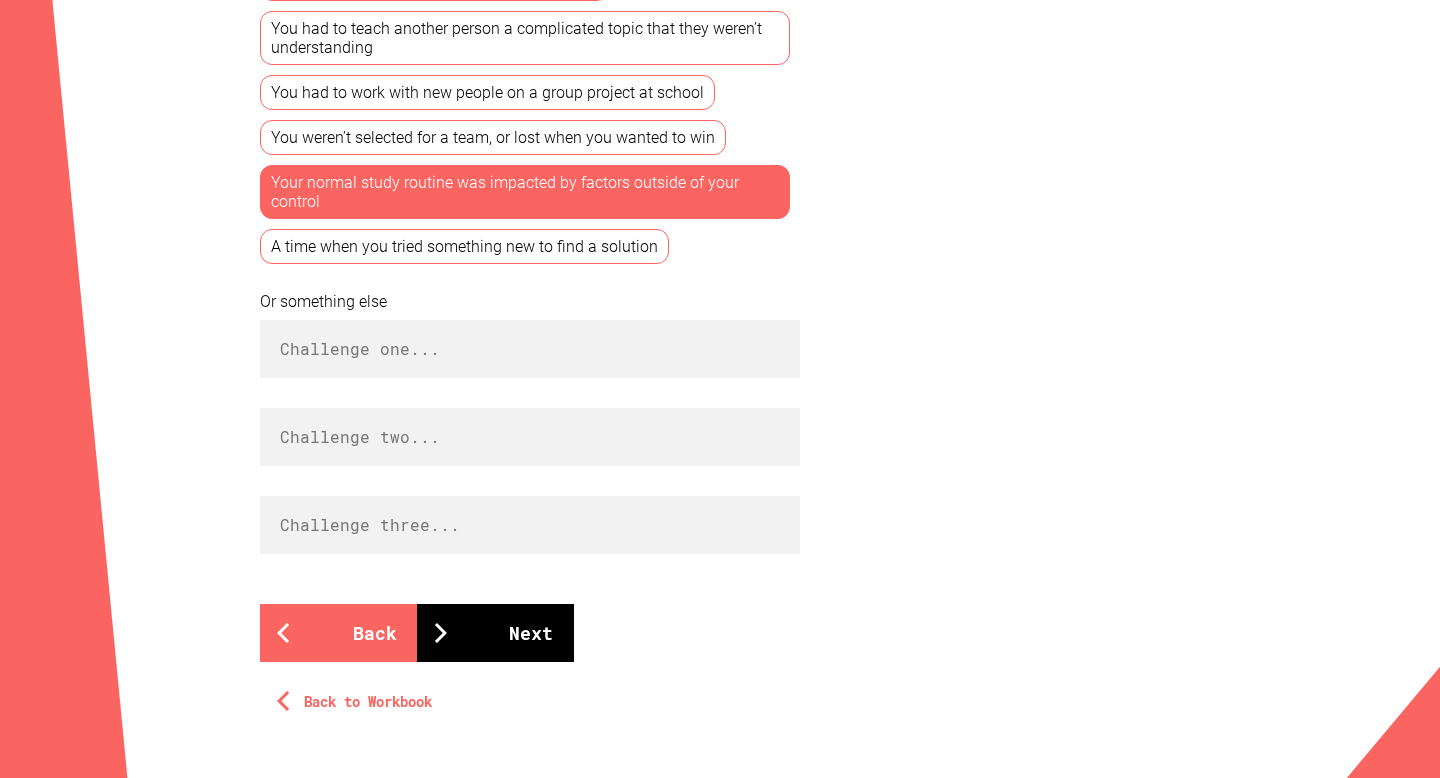 click on "Next" at bounding box center [495, 633] 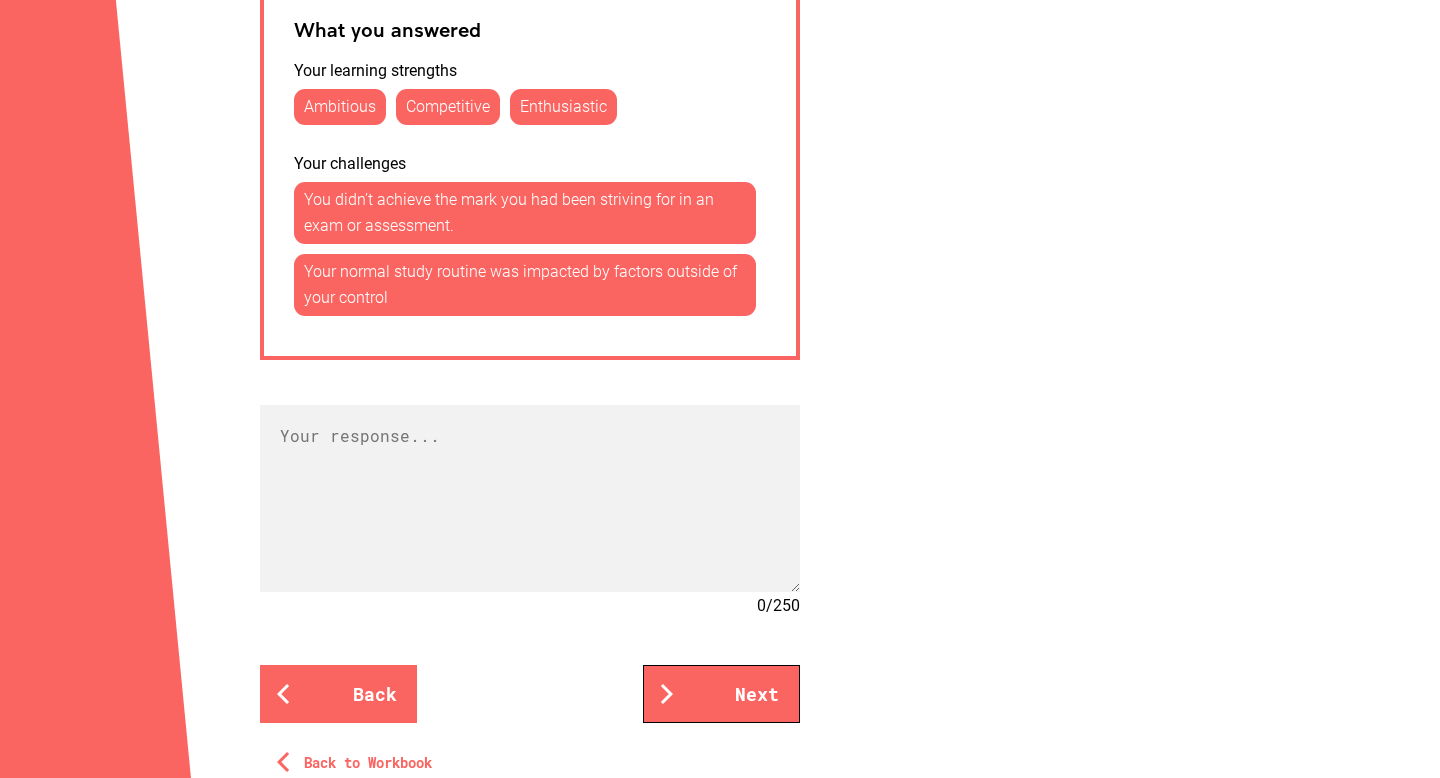 scroll, scrollTop: 1192, scrollLeft: 0, axis: vertical 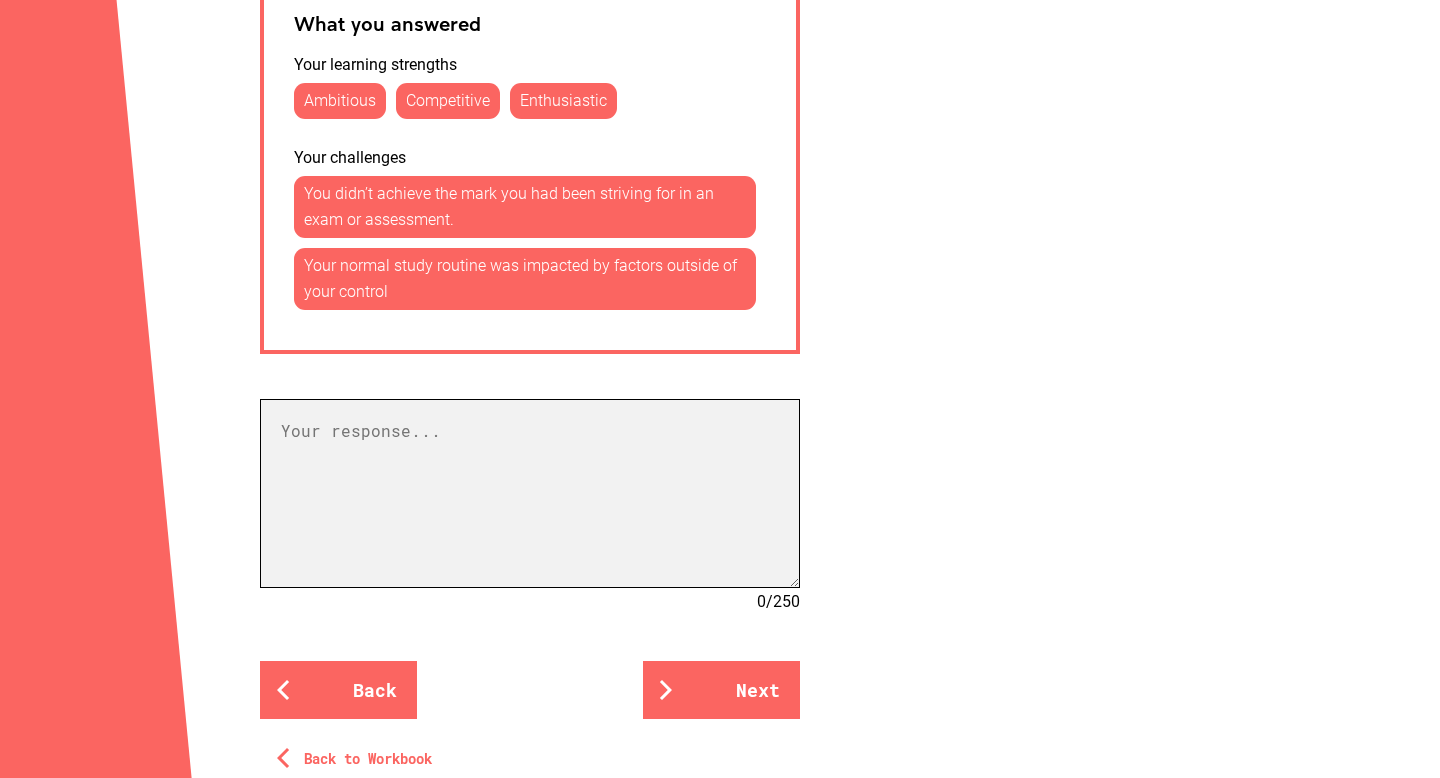 click at bounding box center (530, 493) 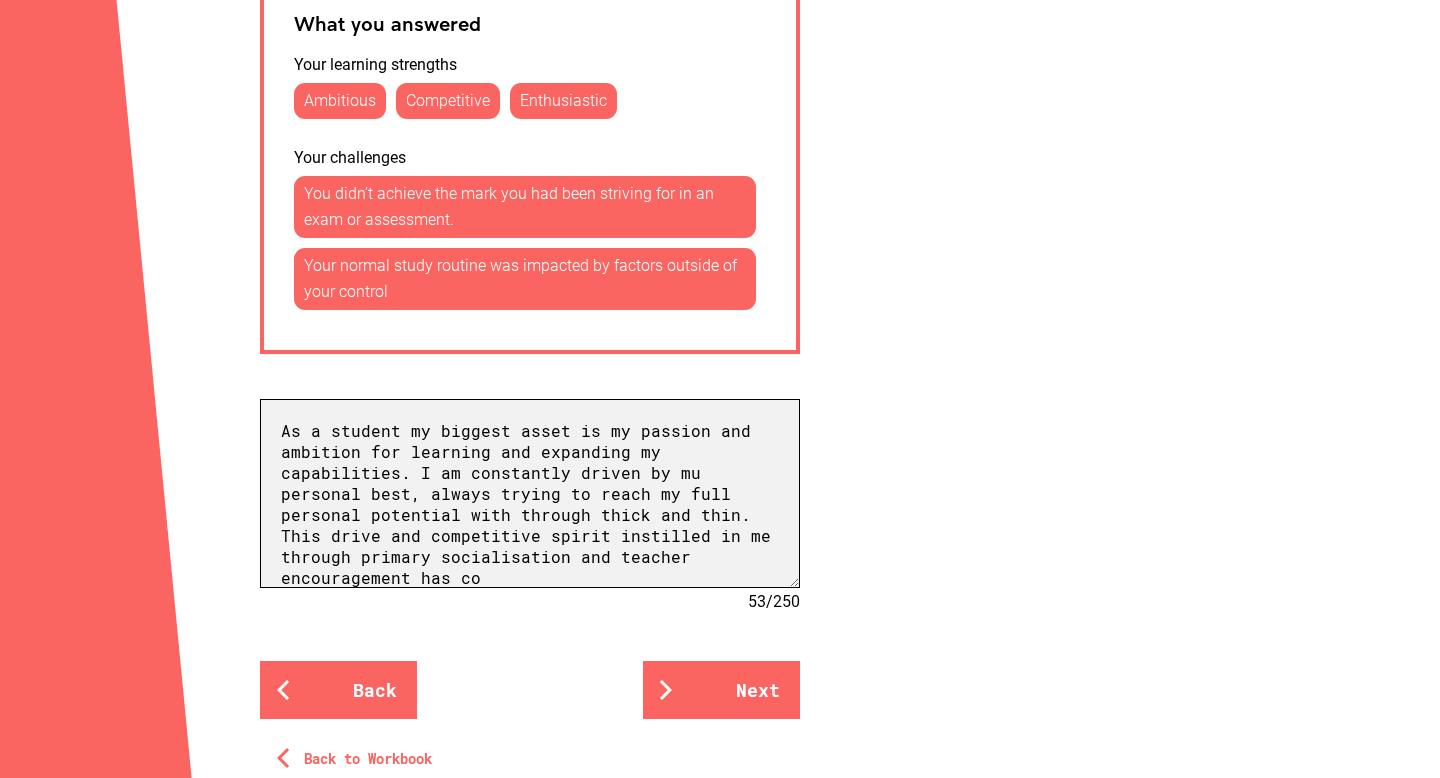 scroll, scrollTop: 2, scrollLeft: 0, axis: vertical 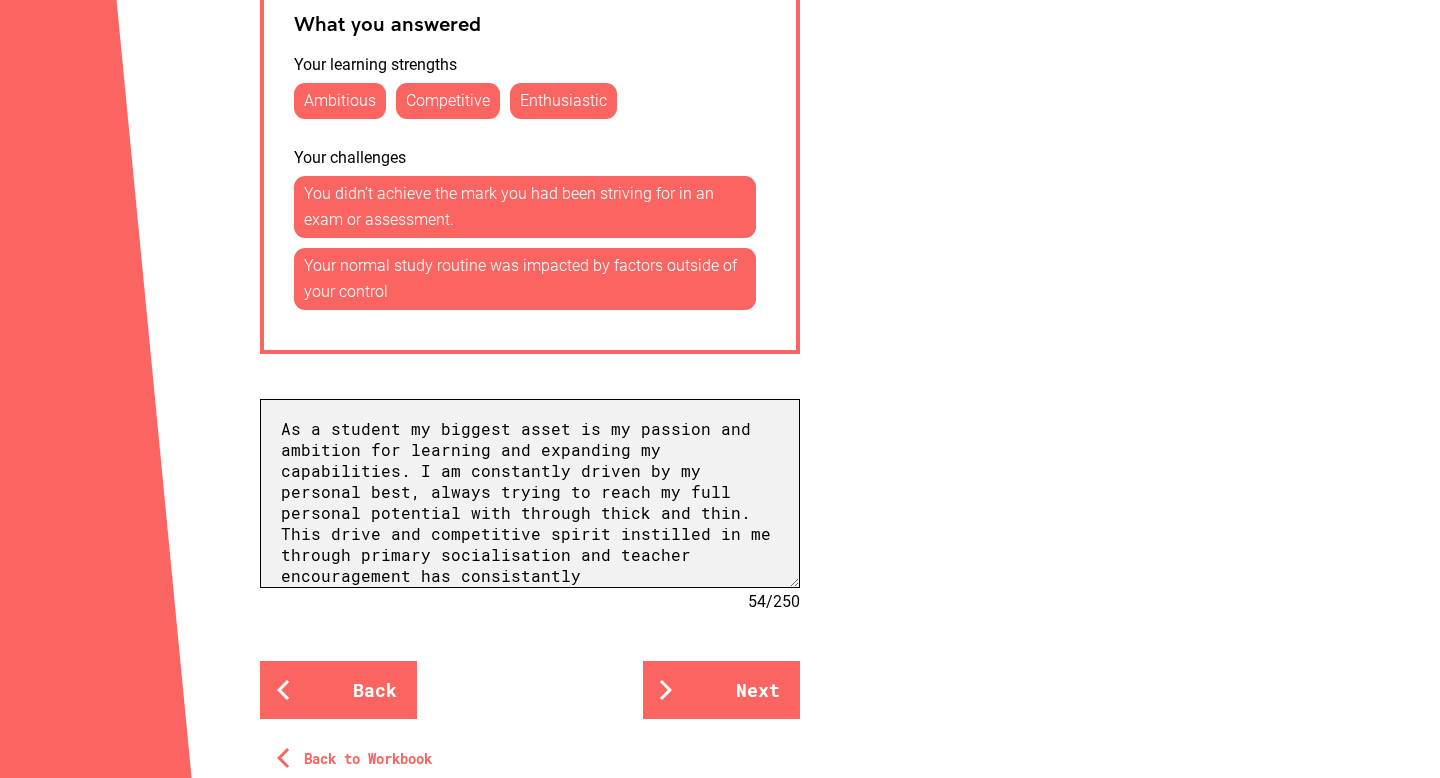 click on "As a student my biggest asset is my passion and ambition for learning and expanding my capabilities. I am constantly driven by my personal best, always trying to reach my full personal potential with through thick and thin. This drive and competitive spirit instilled in me through primary socialisation and teacher encouragement has consistantly" at bounding box center (530, 493) 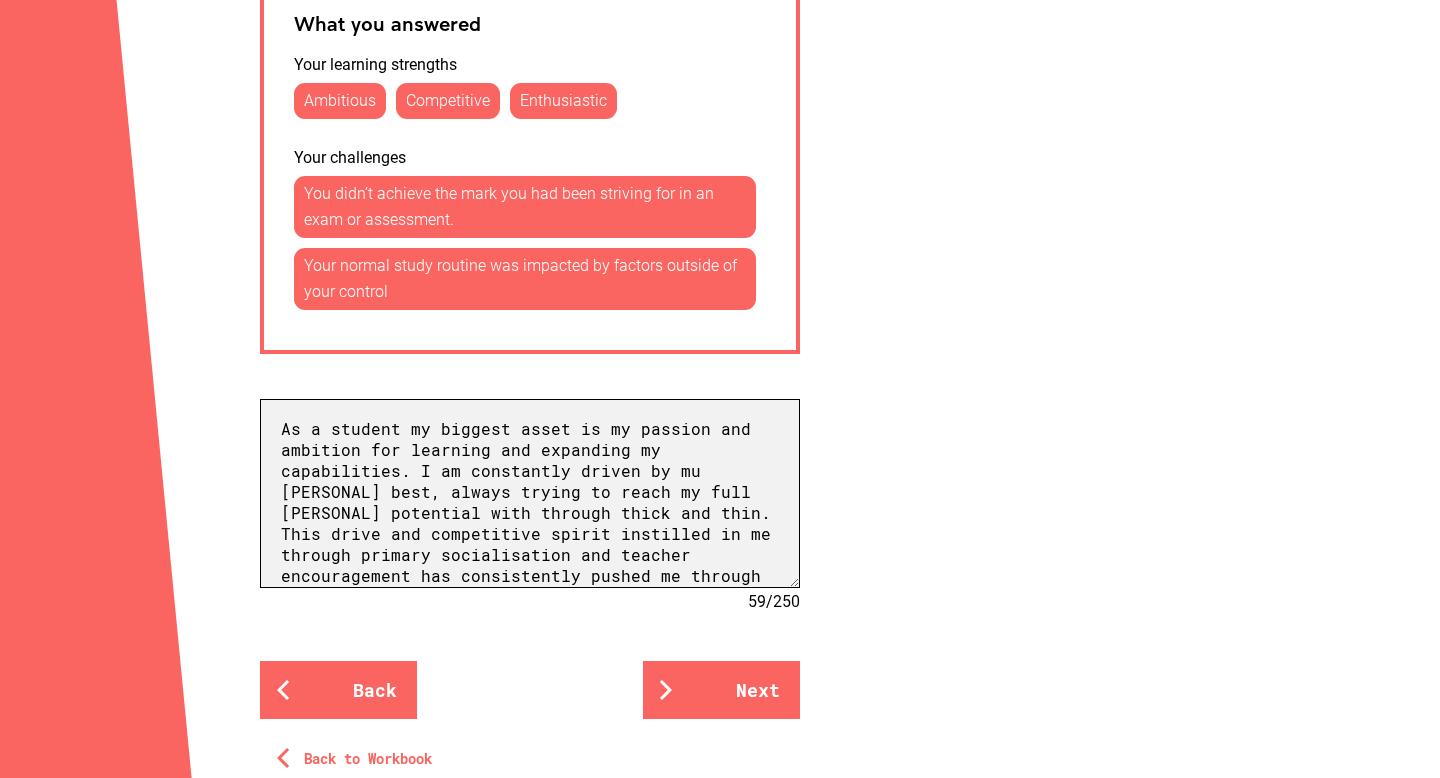 scroll, scrollTop: 23, scrollLeft: 0, axis: vertical 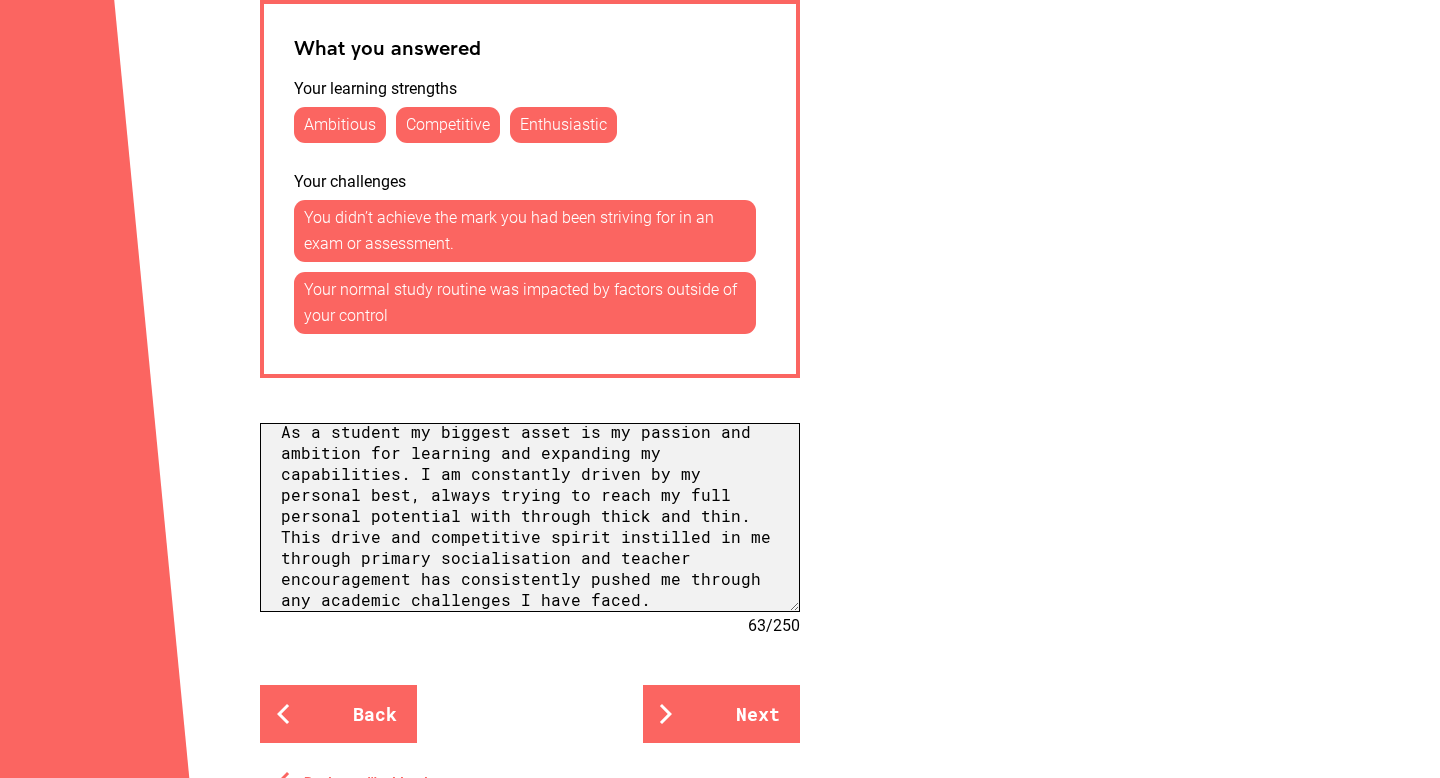 click on "As a student my biggest asset is my passion and ambition for learning and expanding my capabilities. I am constantly driven by my personal best, always trying to reach my full personal potential with through thick and thin. This drive and competitive spirit instilled in me through primary socialisation and teacher encouragement has consistently pushed me through any academic challenges I have faced." at bounding box center [530, 517] 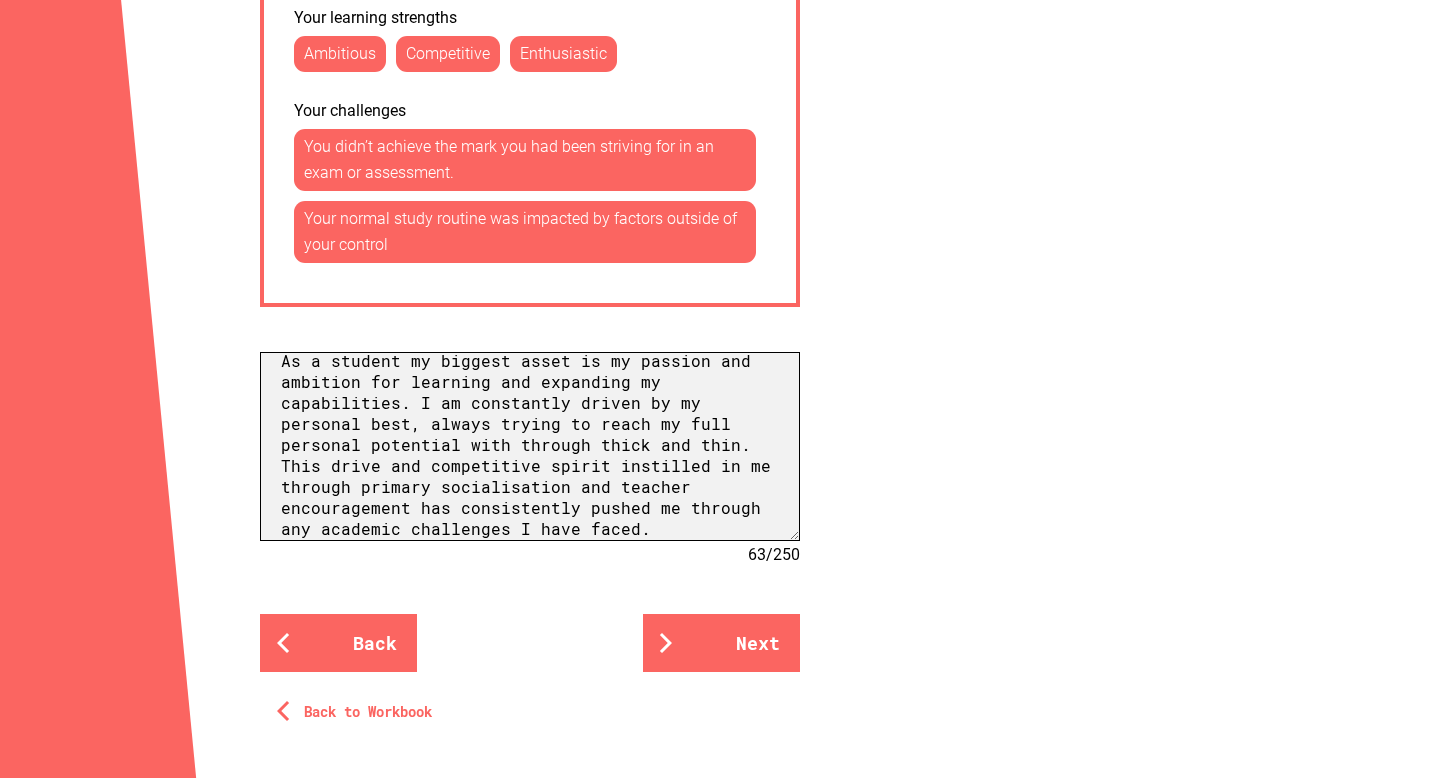 scroll, scrollTop: 1252, scrollLeft: 0, axis: vertical 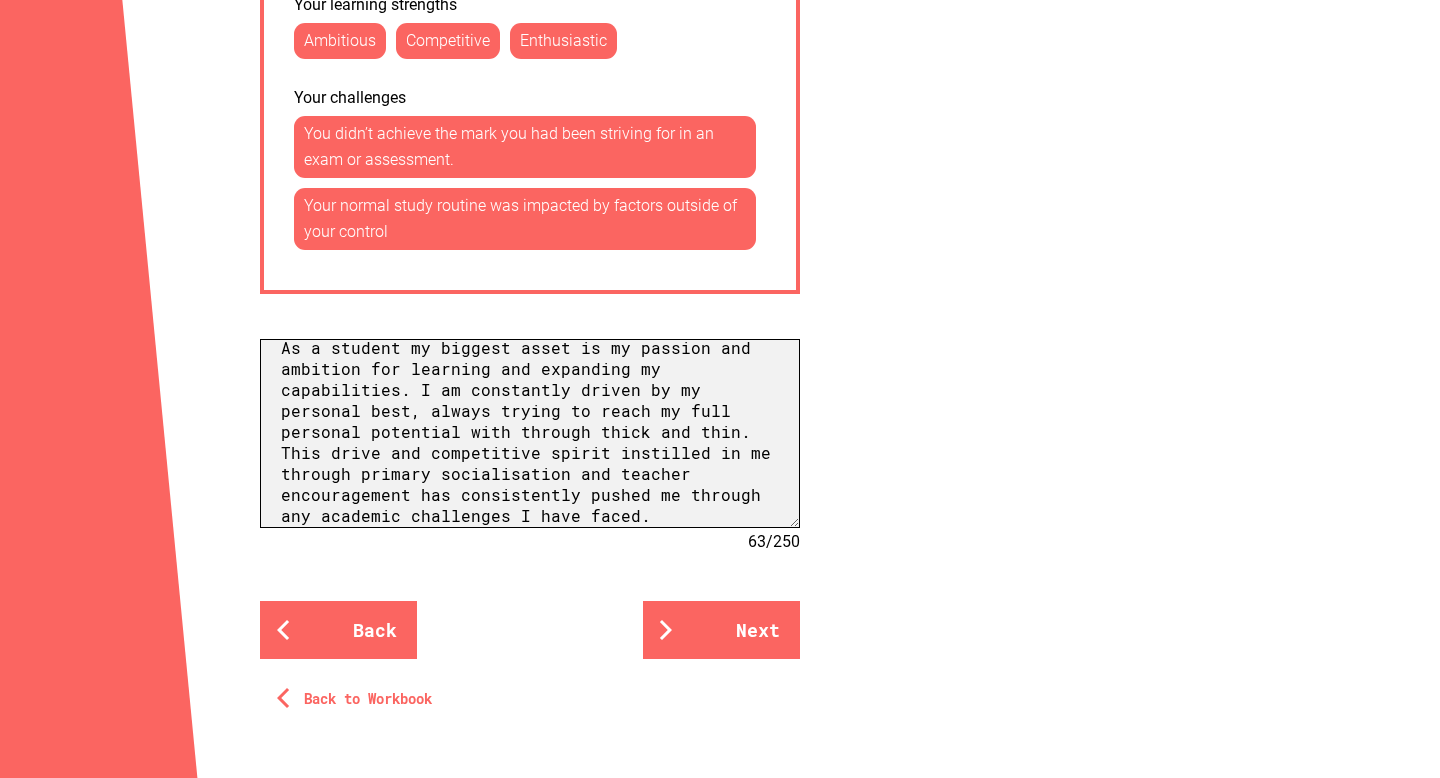 click on "As a student my biggest asset is my passion and ambition for learning and expanding my capabilities. I am constantly driven by my personal best, always trying to reach my full personal potential with through thick and thin. This drive and competitive spirit instilled in me through primary socialisation and teacher encouragement has consistently pushed me through any academic challenges I have faced." at bounding box center (530, 433) 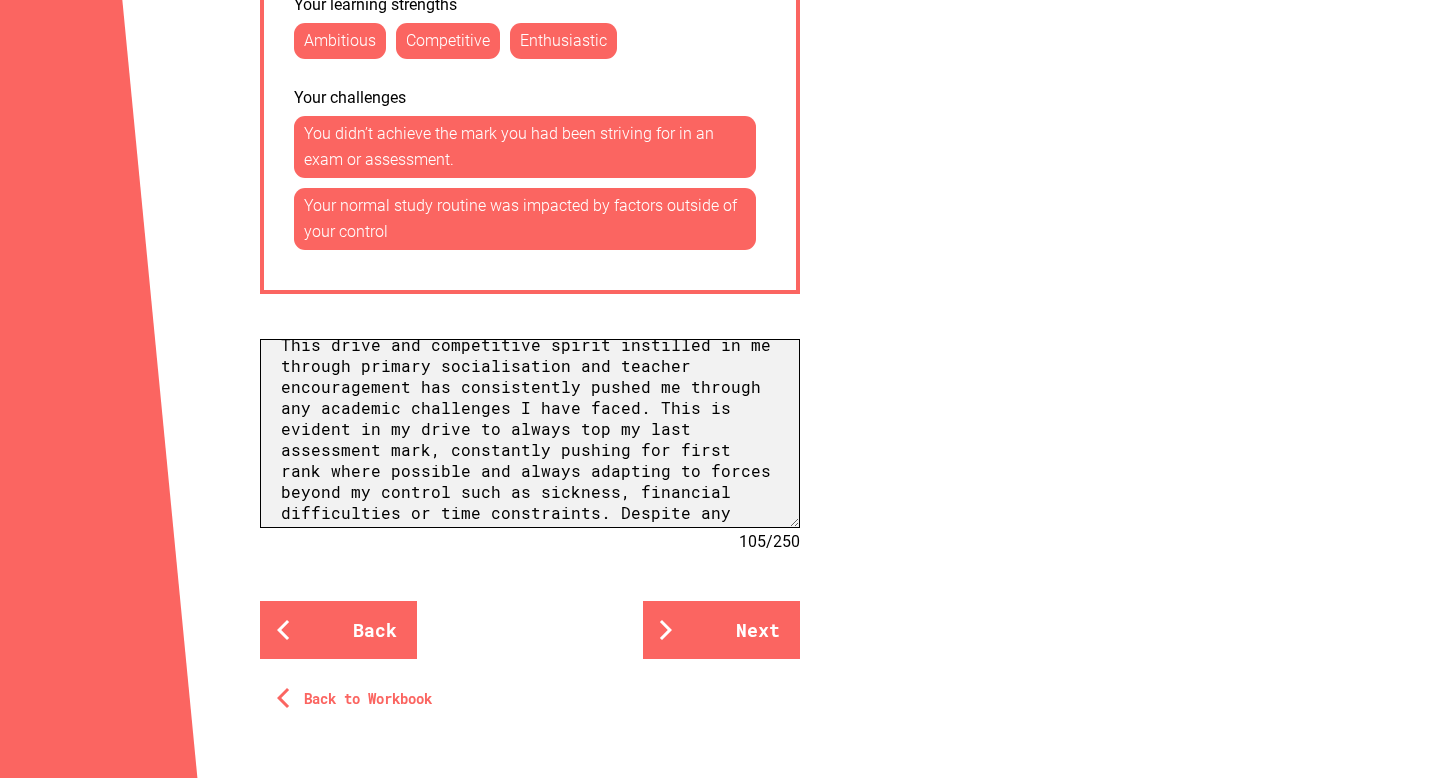 scroll, scrollTop: 152, scrollLeft: 0, axis: vertical 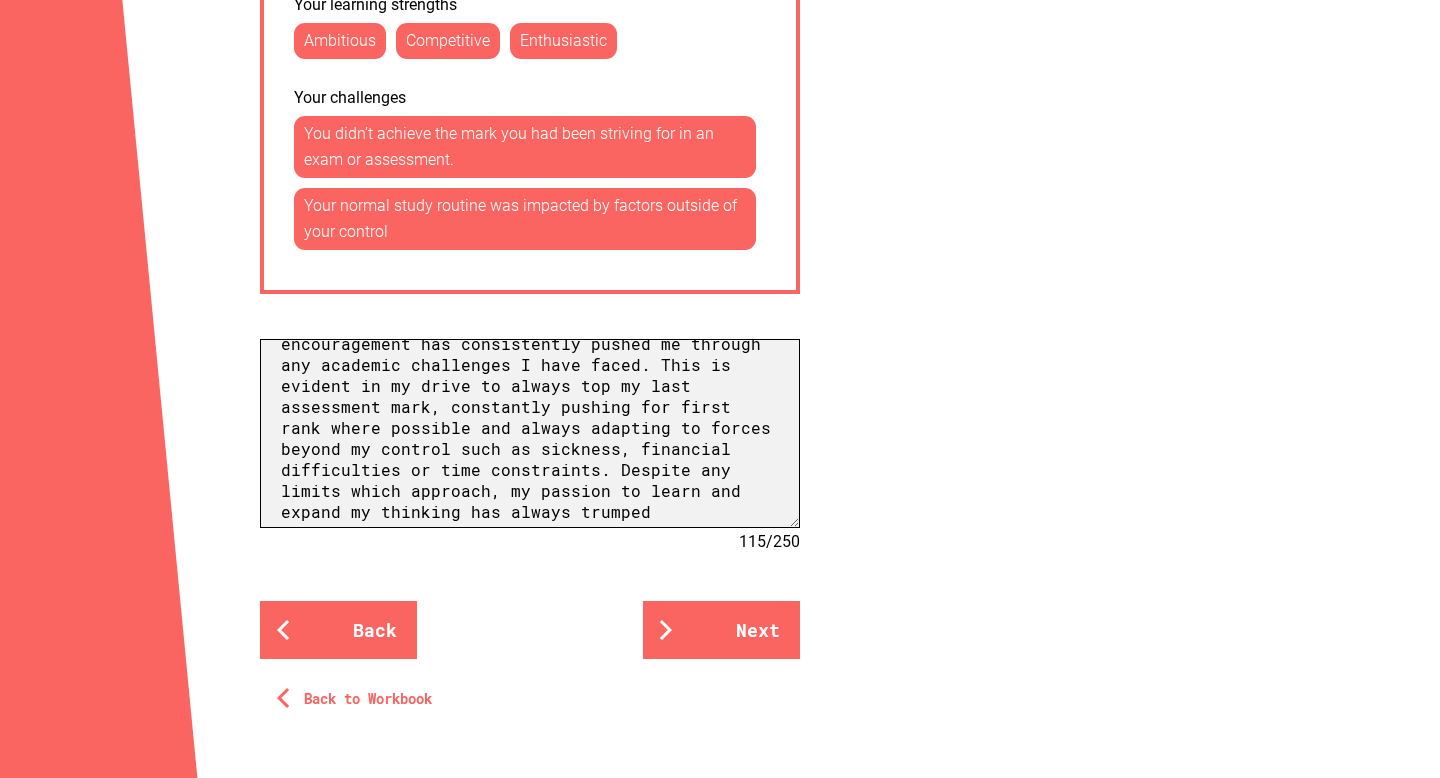 drag, startPoint x: 406, startPoint y: 479, endPoint x: 751, endPoint y: 483, distance: 345.0232 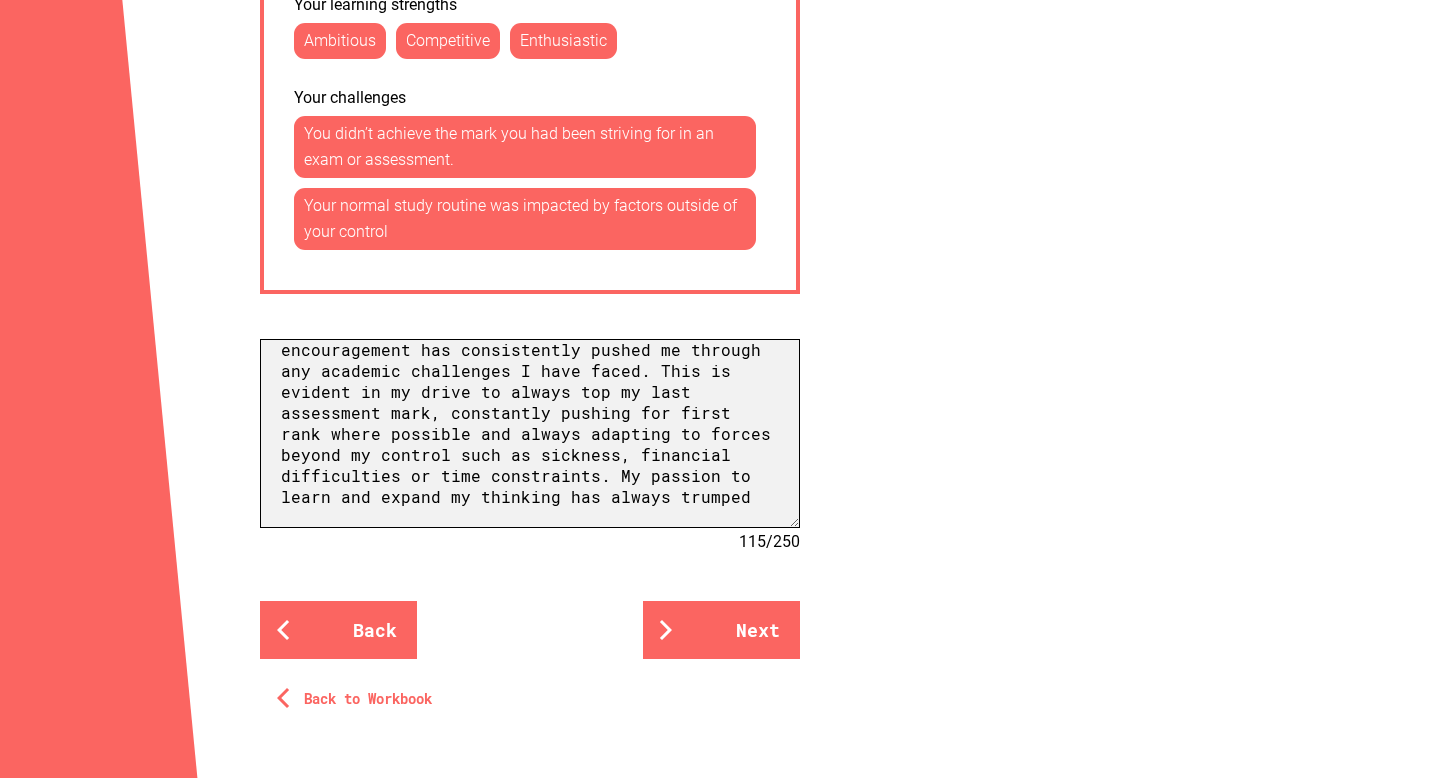 scroll, scrollTop: 172, scrollLeft: 0, axis: vertical 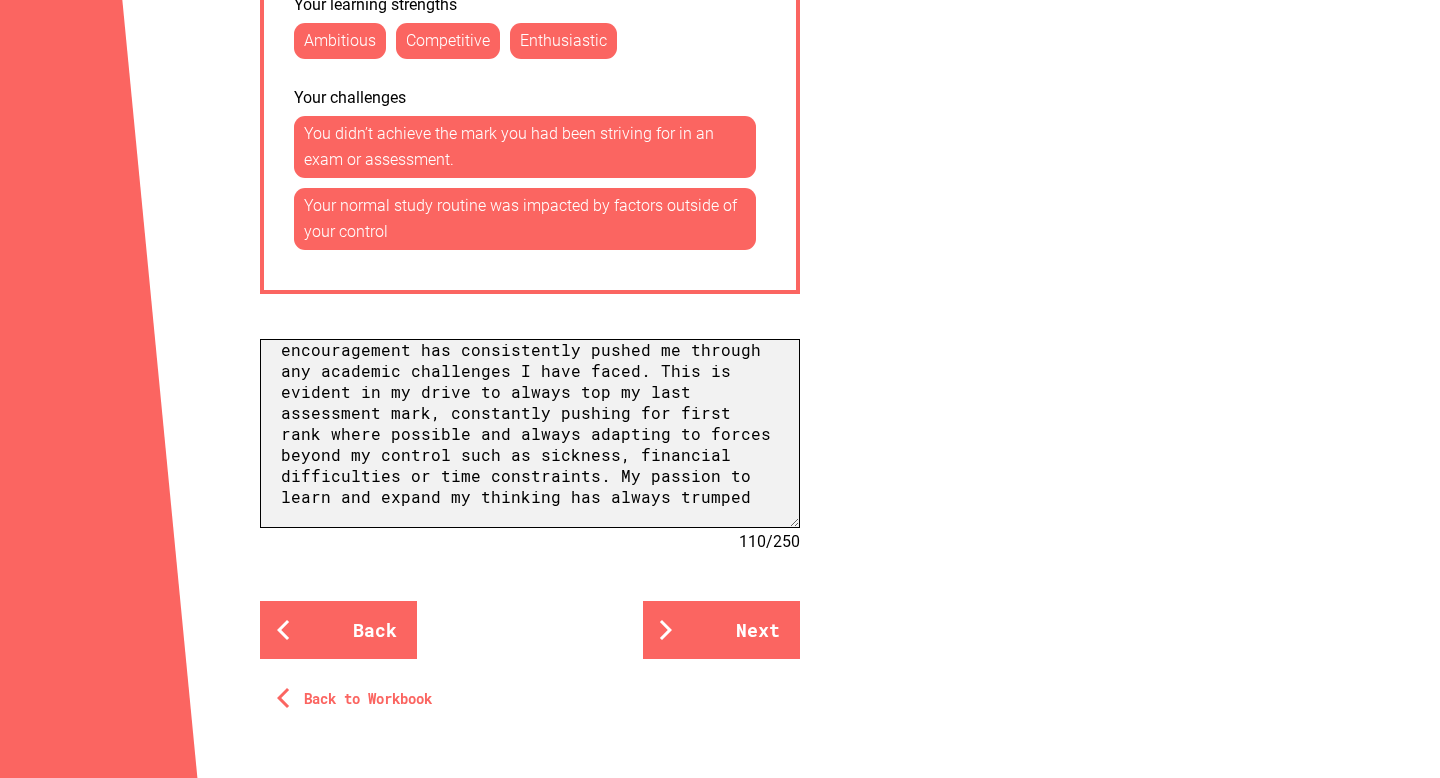 click on "As a student my biggest asset is my passion and ambition for learning and expanding my capabilities. I am constantly driven by my personal best, always trying to reach my full personal potential with through thick and thin. This drive and competitive spirit instilled in me through primary socialisation and teacher encouragement has consistently pushed me through any academic challenges I have faced. This is evident in my drive to always top my last assessment mark, constantly pushing for first rank where possible and always adapting to forces beyond my control such as sickness, financial difficulties or time constraints. My passion to learn and expand my thinking has always trumped" at bounding box center (530, 433) 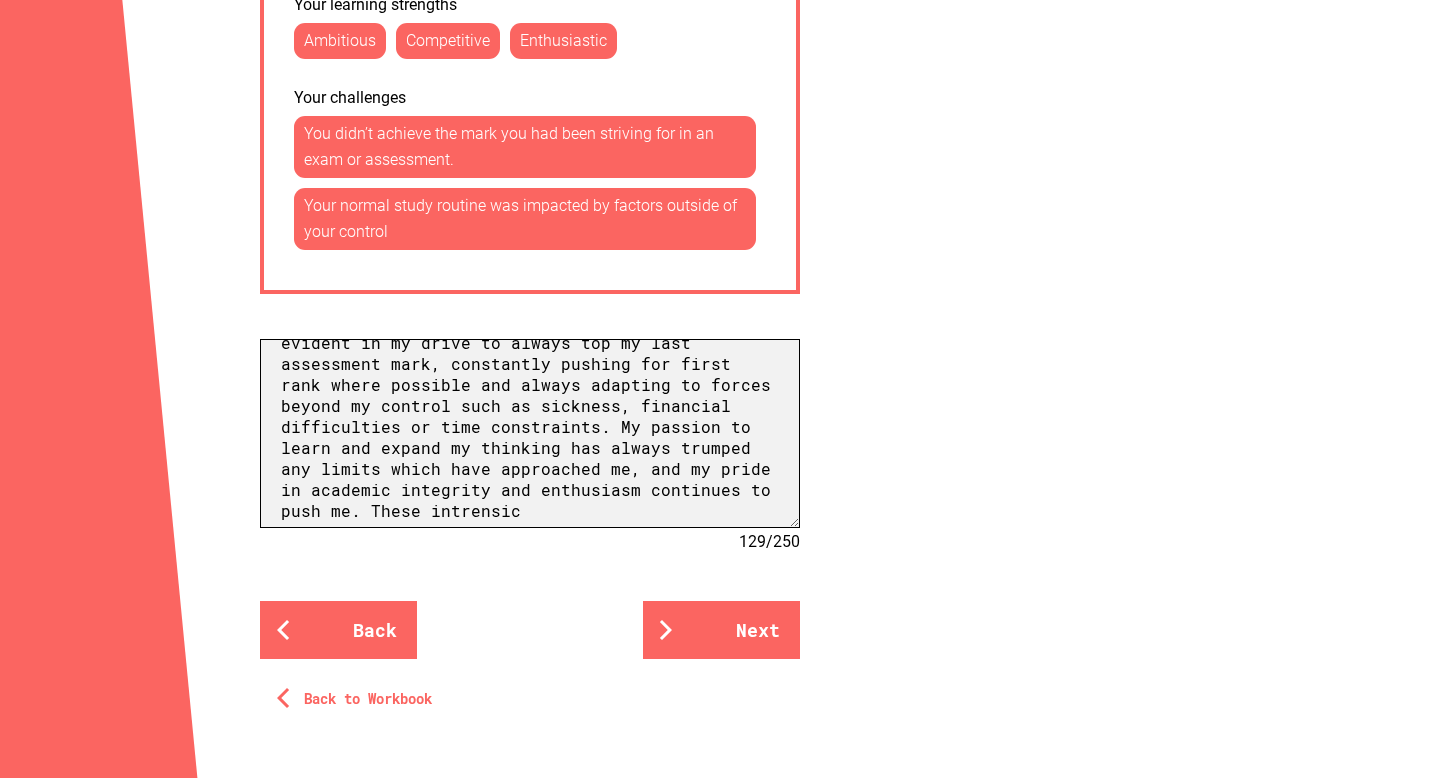 scroll, scrollTop: 217, scrollLeft: 0, axis: vertical 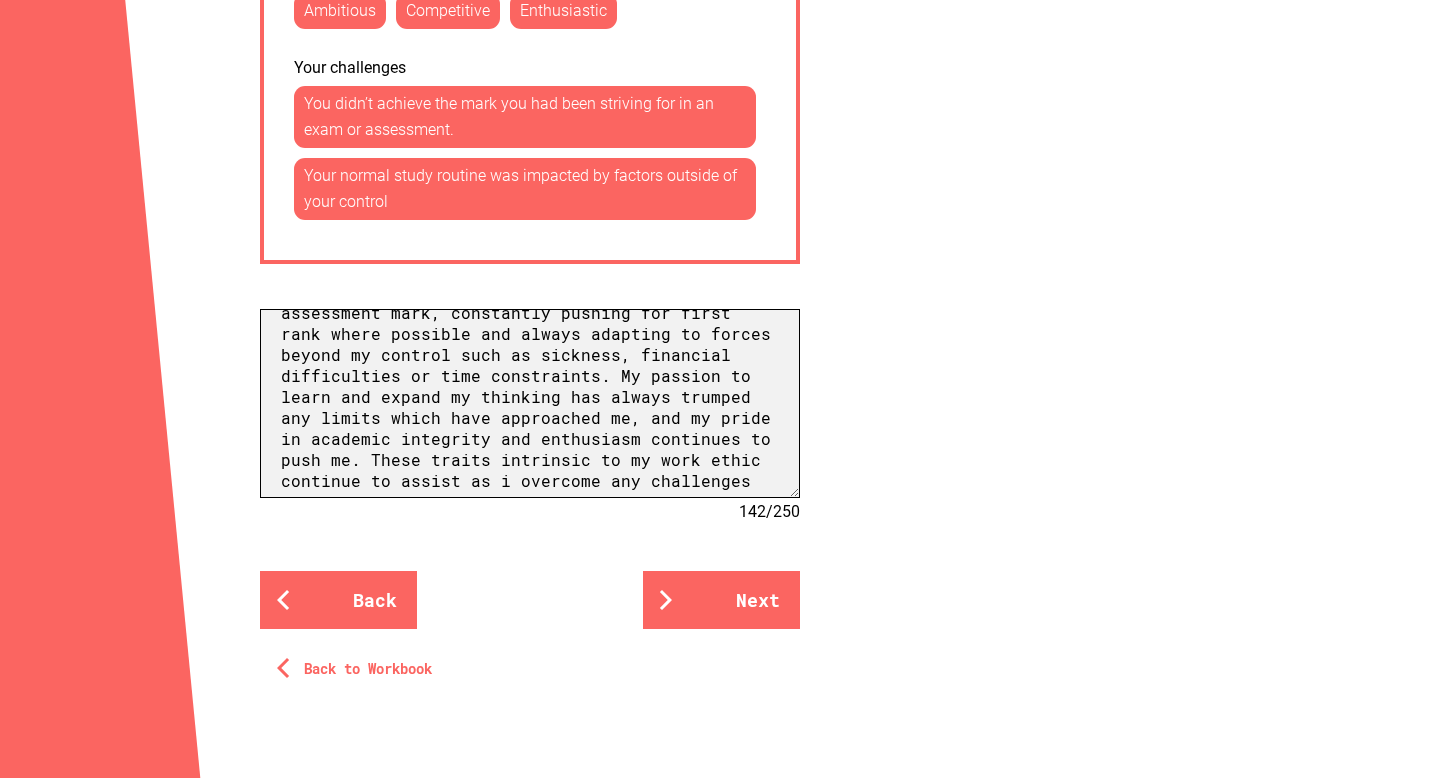 click on "As a student my biggest asset is my passion and ambition for learning and expanding my capabilities. I am constantly driven by my personal best, always trying to reach my full personal potential with through thick and thin. This drive and competitive spirit instilled in me through primary socialisation and teacher encouragement has consistently pushed me through any academic challenges I have faced. This is evident in my drive to always top my last assessment mark, constantly pushing for first rank where possible and always adapting to forces beyond my control such as sickness, financial difficulties or time constraints. My passion to learn and expand my thinking has always trumped any limits which have approached me, and my pride in academic integrity and enthusiasm continues to push me. These traits intrinsic to my work ethic continue to assist as i overcome any challenges" at bounding box center (530, 403) 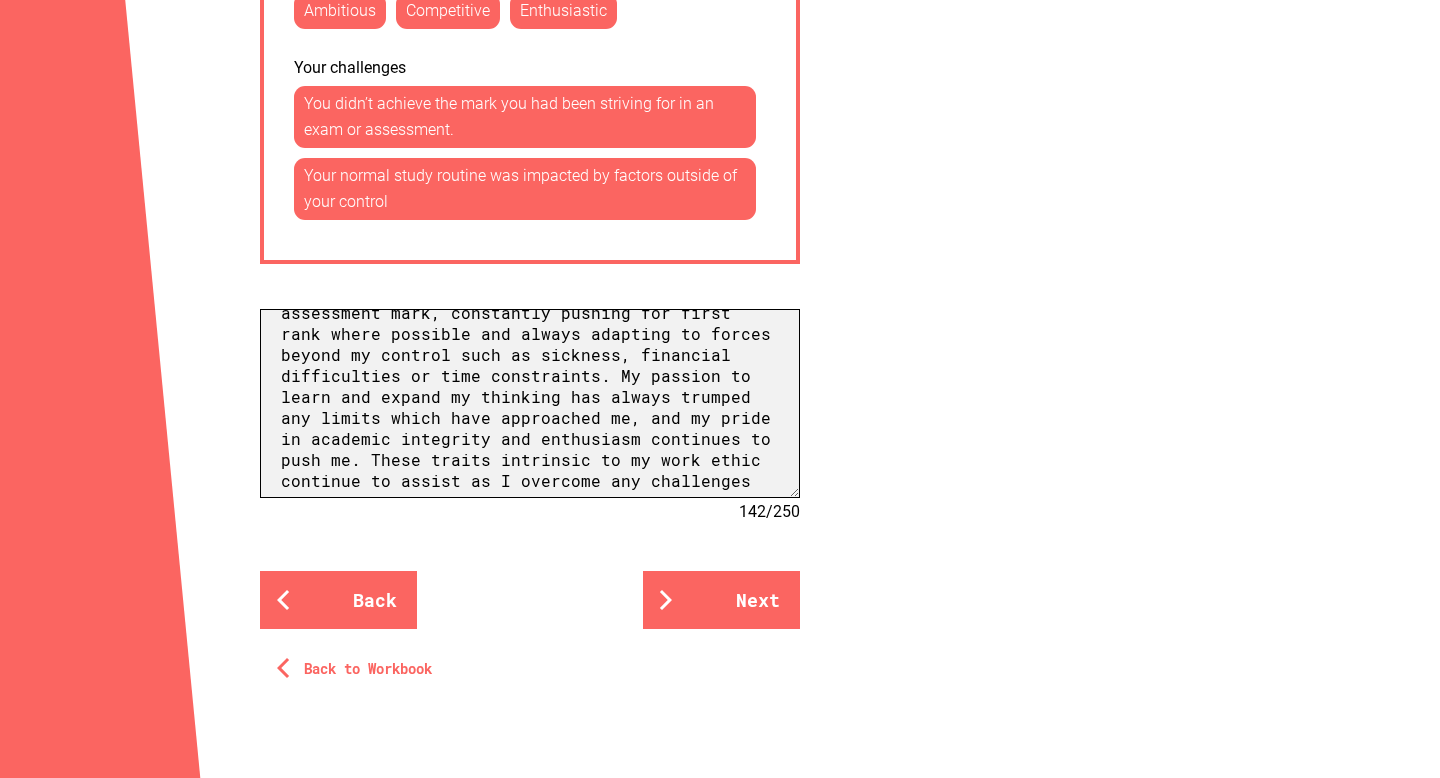 click on "As a student my biggest asset is my passion and ambition for learning and expanding my capabilities. I am constantly driven by my personal best, always trying to reach my full personal potential with through thick and thin. This drive and competitive spirit instilled in me through primary socialisation and teacher encouragement has consistently pushed me through any academic challenges I have faced. This is evident in my drive to always top my last assessment mark, constantly pushing for first rank where possible and always adapting to forces beyond my control such as sickness, financial difficulties or time constraints. My passion to learn and expand my thinking has always trumped any limits which have approached me, and my pride in academic integrity and enthusiasm continues to push me. These traits intrinsic to my work ethic continue to assist as I overcome any challenges" at bounding box center [530, 403] 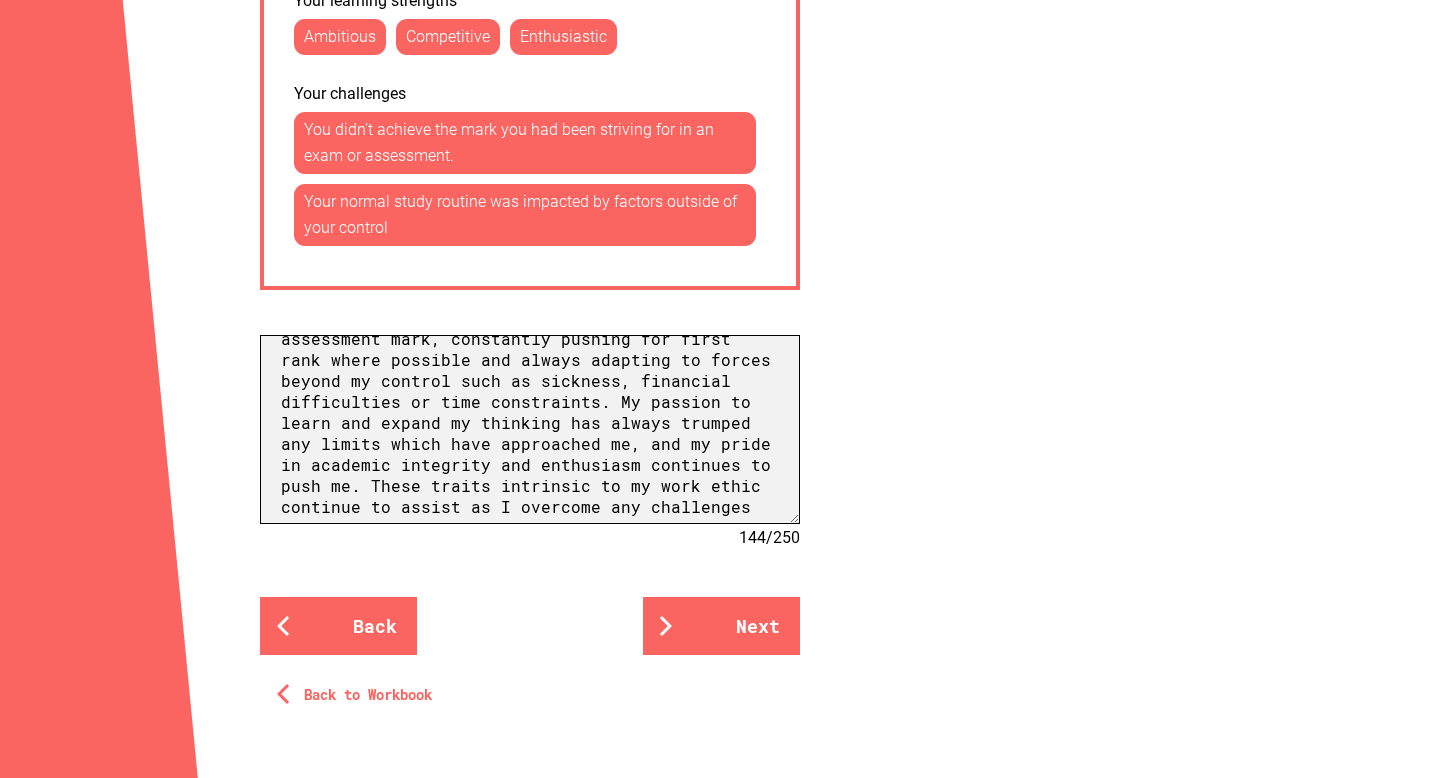 scroll, scrollTop: 1260, scrollLeft: 0, axis: vertical 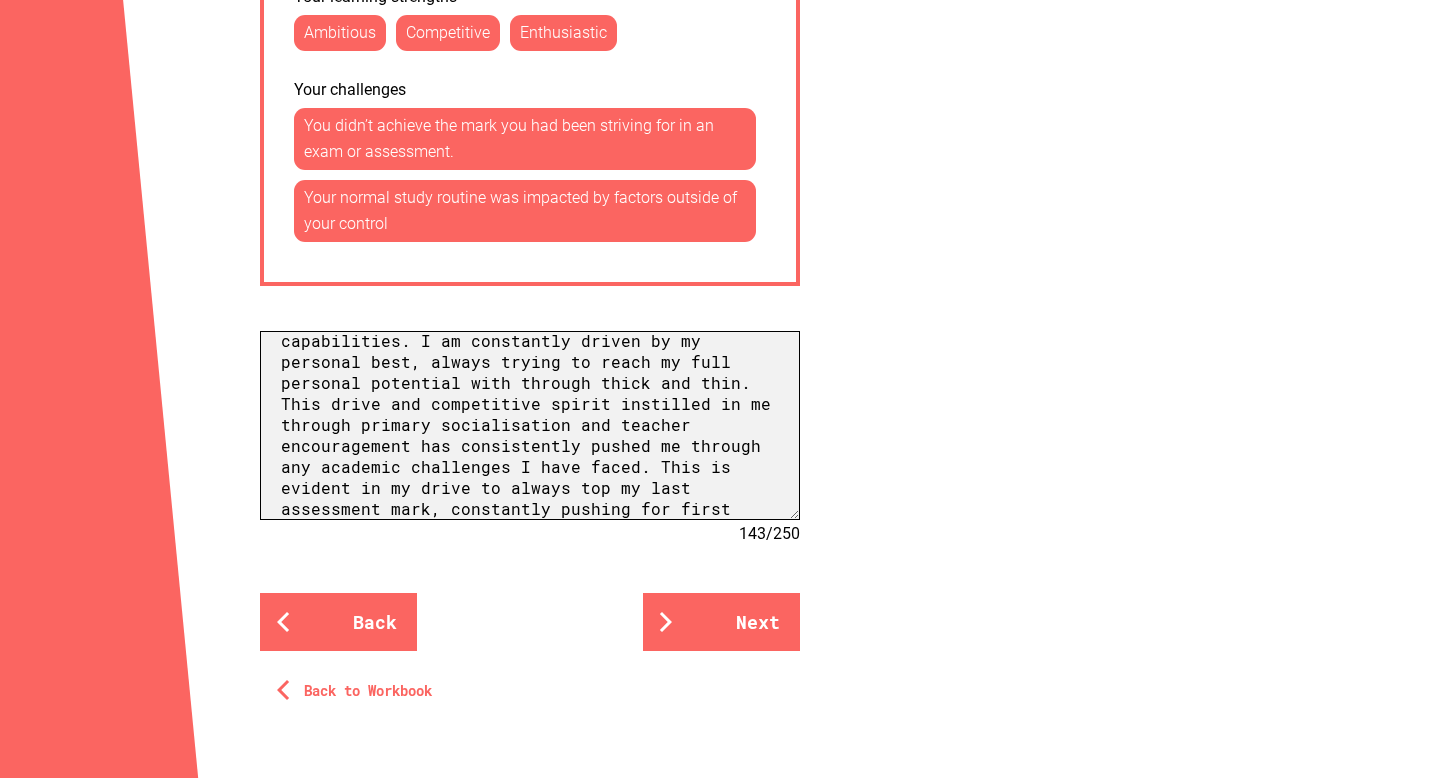 click on "As a student my biggest asset is my passion and ambition for learning and expanding my capabilities. I am constantly driven by my personal best, always trying to reach my full personal potential with through thick and thin. This drive and competitive spirit instilled in me through primary socialisation and teacher encouragement has consistently pushed me through any academic challenges I have faced. This is evident in my drive to always top my last assessment mark, constantly pushing for first rank where possible and always adapting to forces beyond my control such as sickness, financial difficulties or time constraints. My passion to learn and expand my thinking has always trumped any limits which have approached me, and my pride in academic integrity and enthusiasm continues to push me. These traits intrinsic to my work ethic continue to assist as I overcome any challenges present." at bounding box center [530, 425] 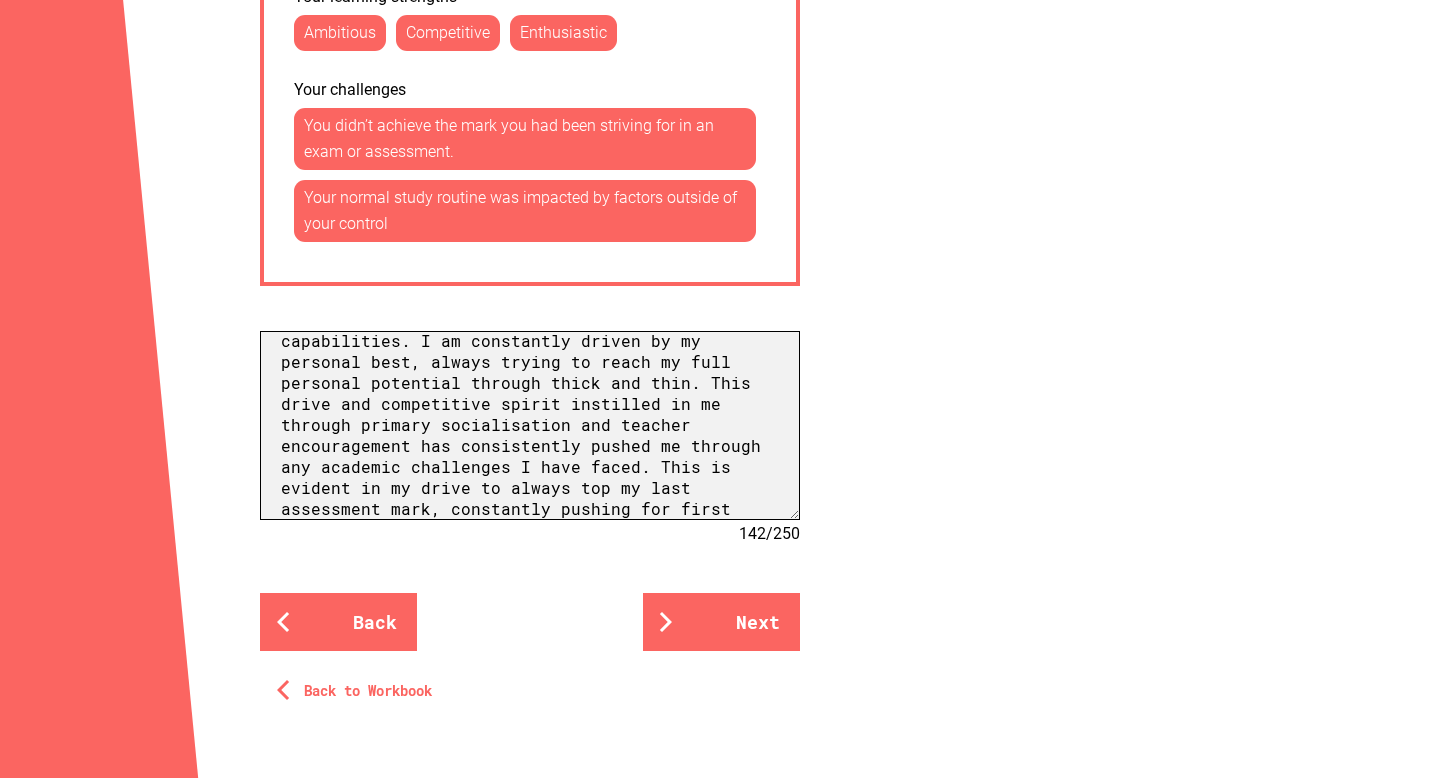 click on "As a student my biggest asset is my passion and ambition for learning and expanding my capabilities. I am constantly driven by my personal best, always trying to reach my full personal potential through thick and thin. This drive and competitive spirit instilled in me through primary socialisation and teacher encouragement has consistently pushed me through any academic challenges I have faced. This is evident in my drive to always top my last assessment mark, constantly pushing for first rank where possible and always adapting to forces beyond my control such as sickness, financial difficulties or time constraints. My passion to learn and expand my thinking has always trumped any limits which have approached me, and my pride in academic integrity and enthusiasm continues to push me. These traits intrinsic to my work ethic continue to assist as I overcome any challenges present." at bounding box center [530, 425] 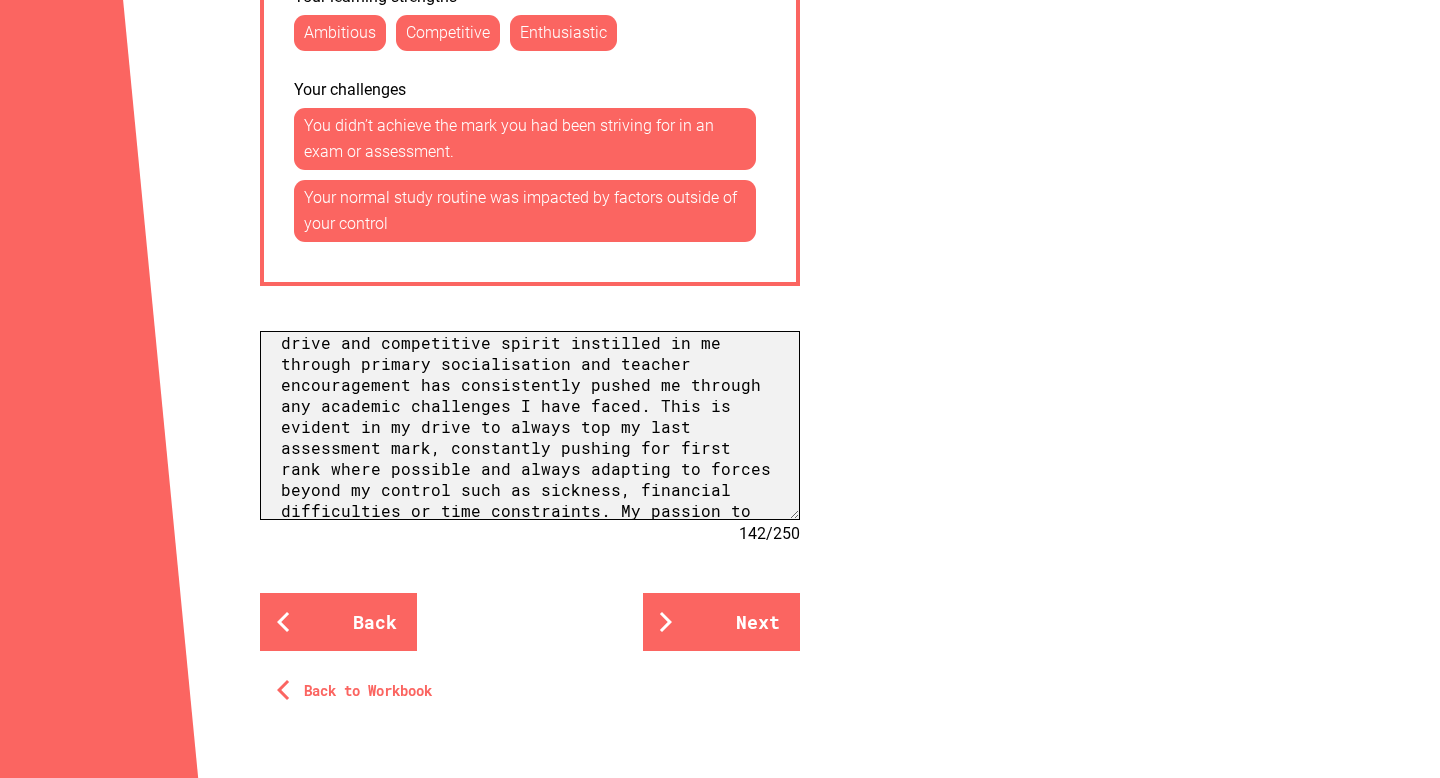 scroll, scrollTop: 127, scrollLeft: 0, axis: vertical 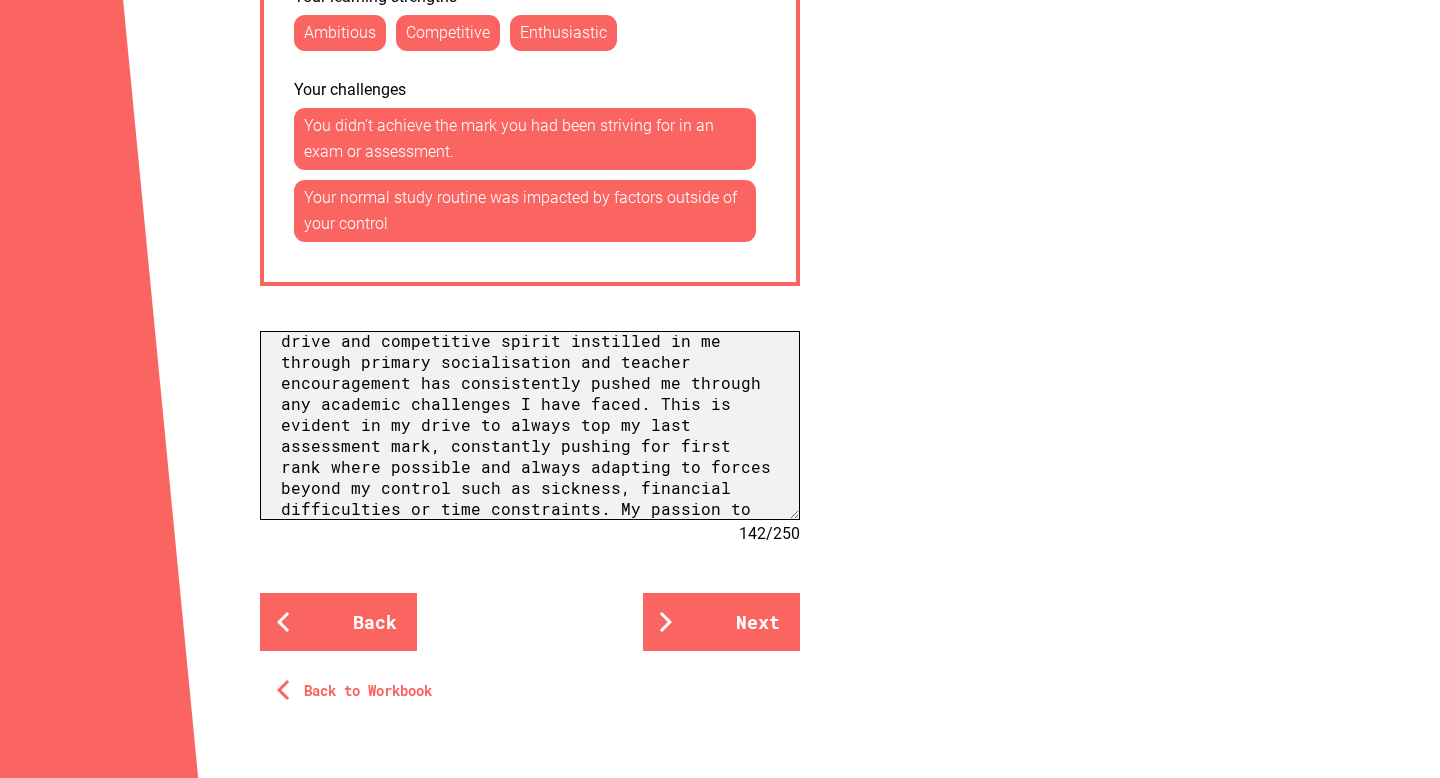 click on "As a student my biggest asset is my passion and ambition for learning and expanding my capabilities. I am constantly driven by my personal best, always trying to reach my full personal potential through thick and thin. This drive and competitive spirit instilled in me through primary socialisation and teacher encouragement has consistently pushed me through any academic challenges I have faced. This is evident in my drive to always top my last assessment mark, constantly pushing for first rank where possible and always adapting to forces beyond my control such as sickness, financial difficulties or time constraints. My passion to learn and expand my thinking has always trumped any limits which have approached me, and my pride in academic integrity and enthusiasm continues to push me. These traits intrinsic to my work ethic continue to assist as I overcome any challenges present." at bounding box center [530, 425] 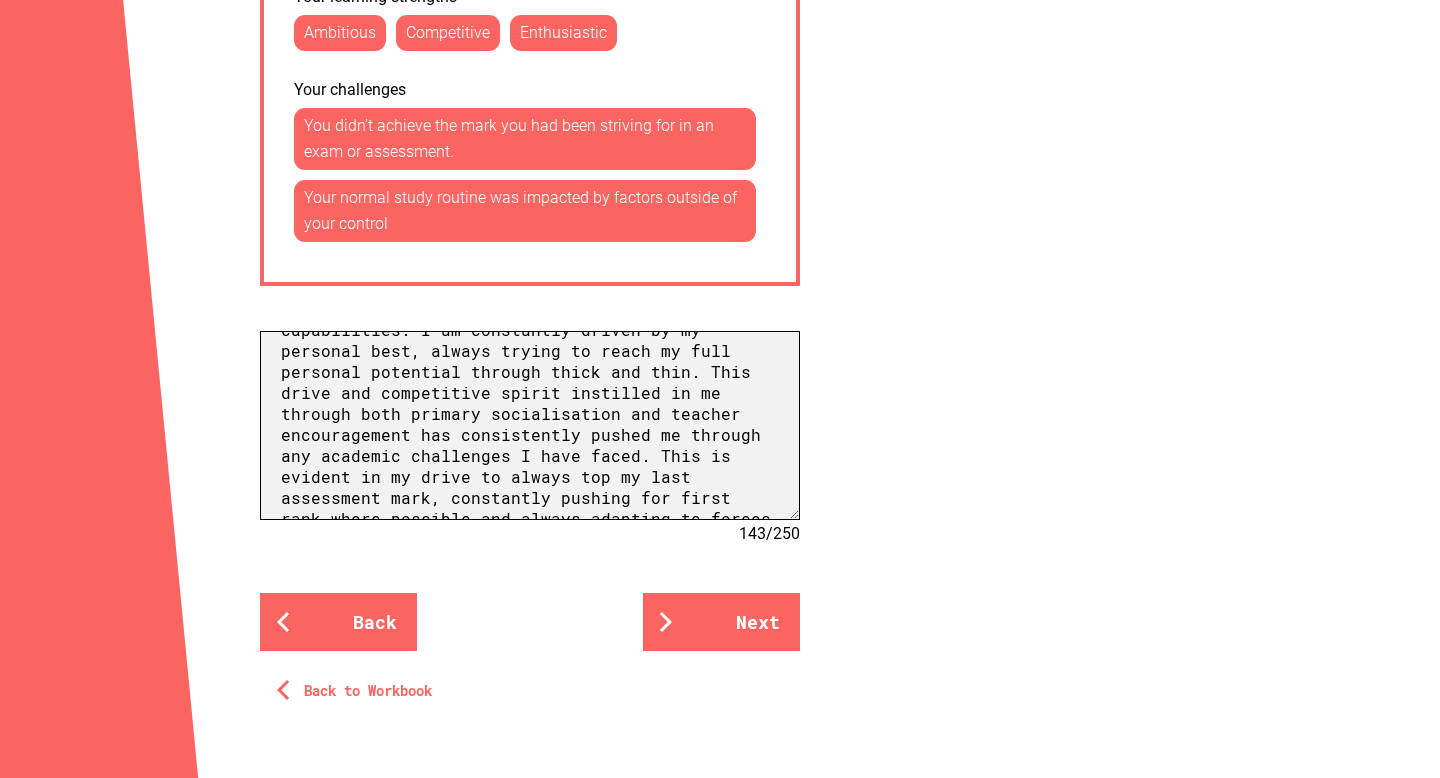 scroll, scrollTop: 78, scrollLeft: 0, axis: vertical 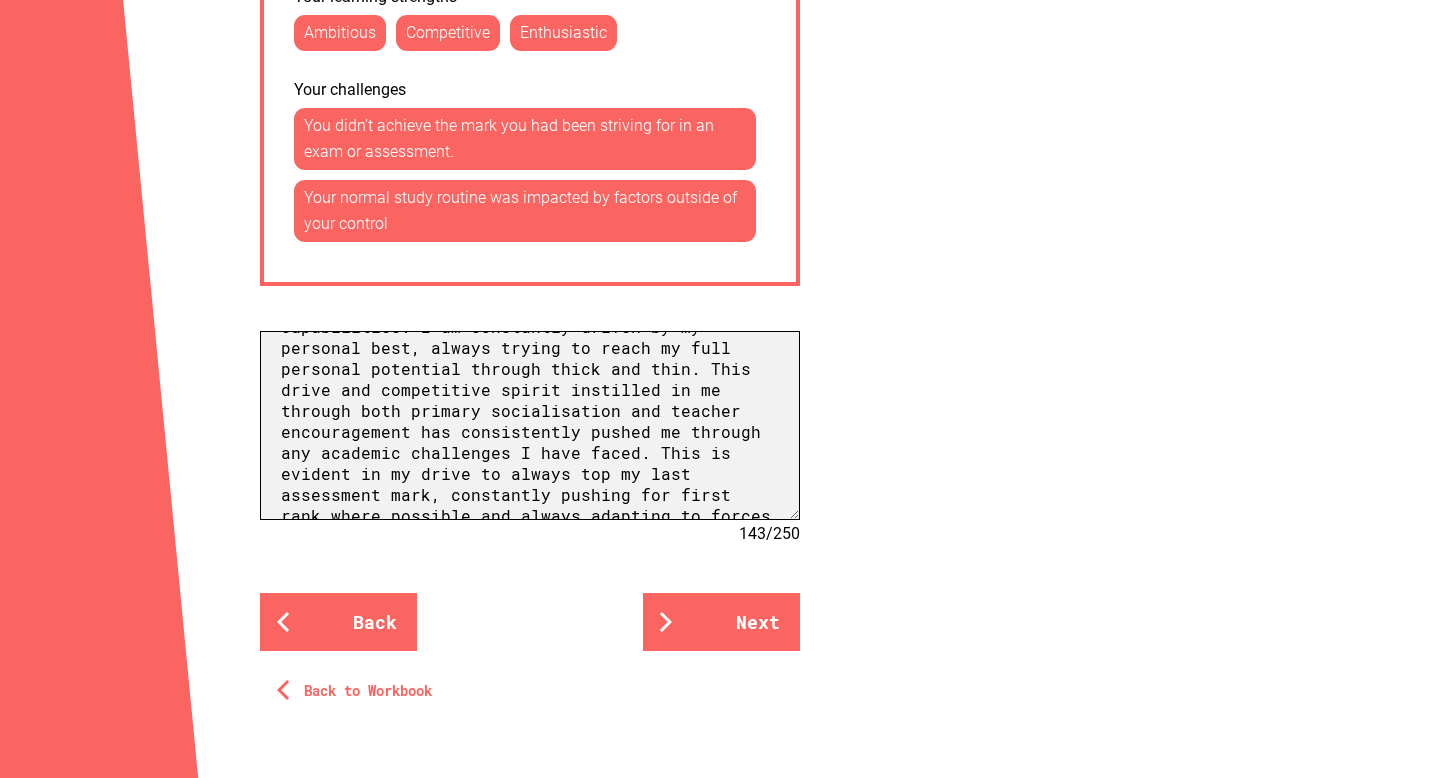 click on "As a student my biggest asset is my passion and ambition for learning and expanding my capabilities. I am constantly driven by my personal best, always trying to reach my full personal potential through thick and thin. This drive and competitive spirit instilled in me through both primary socialisation and teacher encouragement has consistently pushed me through any academic challenges I have faced. This is evident in my drive to always top my last assessment mark, constantly pushing for first rank where possible and always adapting to forces beyond my control such as sickness, financial difficulties or time constraints. My passion to learn and expand my thinking has always trumped any limits which have approached me, and my pride in academic integrity and enthusiasm continues to push me. These traits intrinsic to my work ethic continue to assist as I overcome any challenges present." at bounding box center [530, 425] 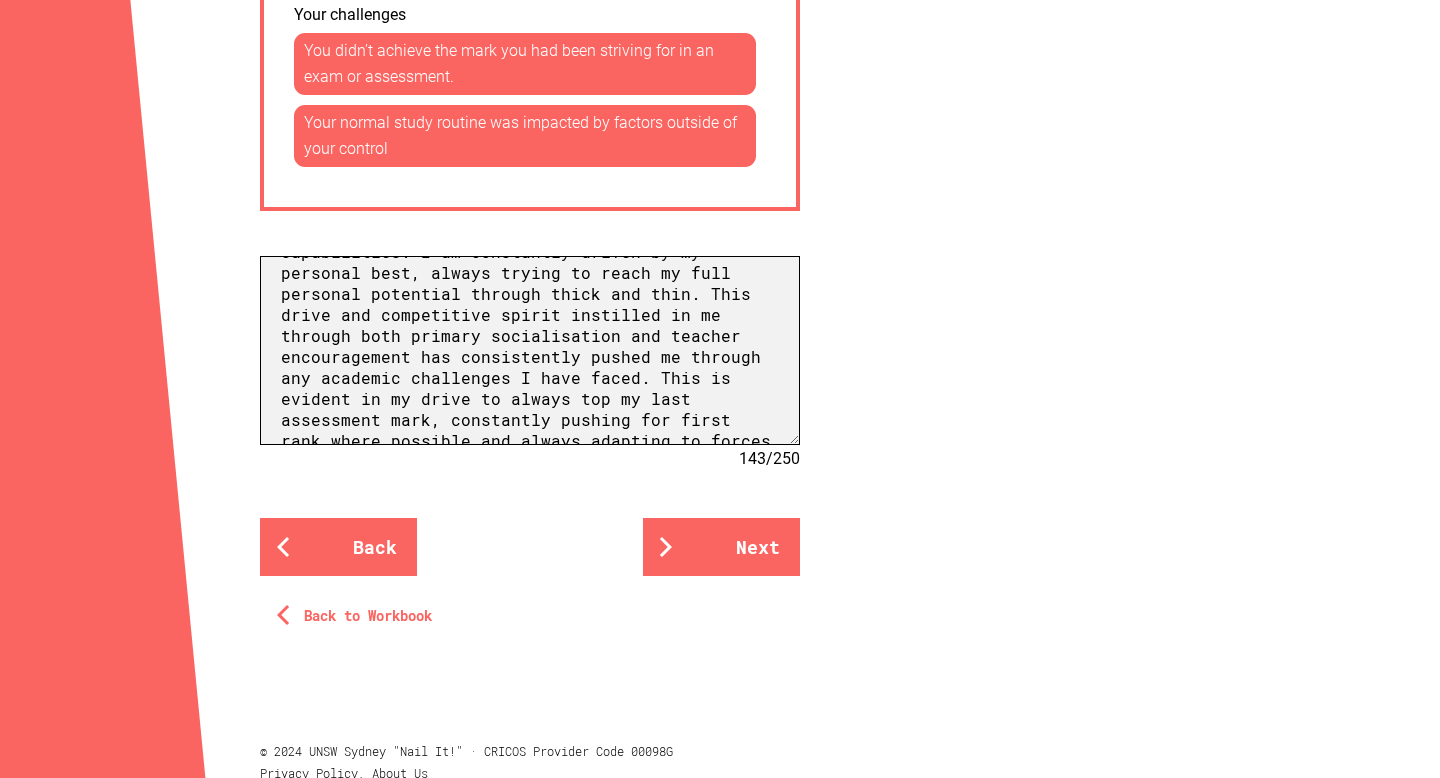 scroll, scrollTop: 1340, scrollLeft: 0, axis: vertical 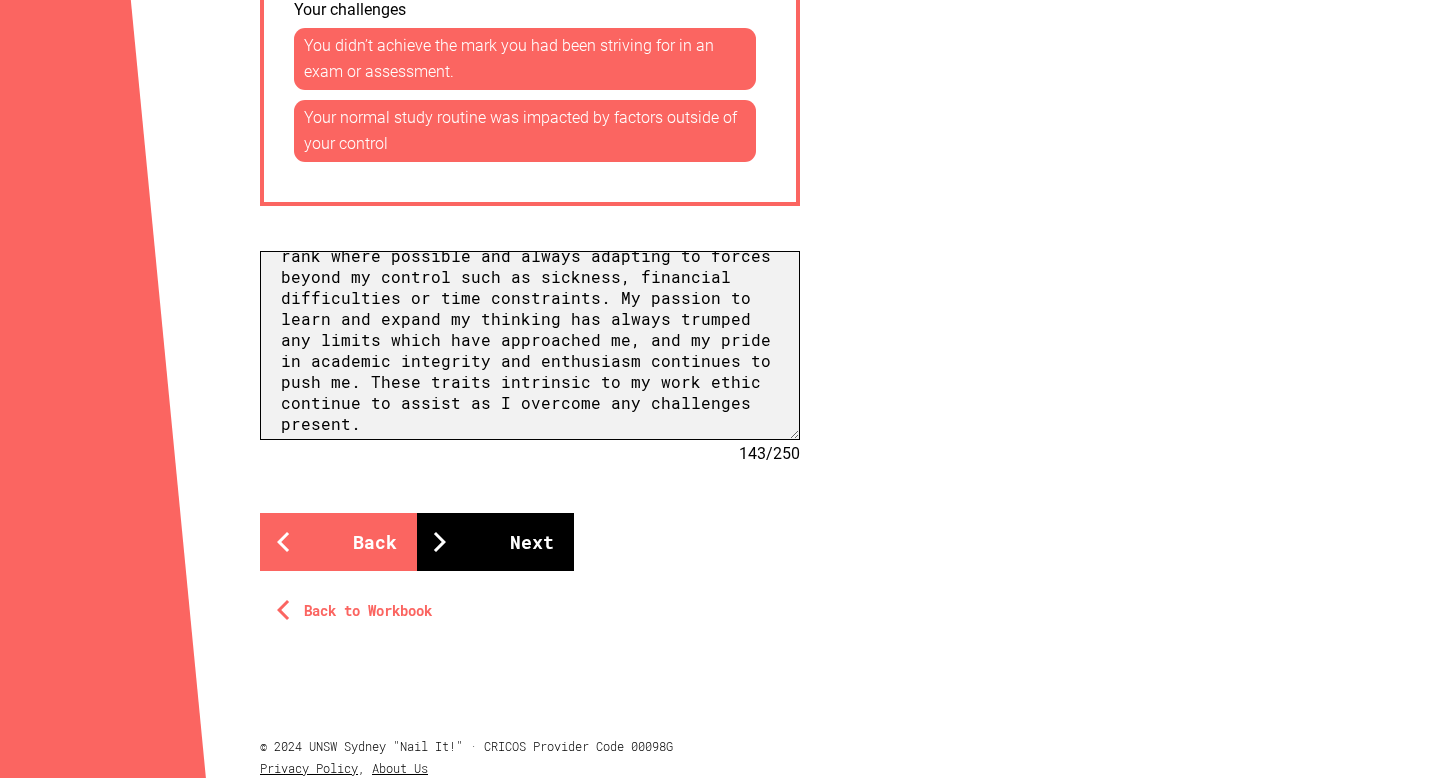 type on "As a student my biggest asset is my passion and ambition for learning and expanding my capabilities. I am constantly driven by my personal best, always trying to reach my full personal potential through thick and thin. This drive and competitive spirit instilled in me through both primary socialisation and teacher encouragement has consistently pushed me through any academic challenges I have faced. This is evident in my drive to always top my last assessment mark, constantly pushing for first rank where possible and always adapting to forces beyond my control such as sickness, financial difficulties or time constraints. My passion to learn and expand my thinking has always trumped any limits which have approached me, and my pride in academic integrity and enthusiasm continues to push me. These traits intrinsic to my work ethic continue to assist as I overcome any challenges present." 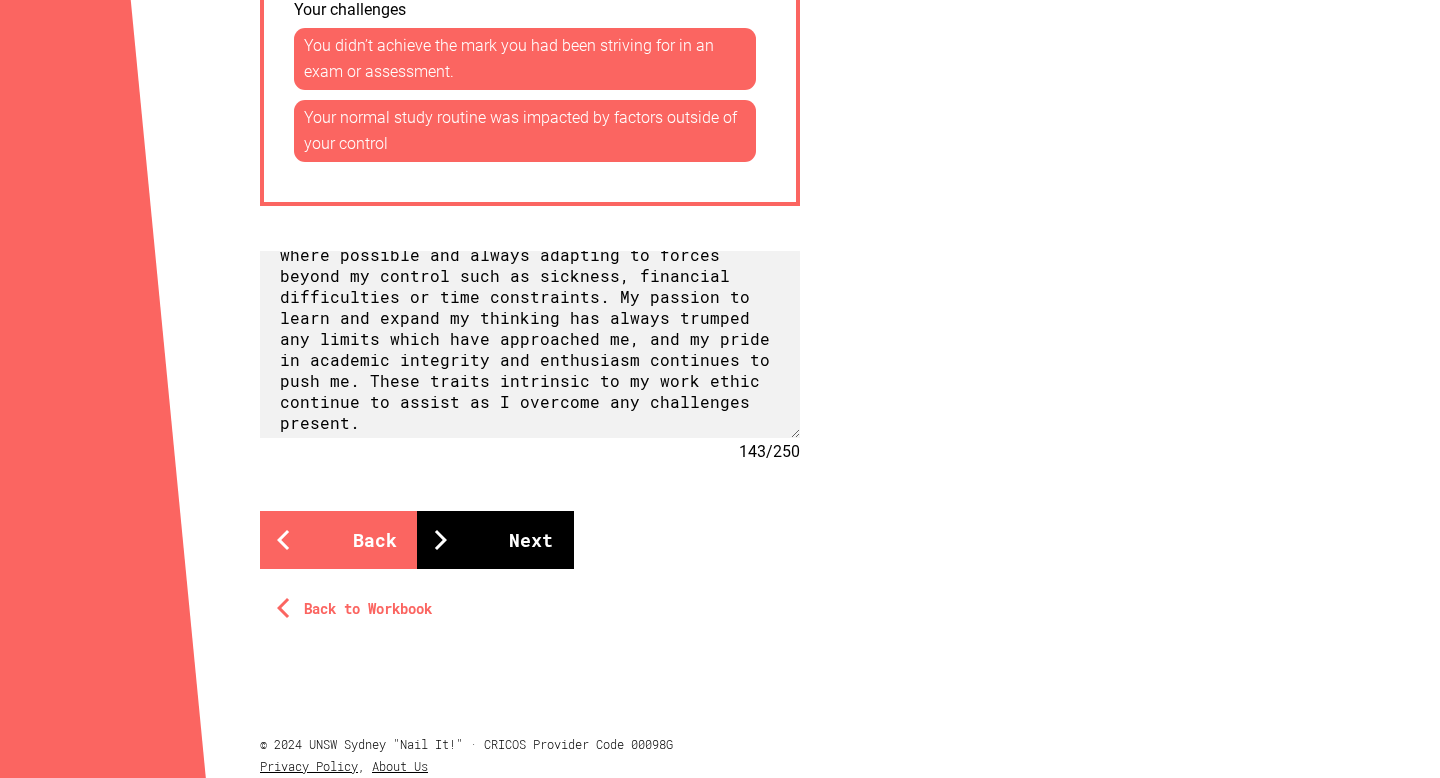 scroll, scrollTop: 236, scrollLeft: 0, axis: vertical 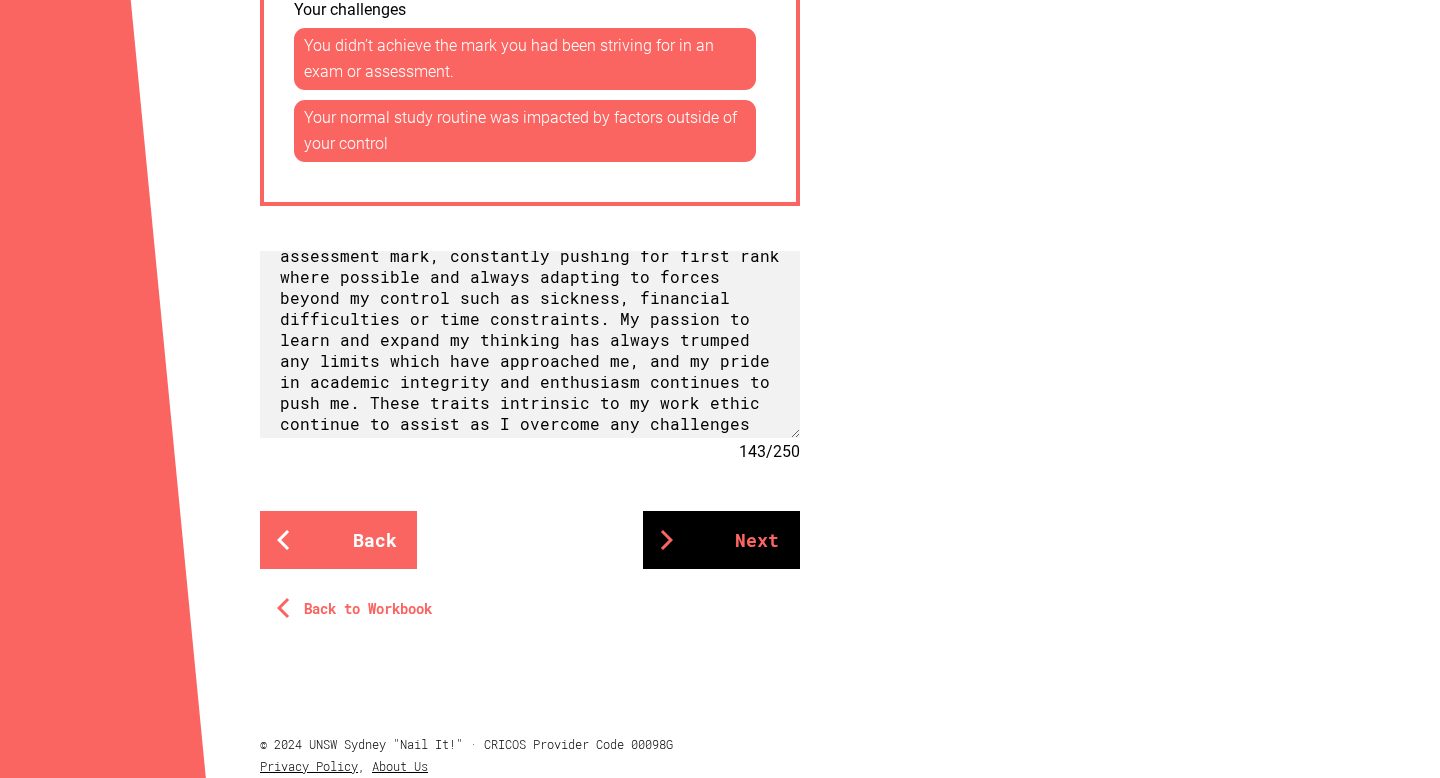 click on "Next" at bounding box center [721, 540] 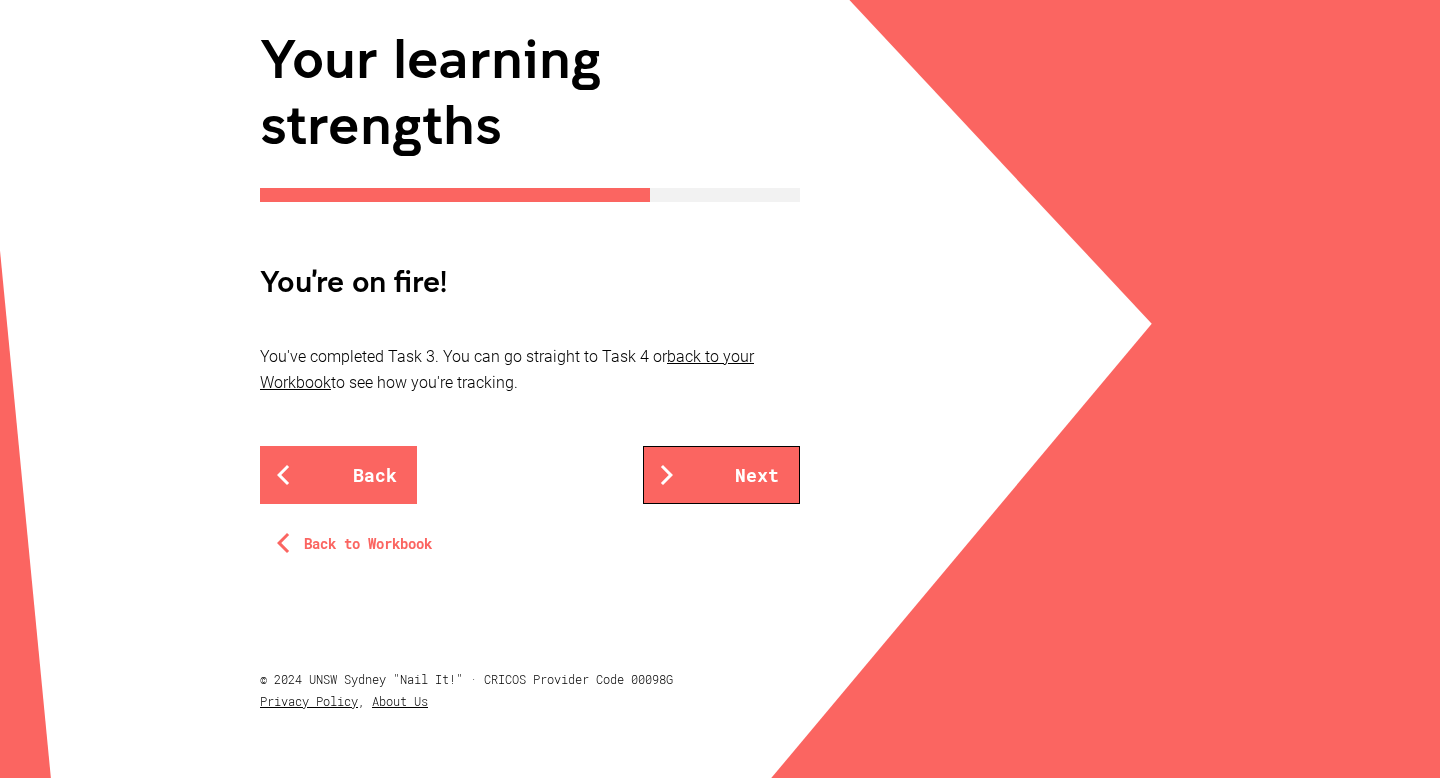 scroll, scrollTop: 273, scrollLeft: 0, axis: vertical 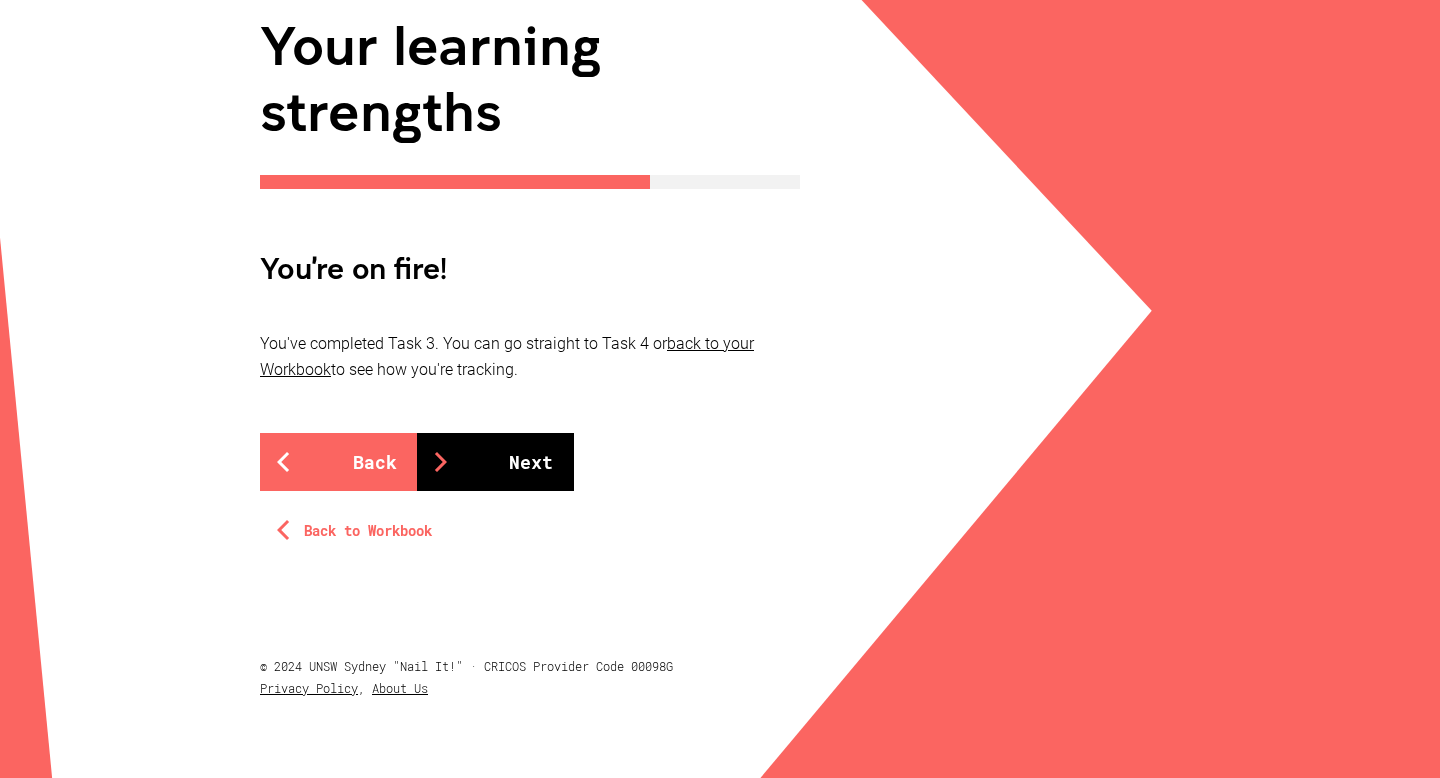 click on "Next" at bounding box center (495, 462) 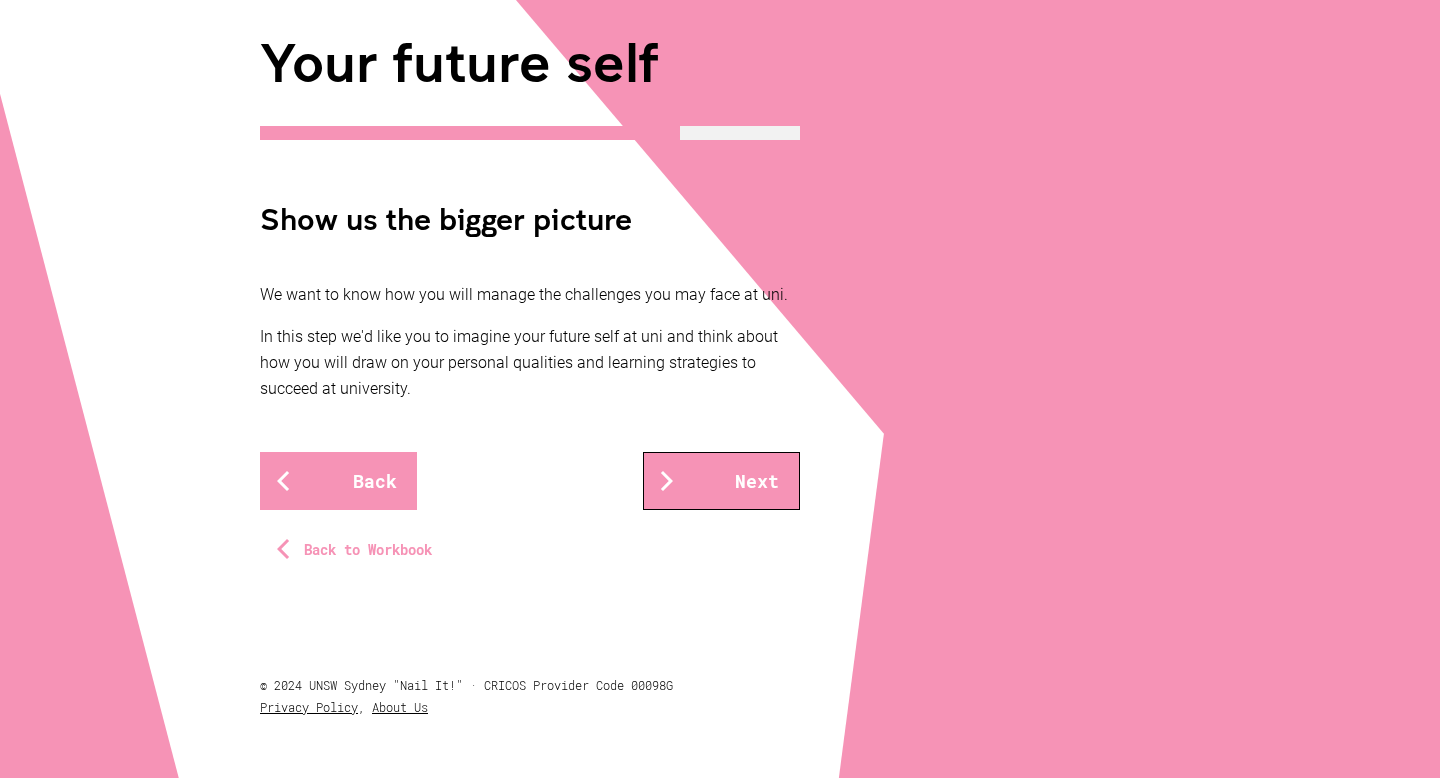scroll, scrollTop: 276, scrollLeft: 0, axis: vertical 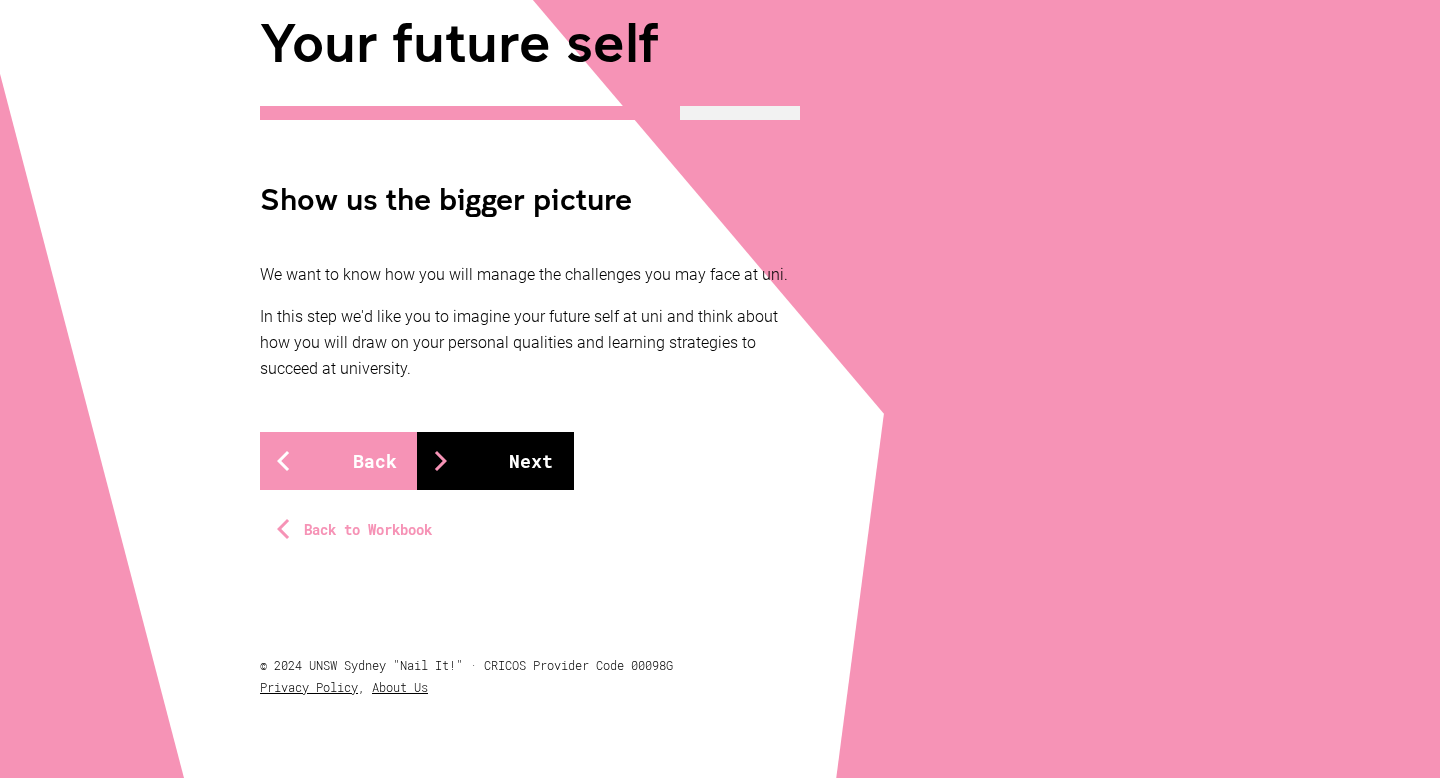 click on "Next" at bounding box center (495, 461) 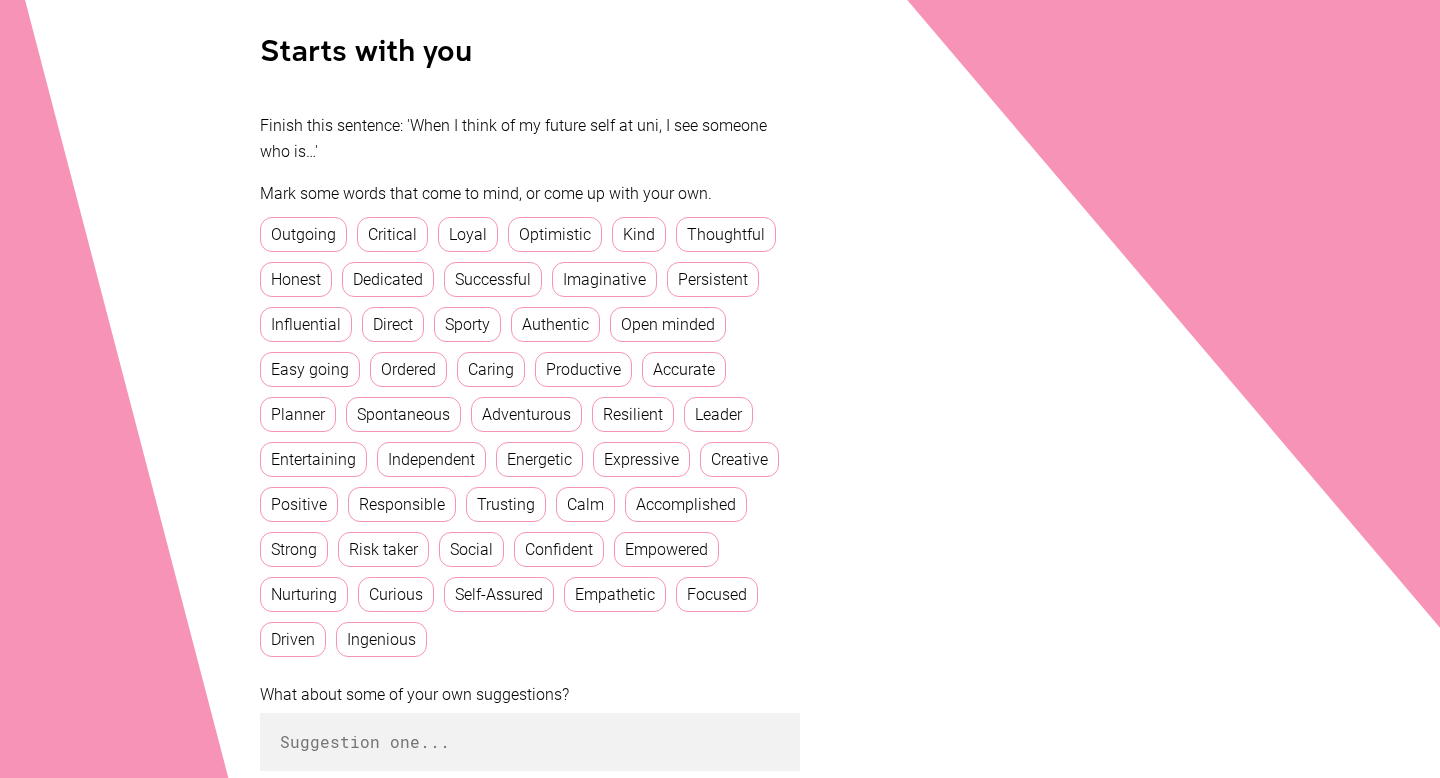 scroll, scrollTop: 430, scrollLeft: 0, axis: vertical 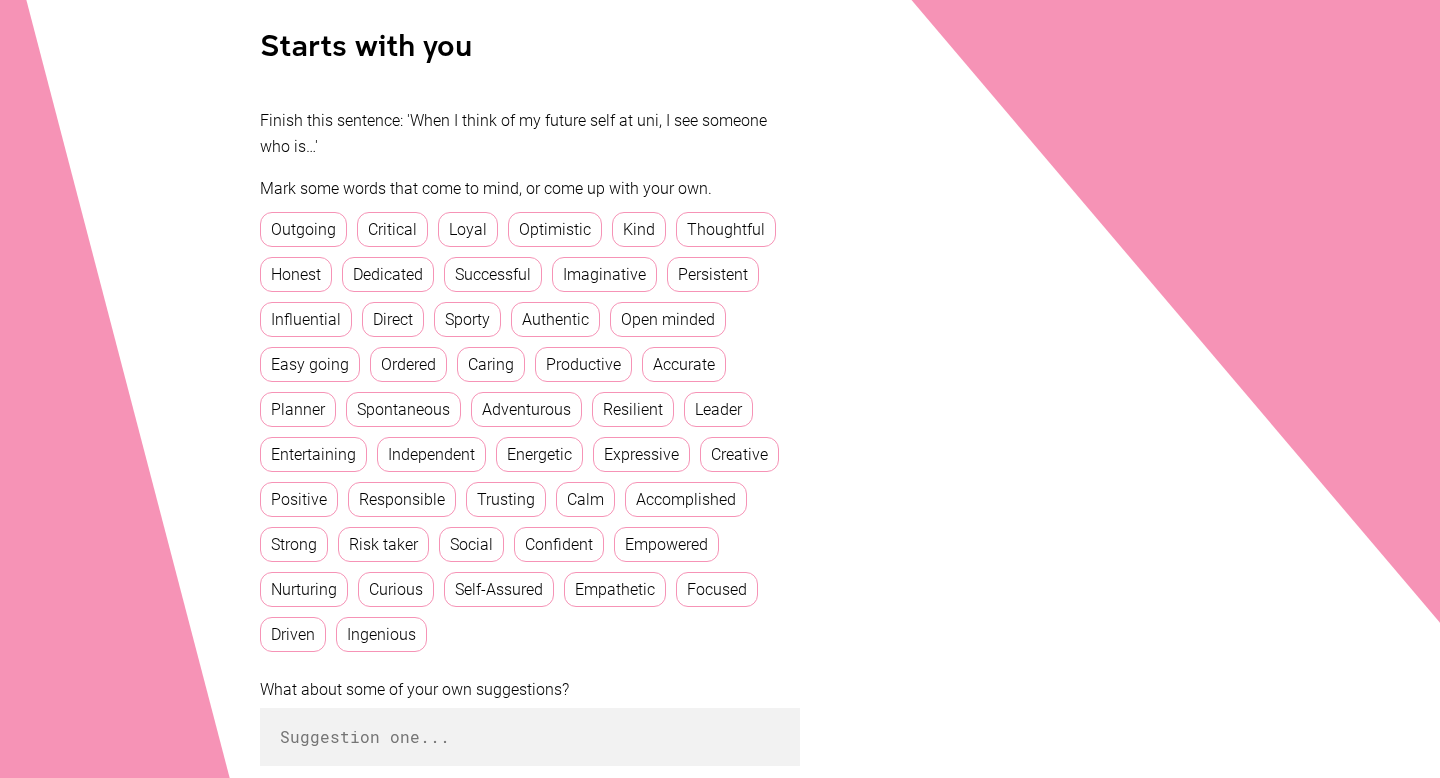 click on "Optimistic" at bounding box center (555, 229) 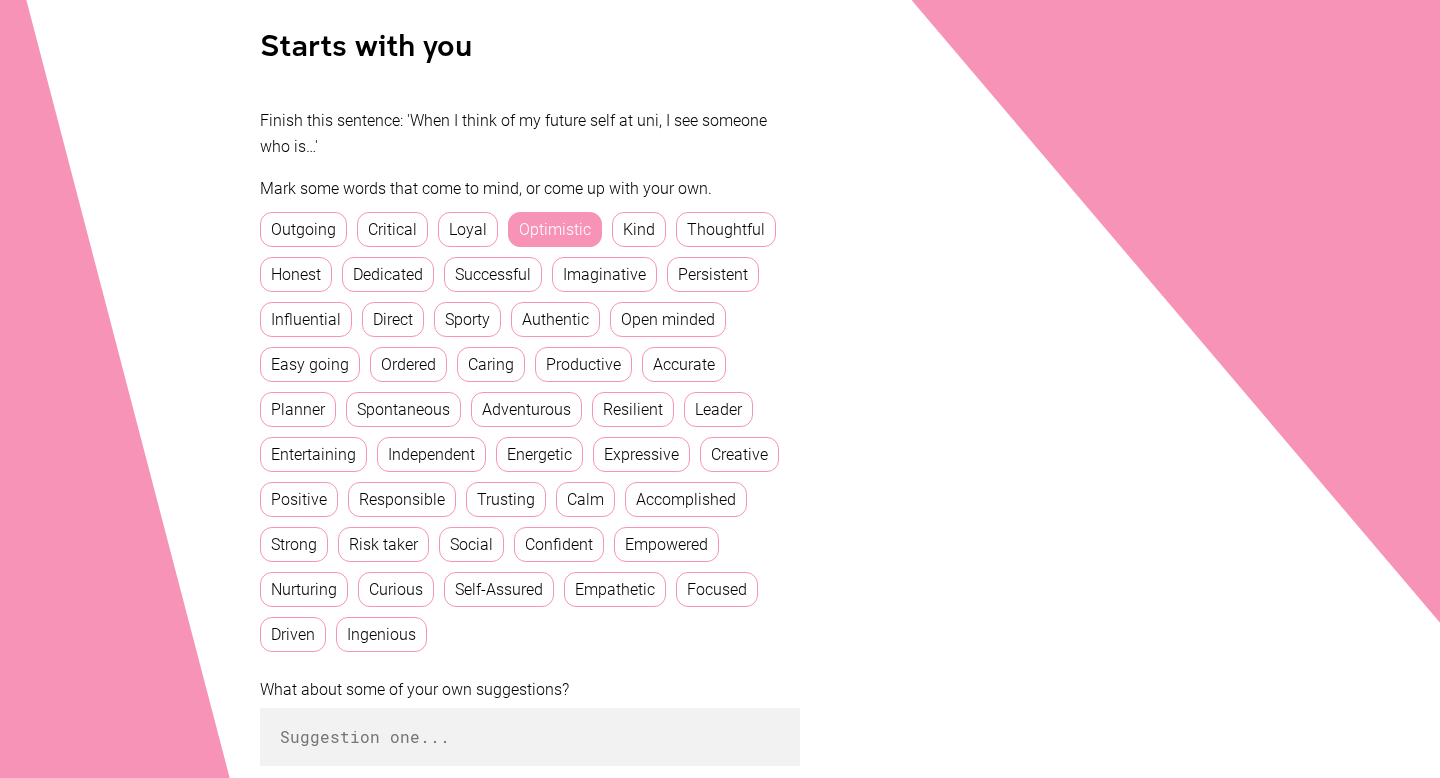 click on "Kind" at bounding box center [639, 229] 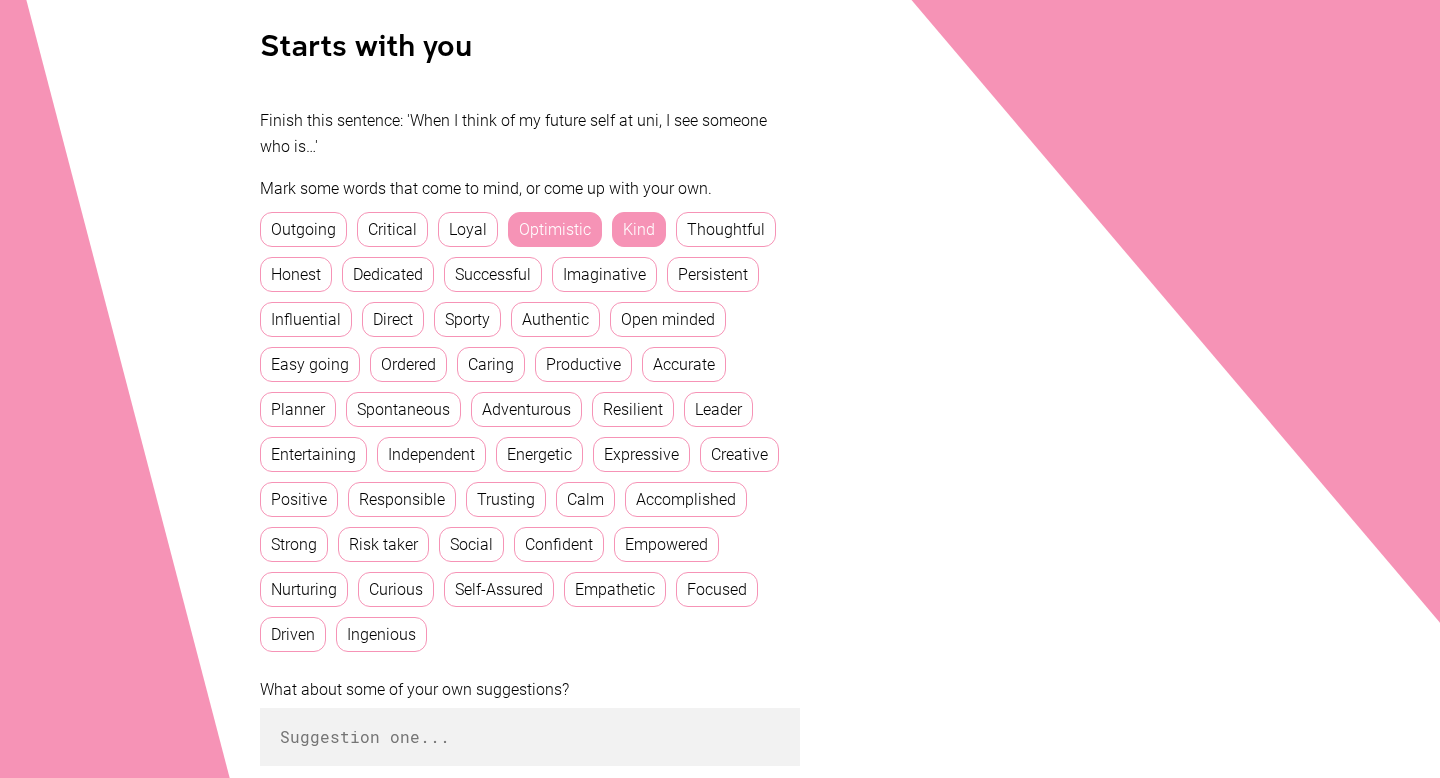 click on "Successful" at bounding box center [493, 274] 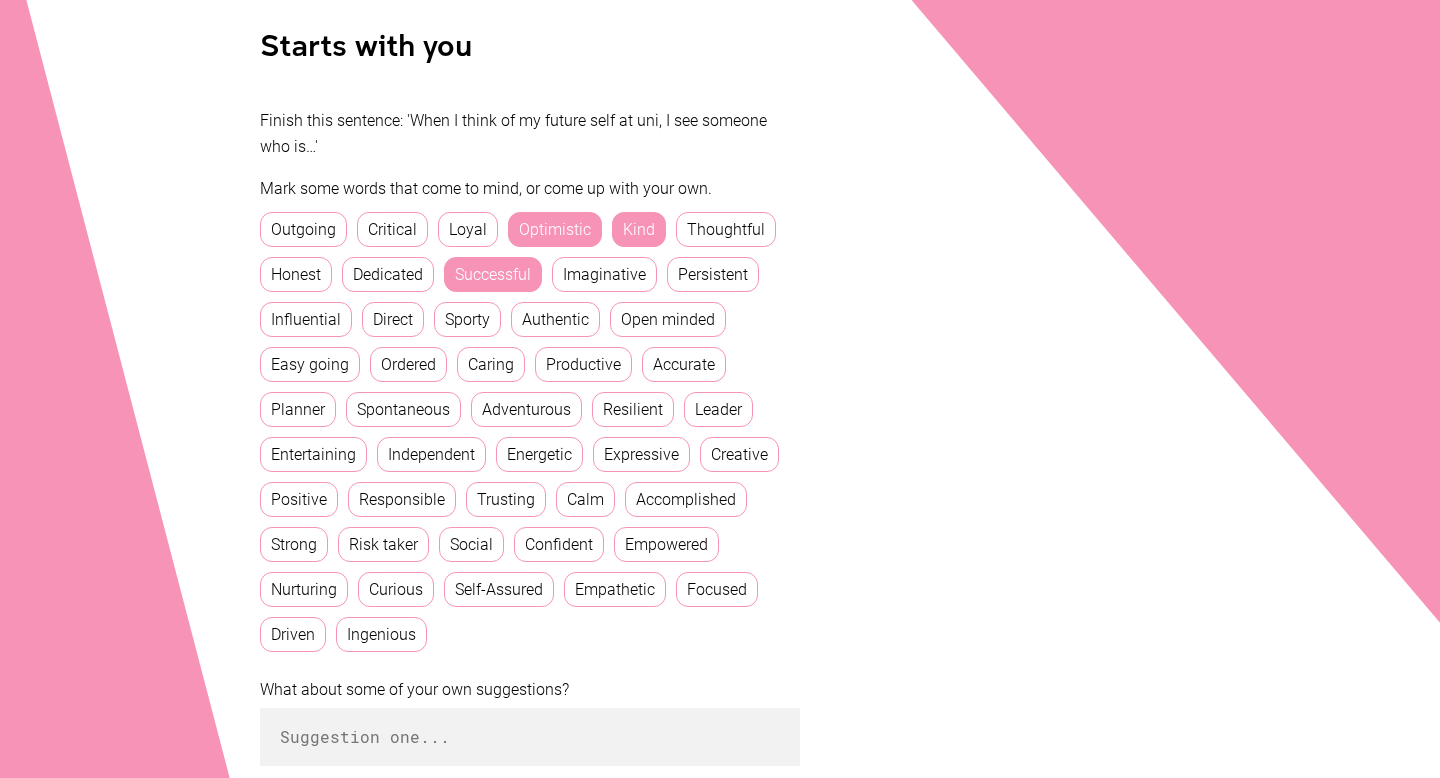 click on "Persistent" at bounding box center (713, 274) 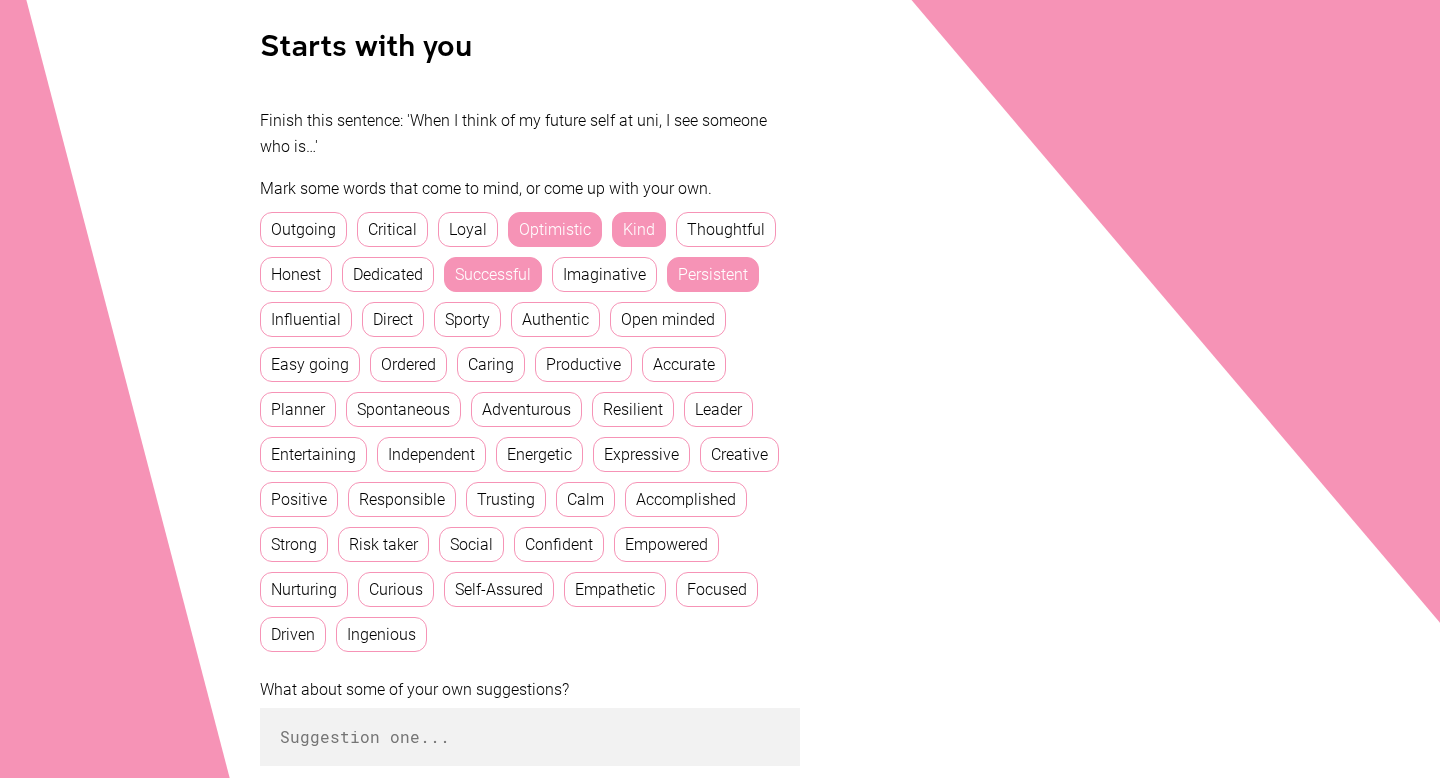click on "Authentic" at bounding box center (555, 319) 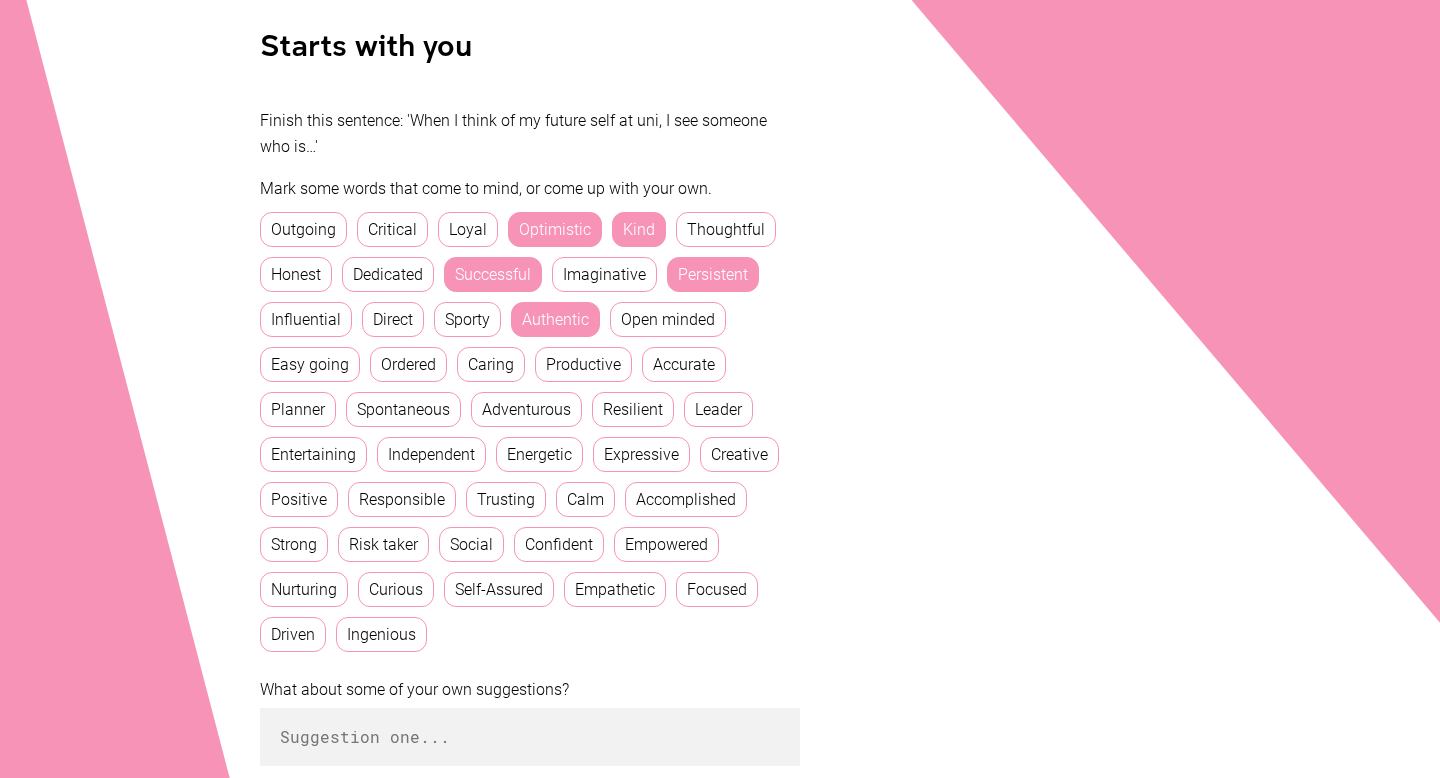 click on "Resilient" at bounding box center [633, 409] 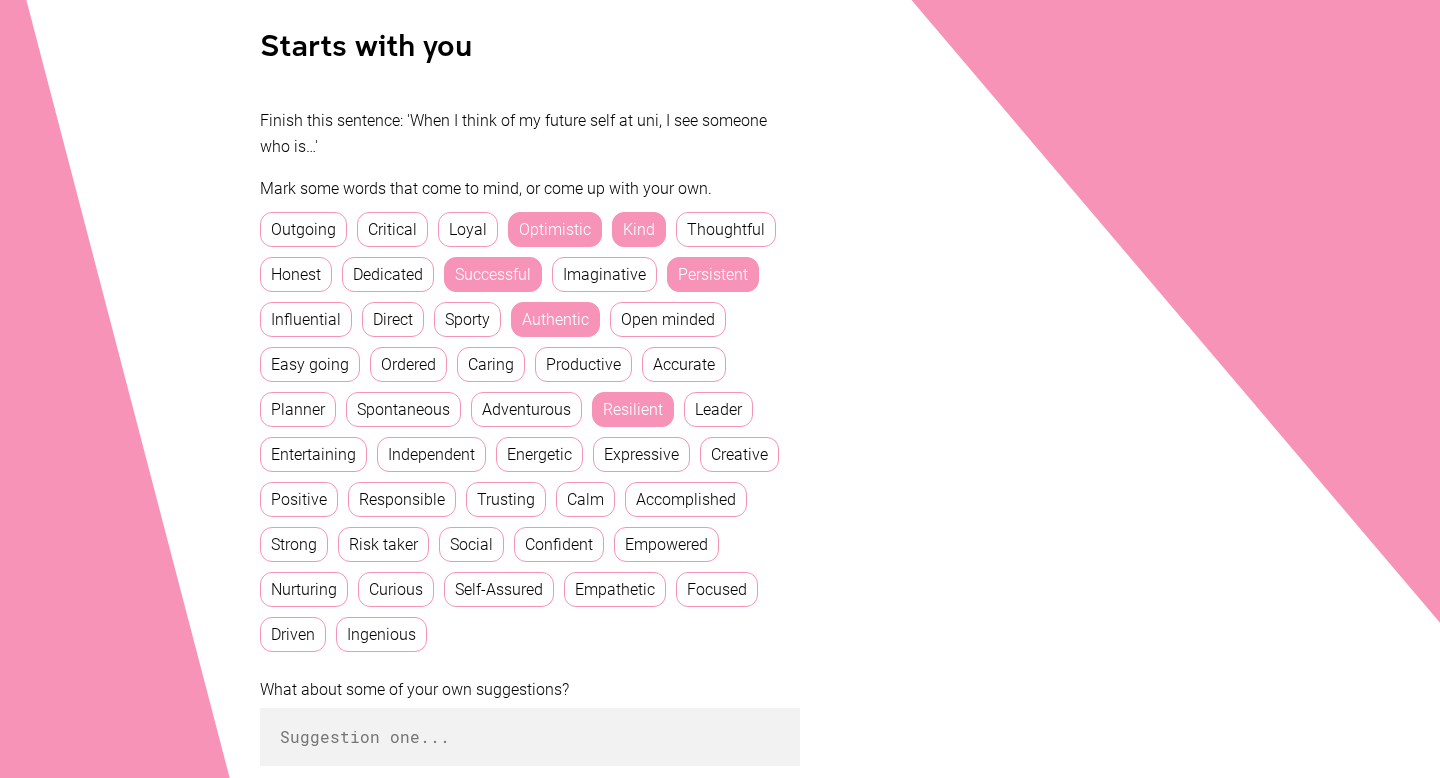 click on "Open minded" at bounding box center [668, 319] 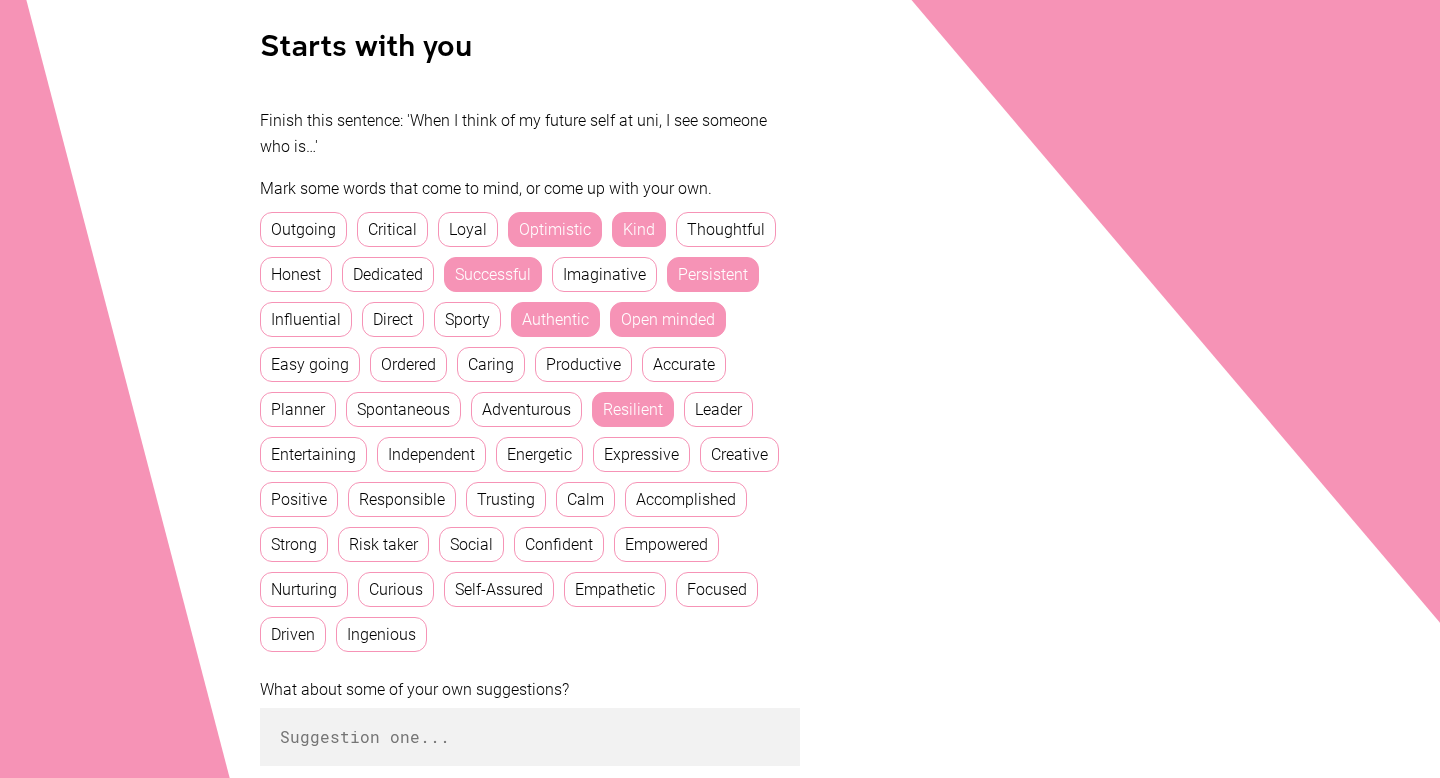 click on "Driven" at bounding box center [293, 634] 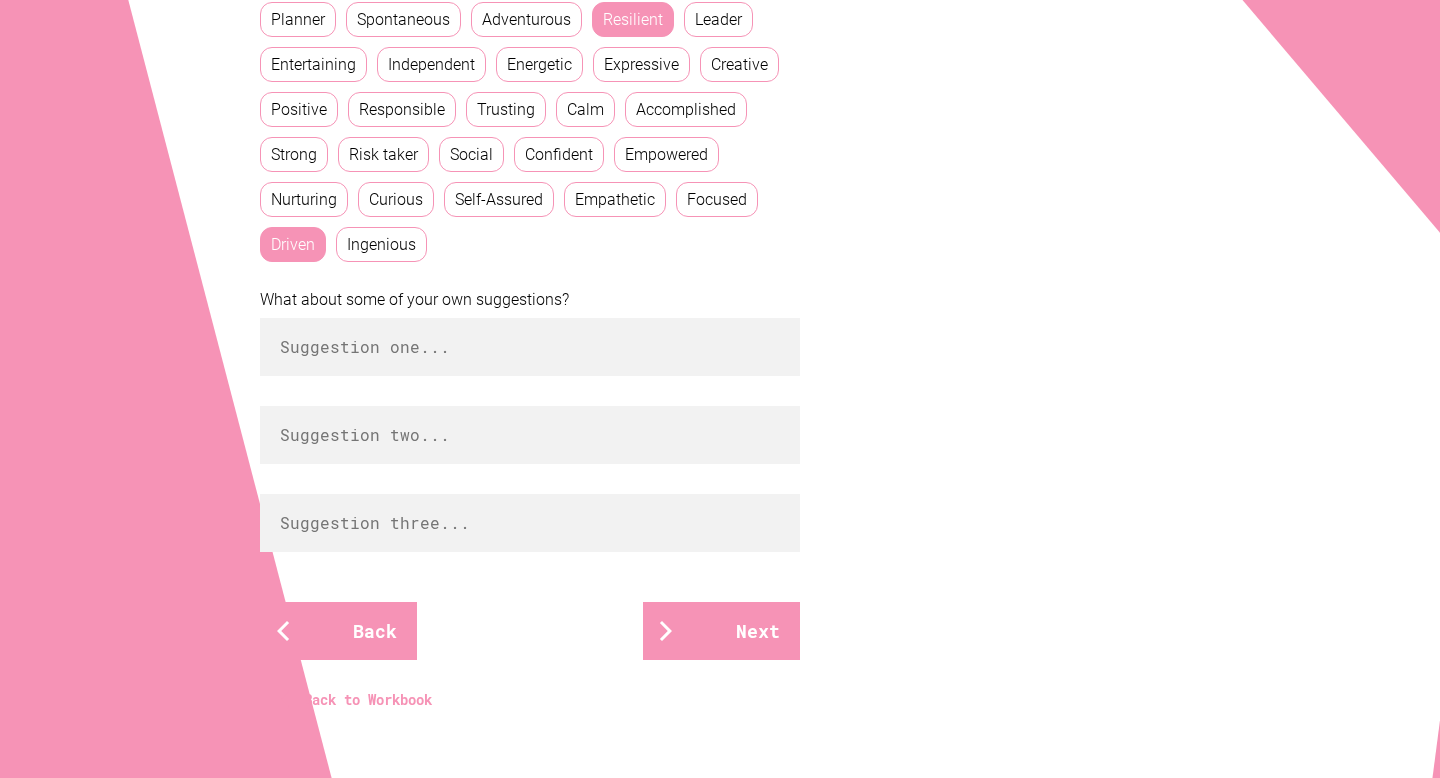 scroll, scrollTop: 822, scrollLeft: 0, axis: vertical 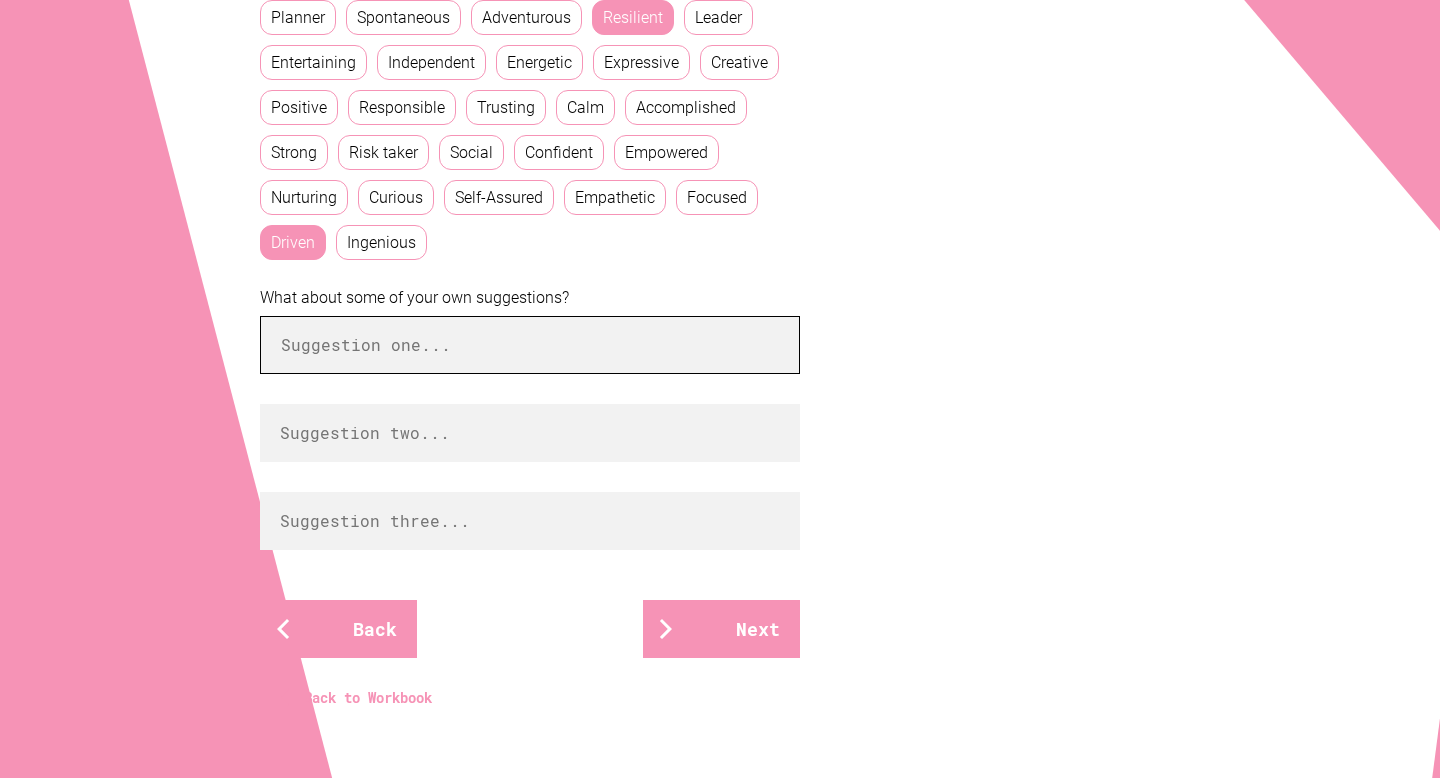 click at bounding box center (530, 345) 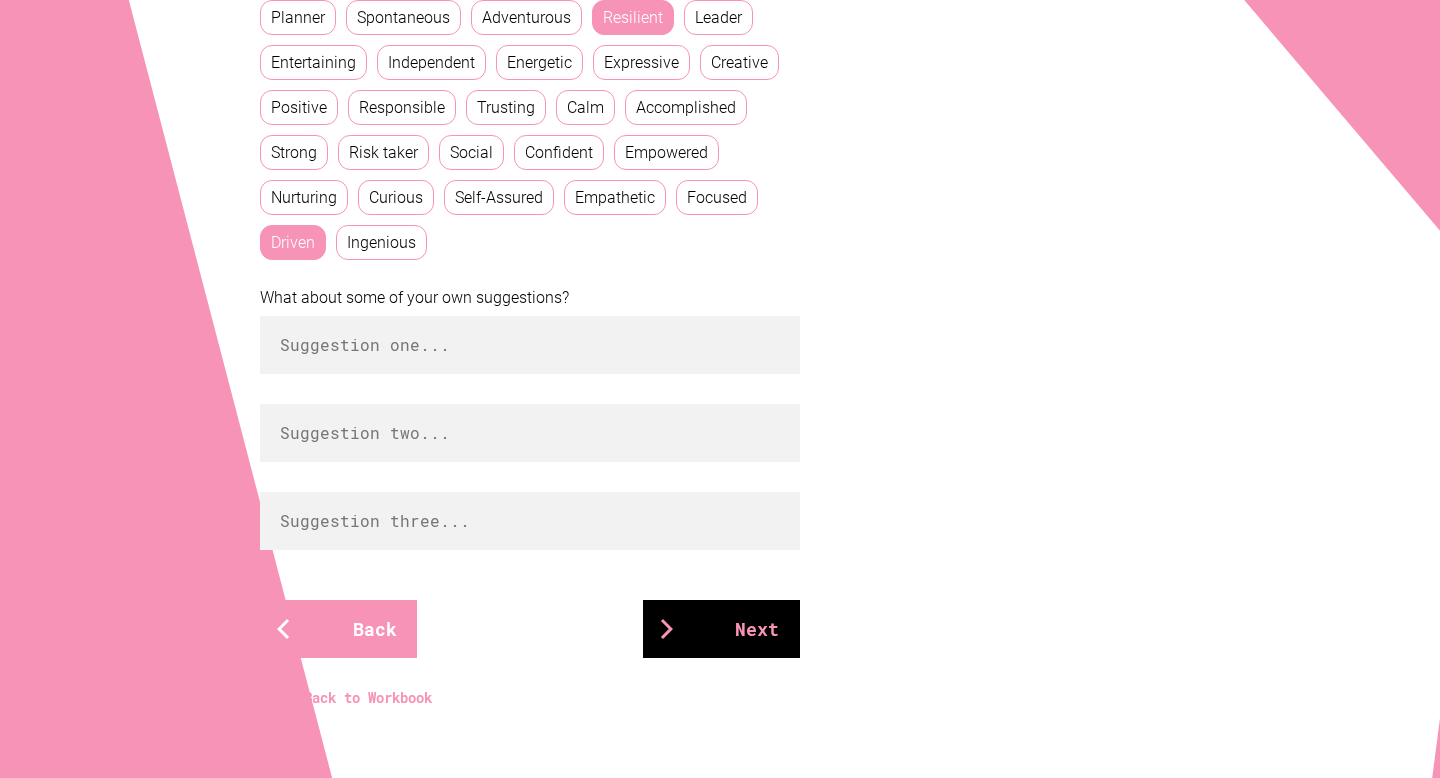 click on "Next" at bounding box center [721, 629] 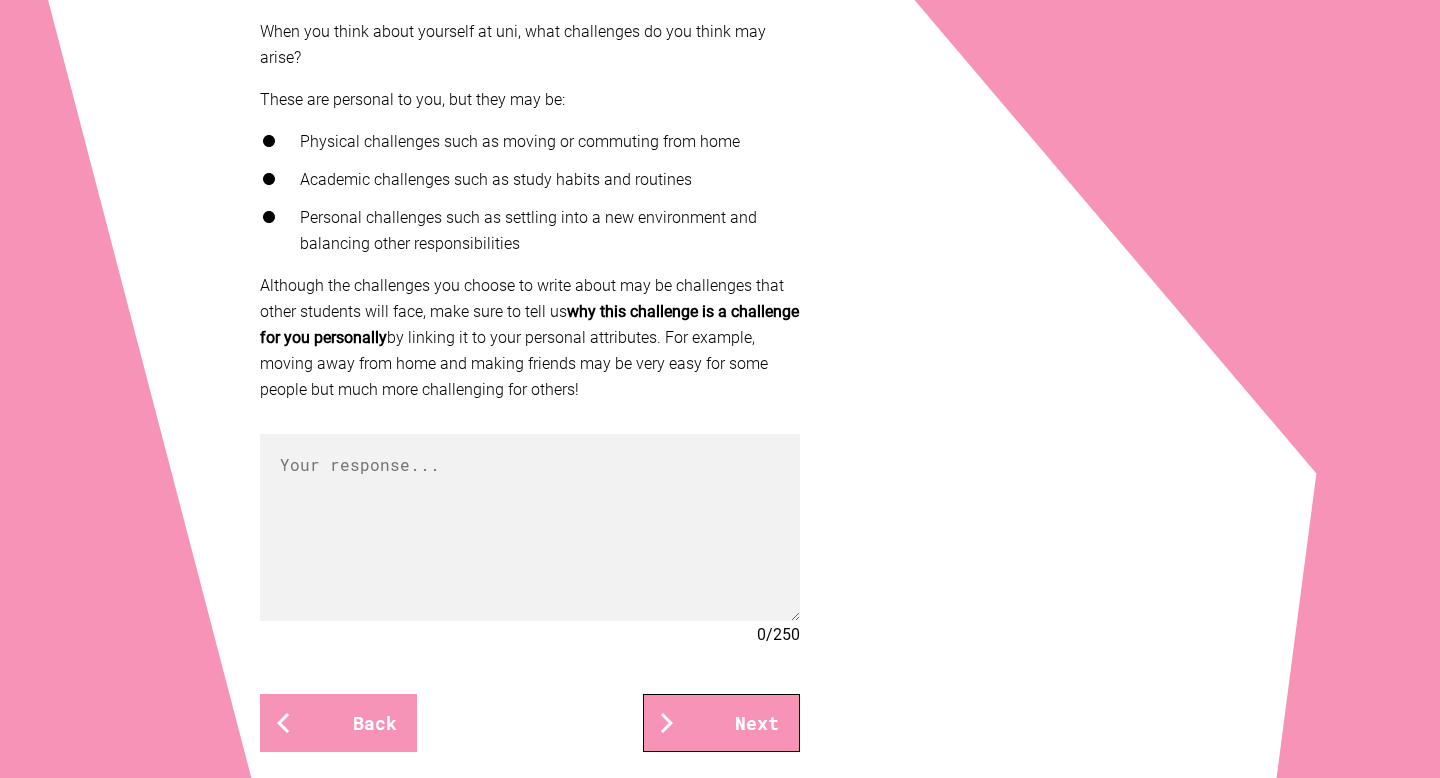 scroll, scrollTop: 529, scrollLeft: 0, axis: vertical 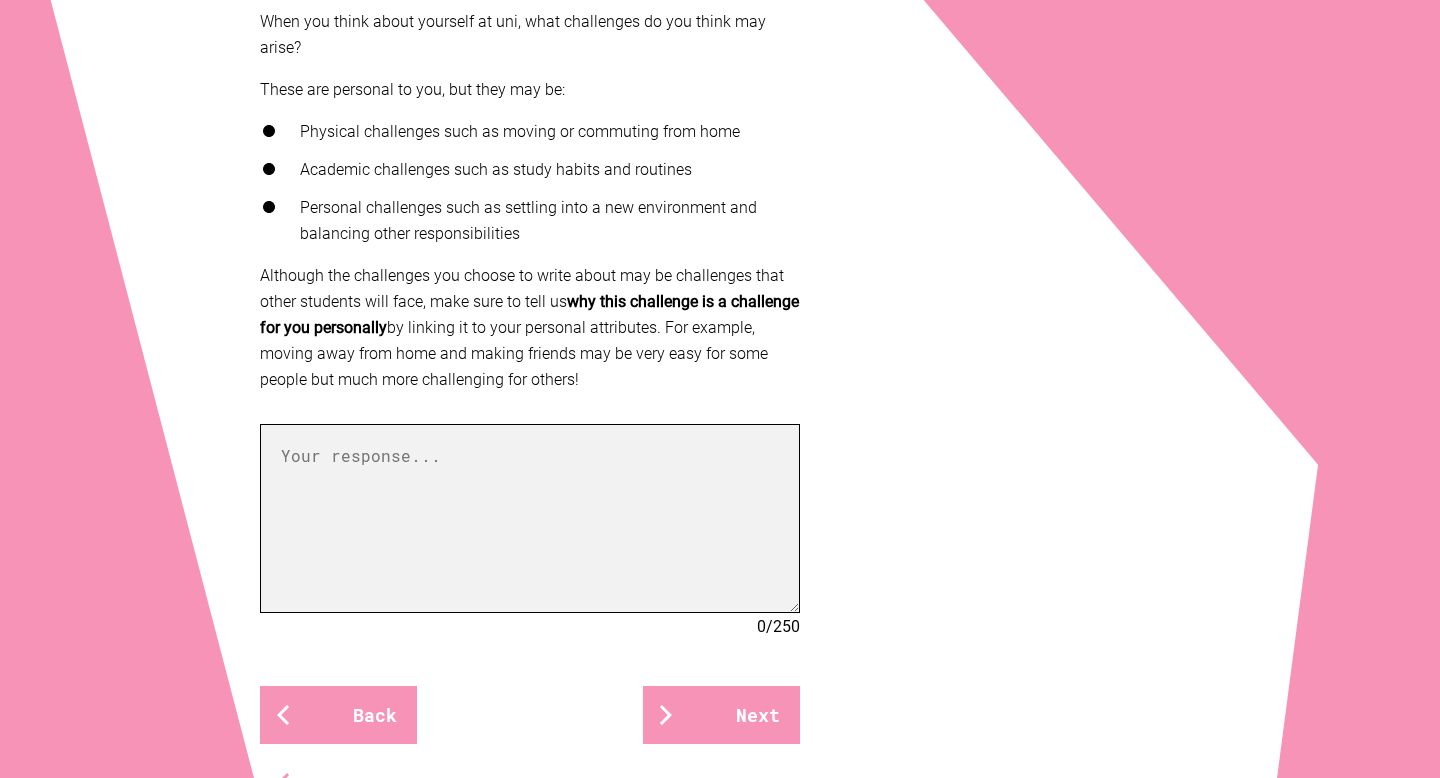 click at bounding box center [530, 518] 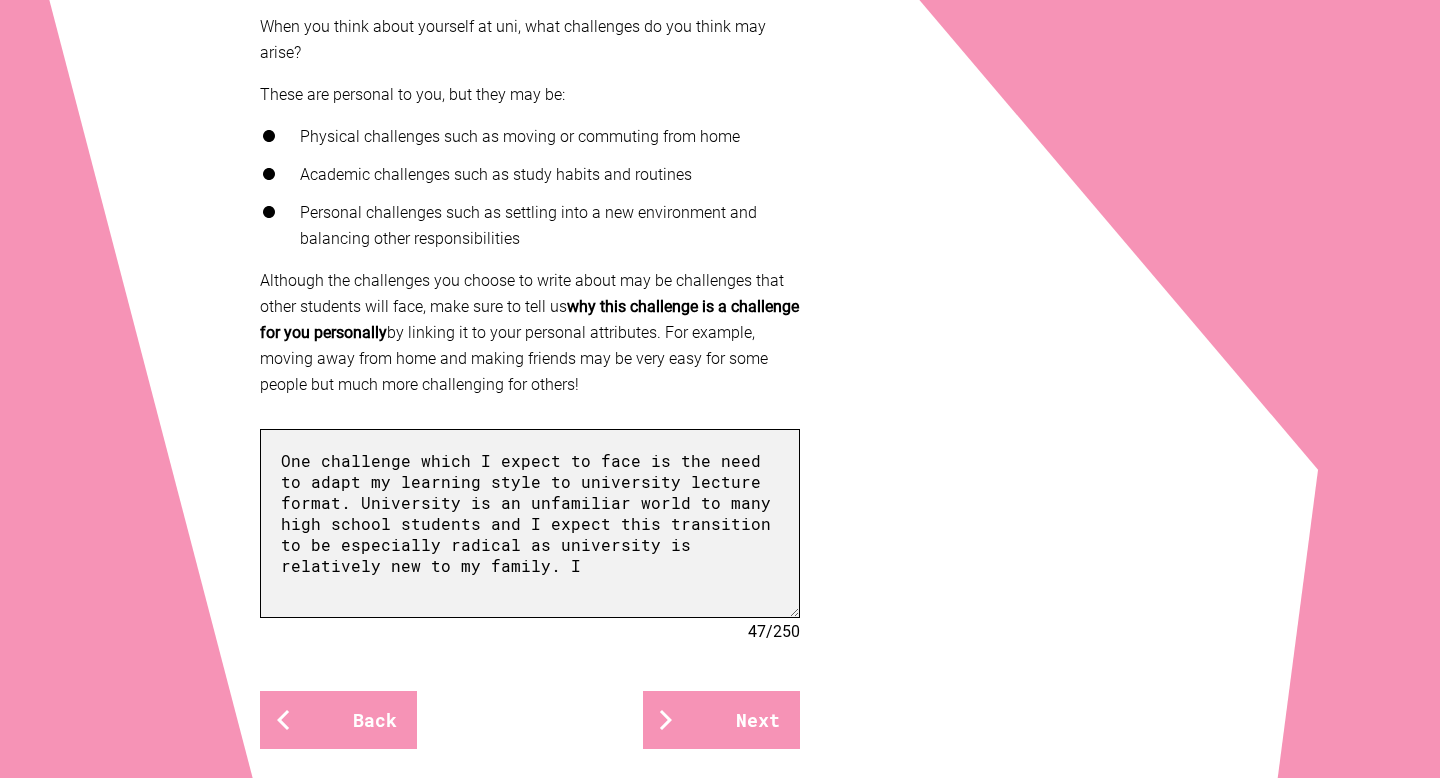 scroll, scrollTop: 525, scrollLeft: 0, axis: vertical 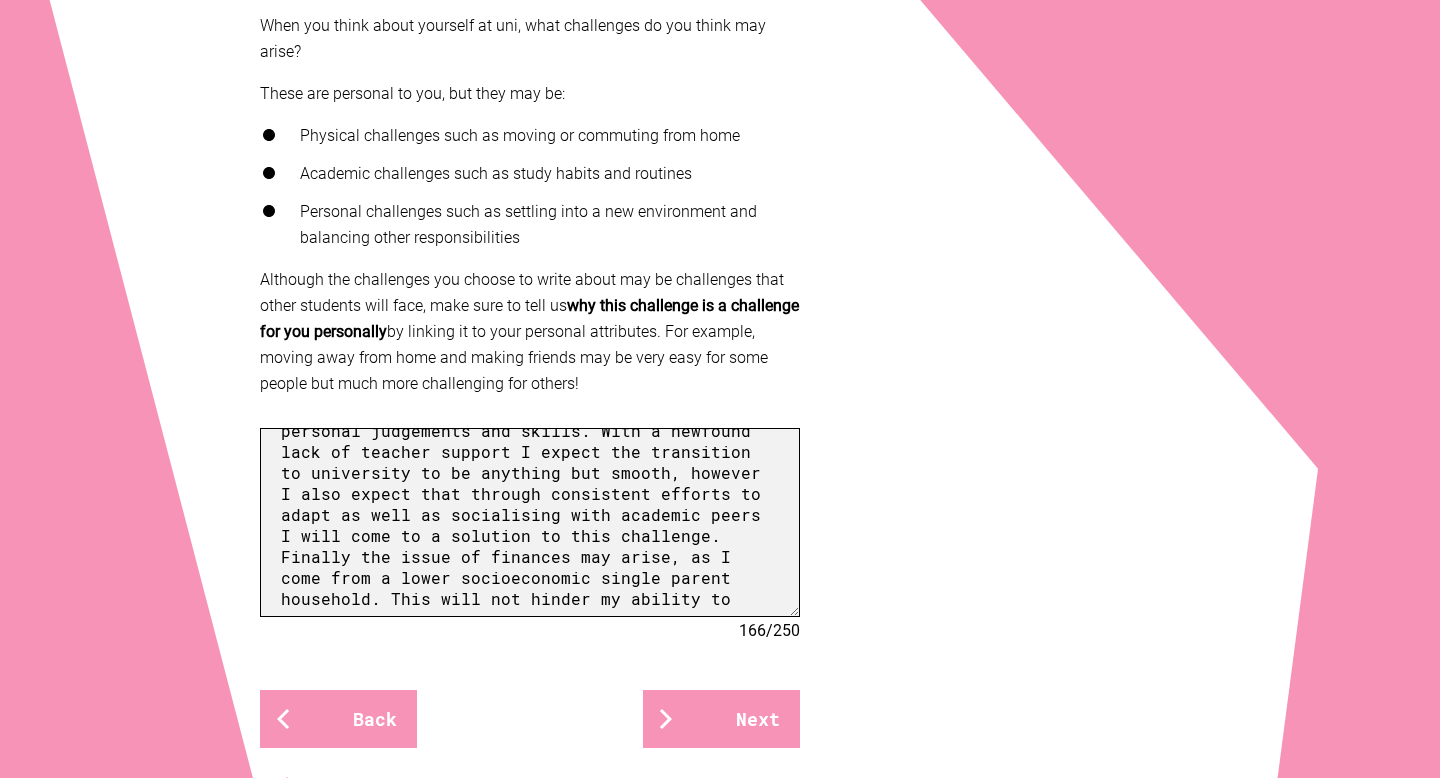 click on "One challenge which I expect to face is the need to adapt my learning style to university lecture format. University is an unfamiliar world to many high school students and I expect this transition to be especially radical as university is relatively new to my family. Despite this unfamiliarity both personally and generationally, I am sure that my drive to learn and enthusiasm will push me to adapt through trial and error. Furthermore, I expect the nature of studying and assessments to differ vastly, with a greater sense of independence and therefore reliance on personal judgements and skills. With a newfound lack of teacher support I expect the transition to university to be anything but smooth, however I also expect that through consistent efforts to adapt as well as socialising with academic peers I will come to a solution to this challenge. Finally the issue of finances may arise, as I come from a lower socioeconomic single parent household. This will not hinder my ability to" at bounding box center [530, 522] 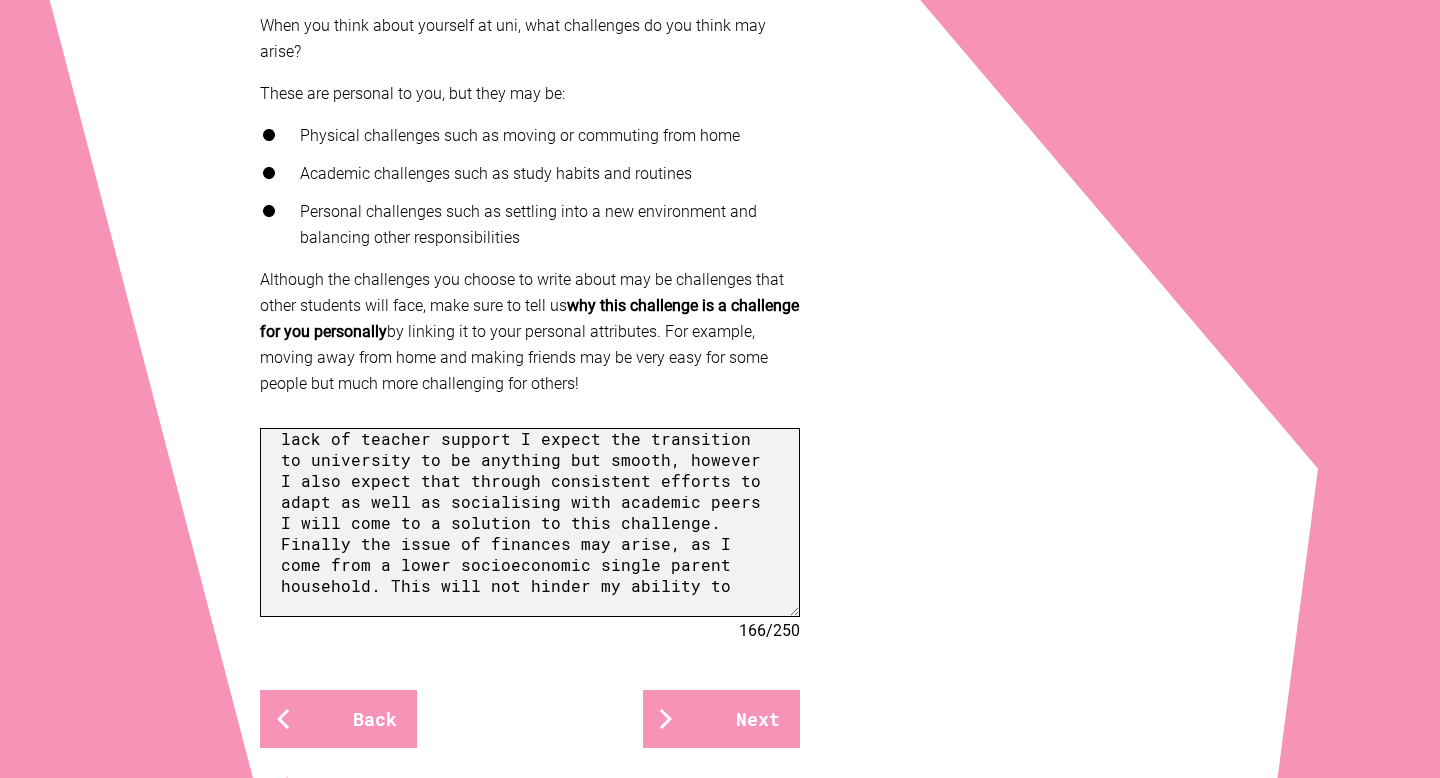 drag, startPoint x: 731, startPoint y: 585, endPoint x: 731, endPoint y: 628, distance: 43 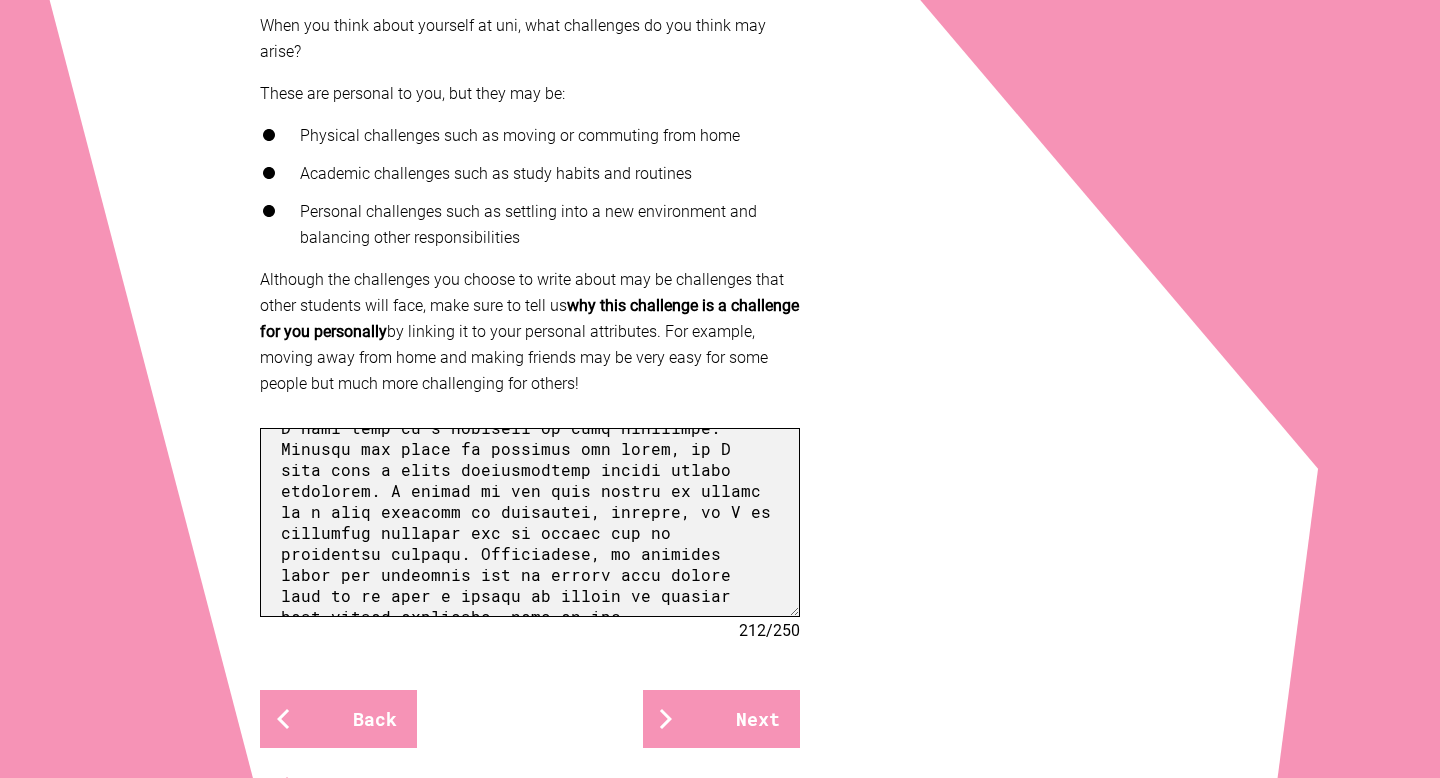 scroll, scrollTop: 410, scrollLeft: 0, axis: vertical 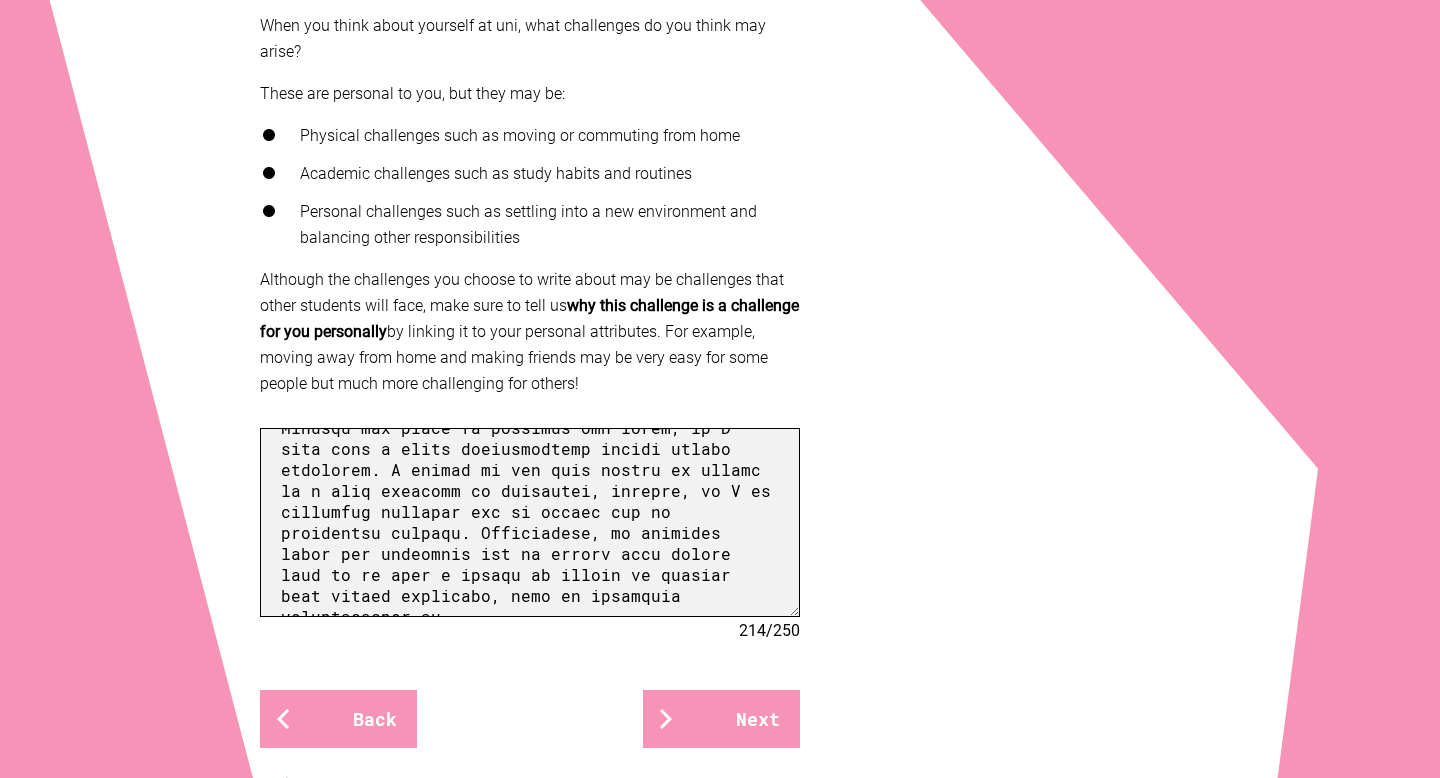 click at bounding box center (530, 522) 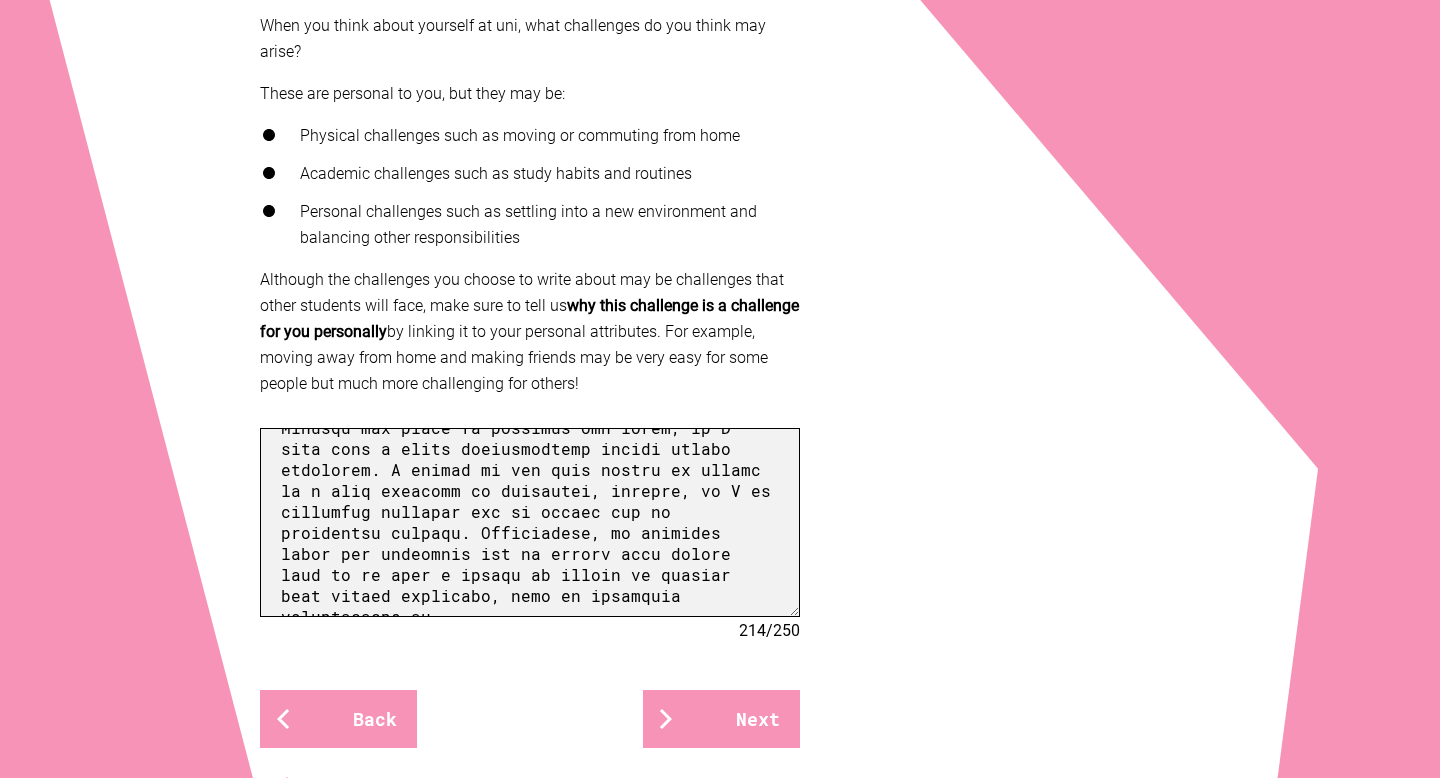 click at bounding box center [530, 522] 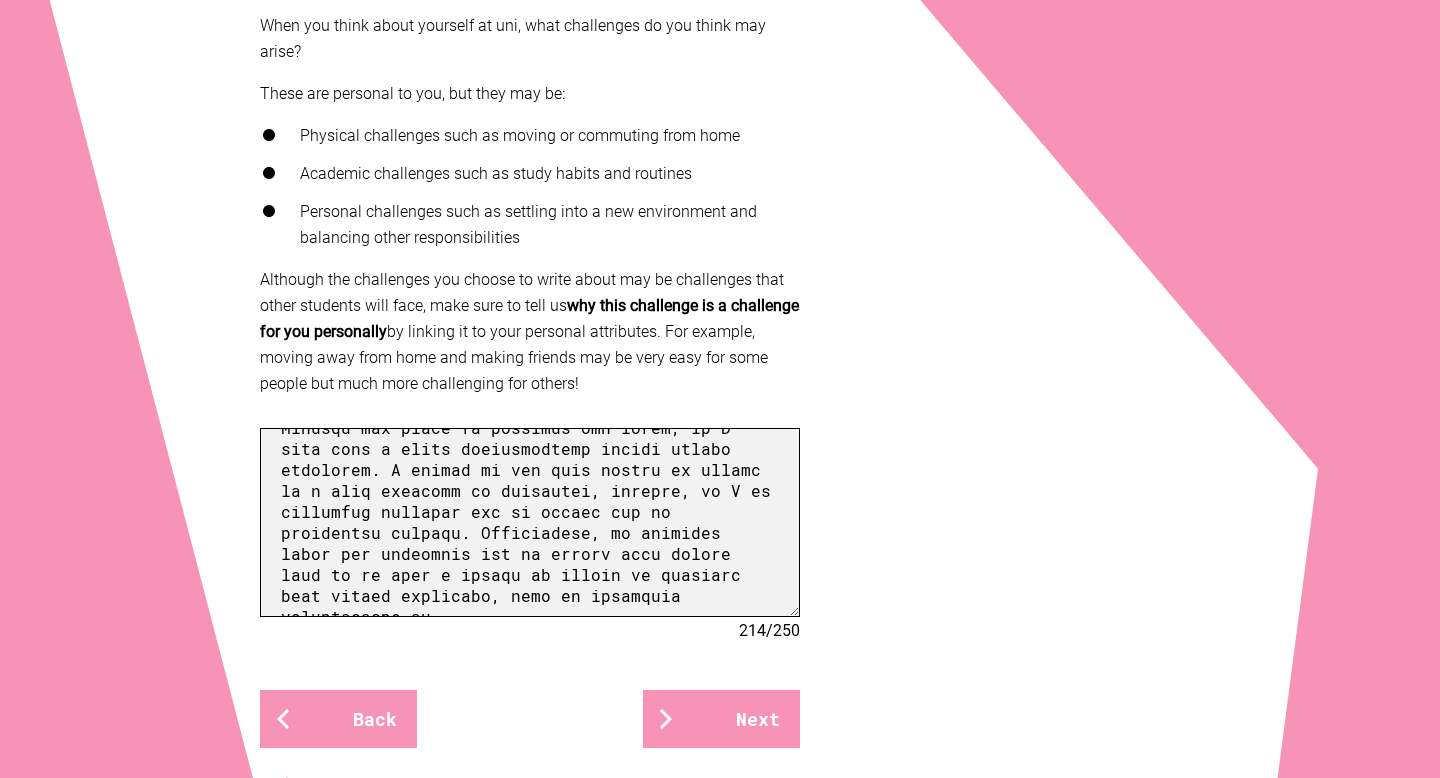 click at bounding box center (530, 522) 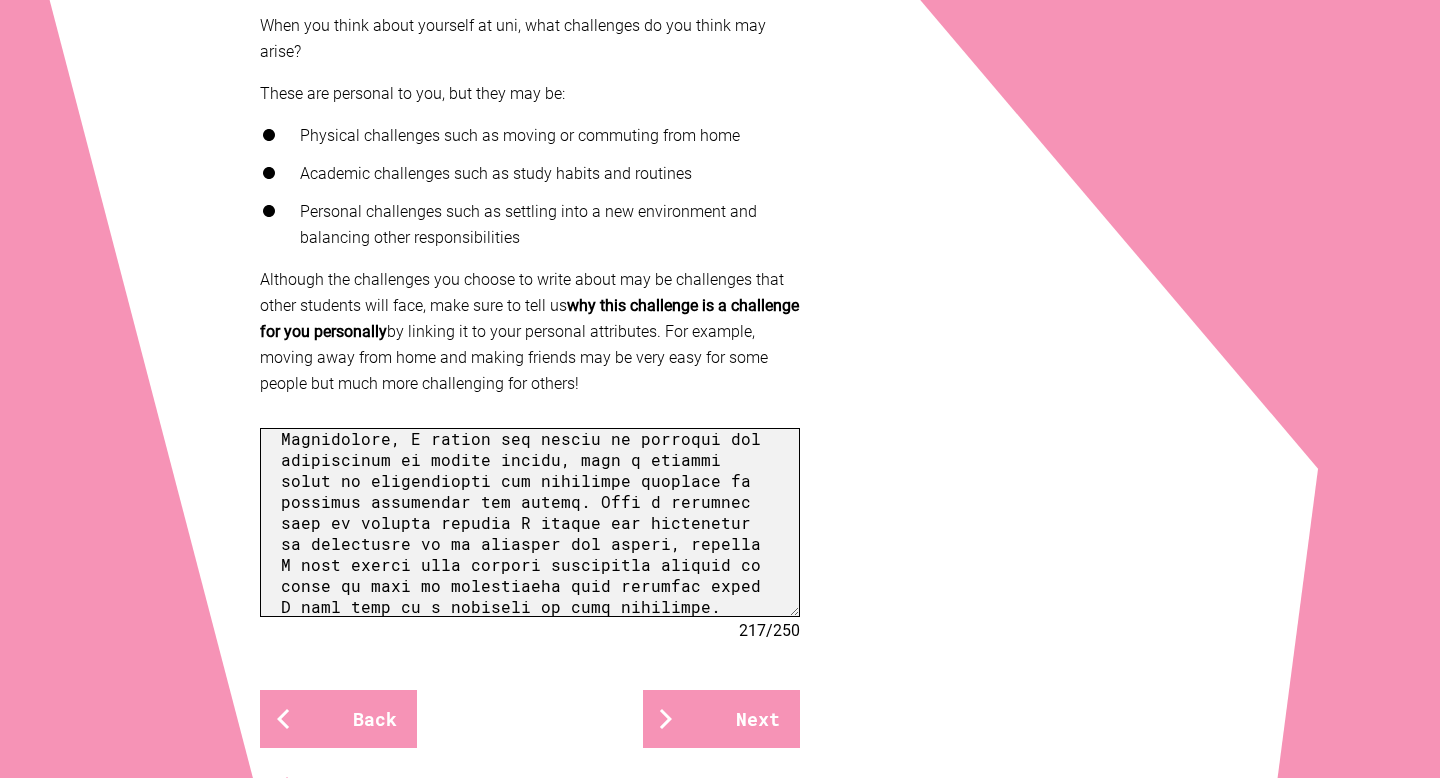 scroll, scrollTop: 215, scrollLeft: 0, axis: vertical 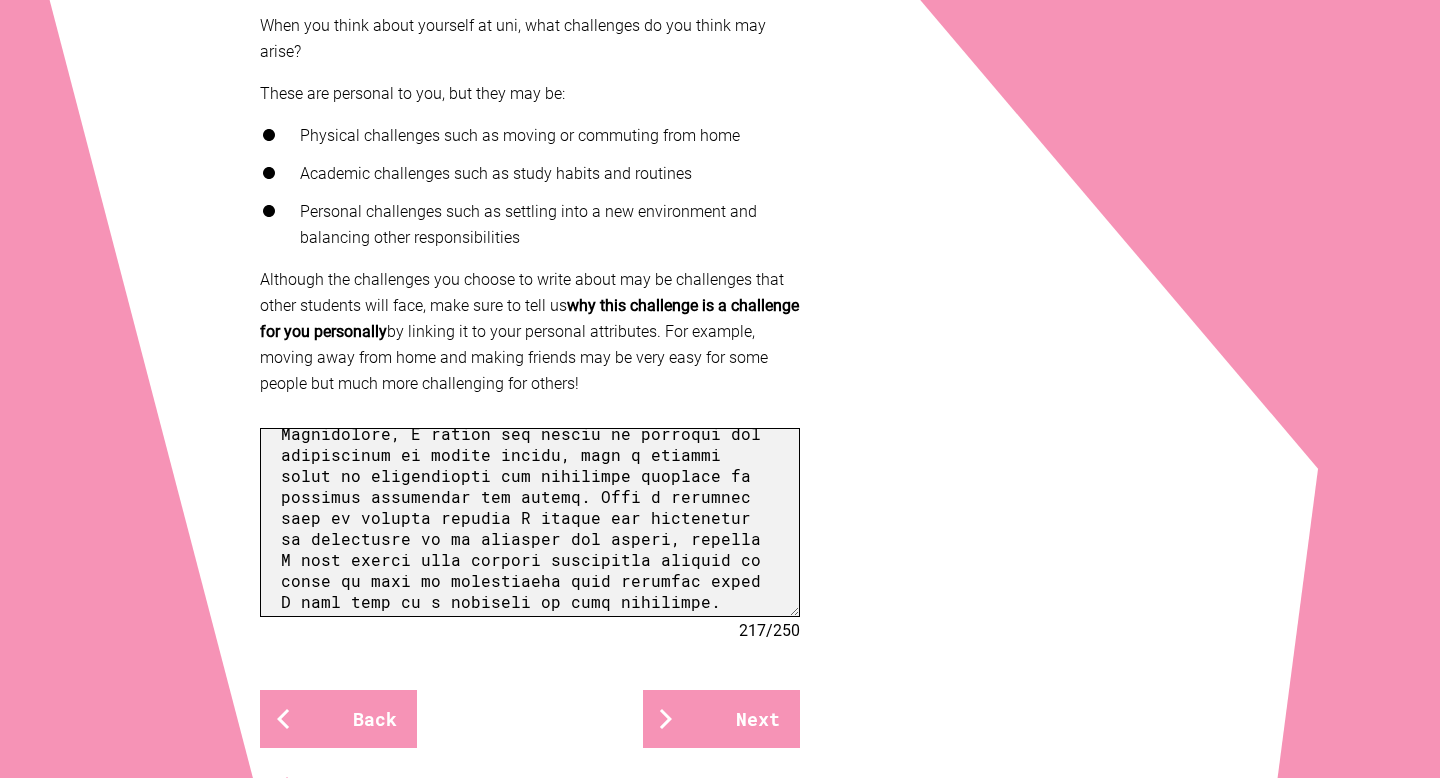 click at bounding box center (530, 522) 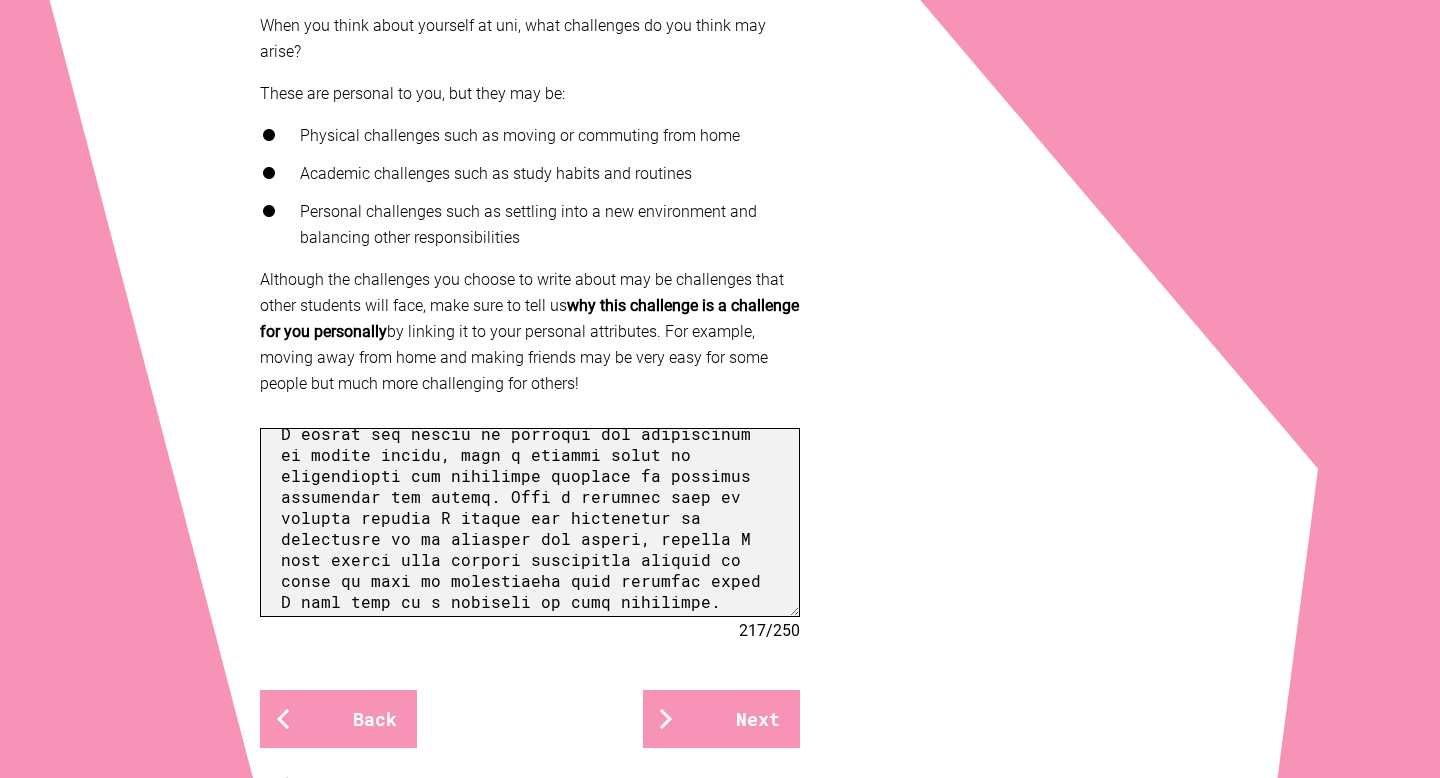 scroll, scrollTop: 192, scrollLeft: 0, axis: vertical 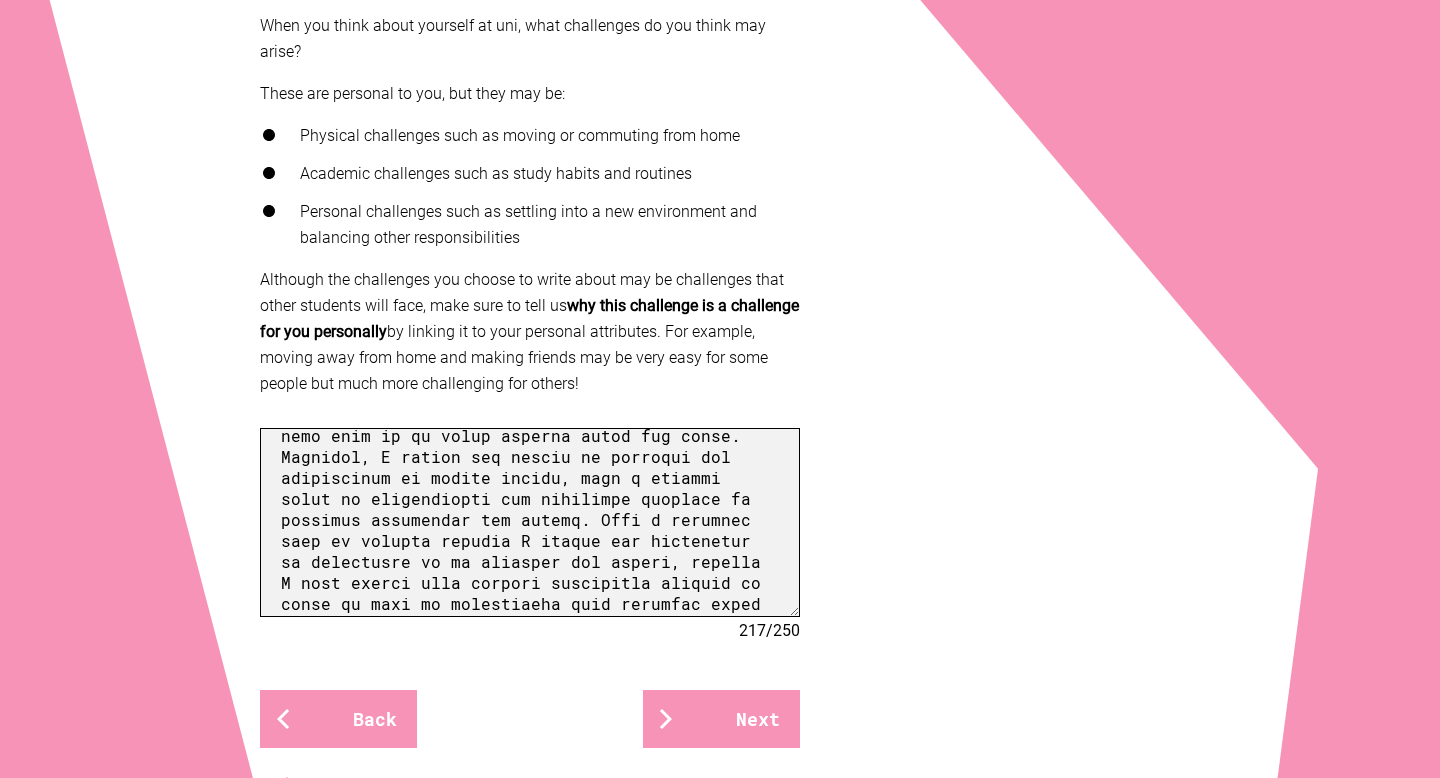 click at bounding box center [530, 522] 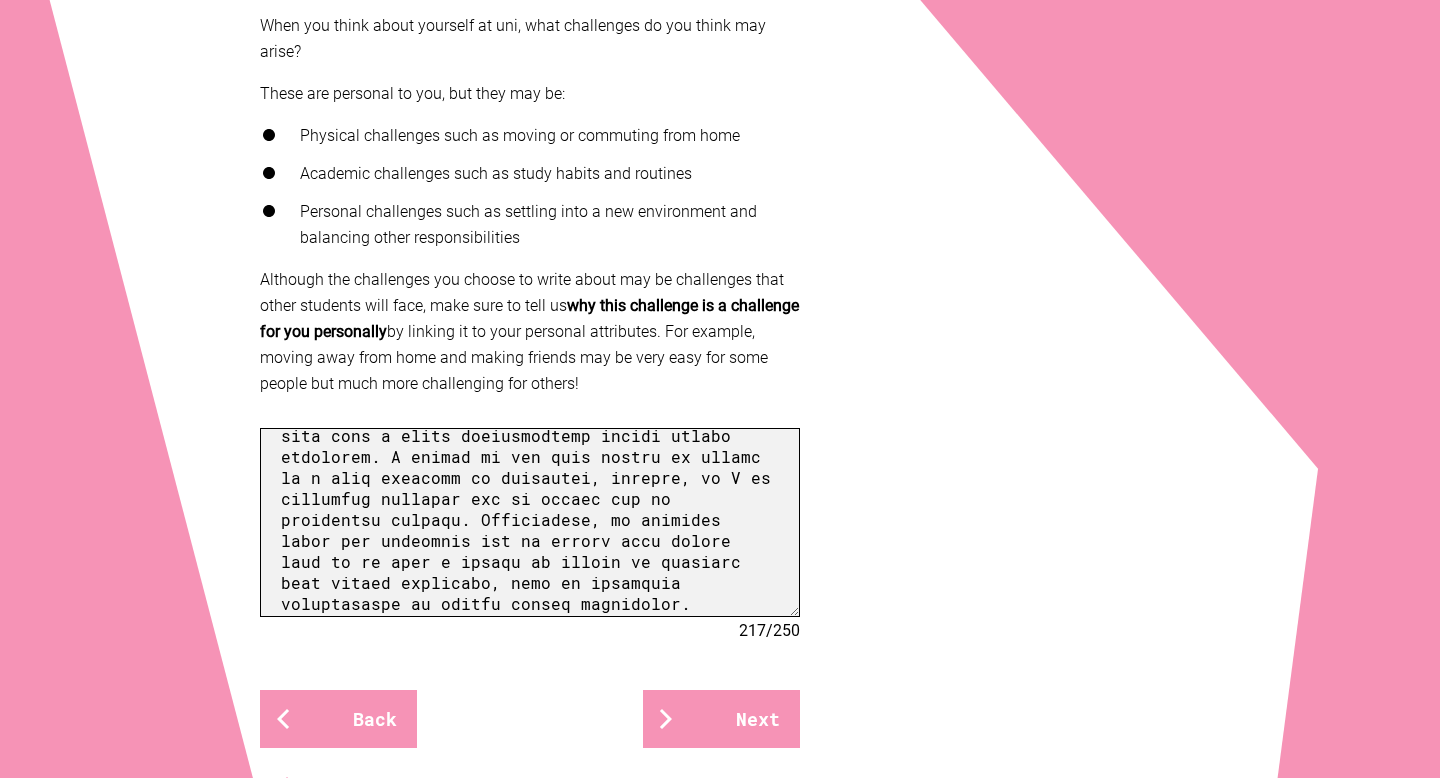 scroll, scrollTop: 430, scrollLeft: 0, axis: vertical 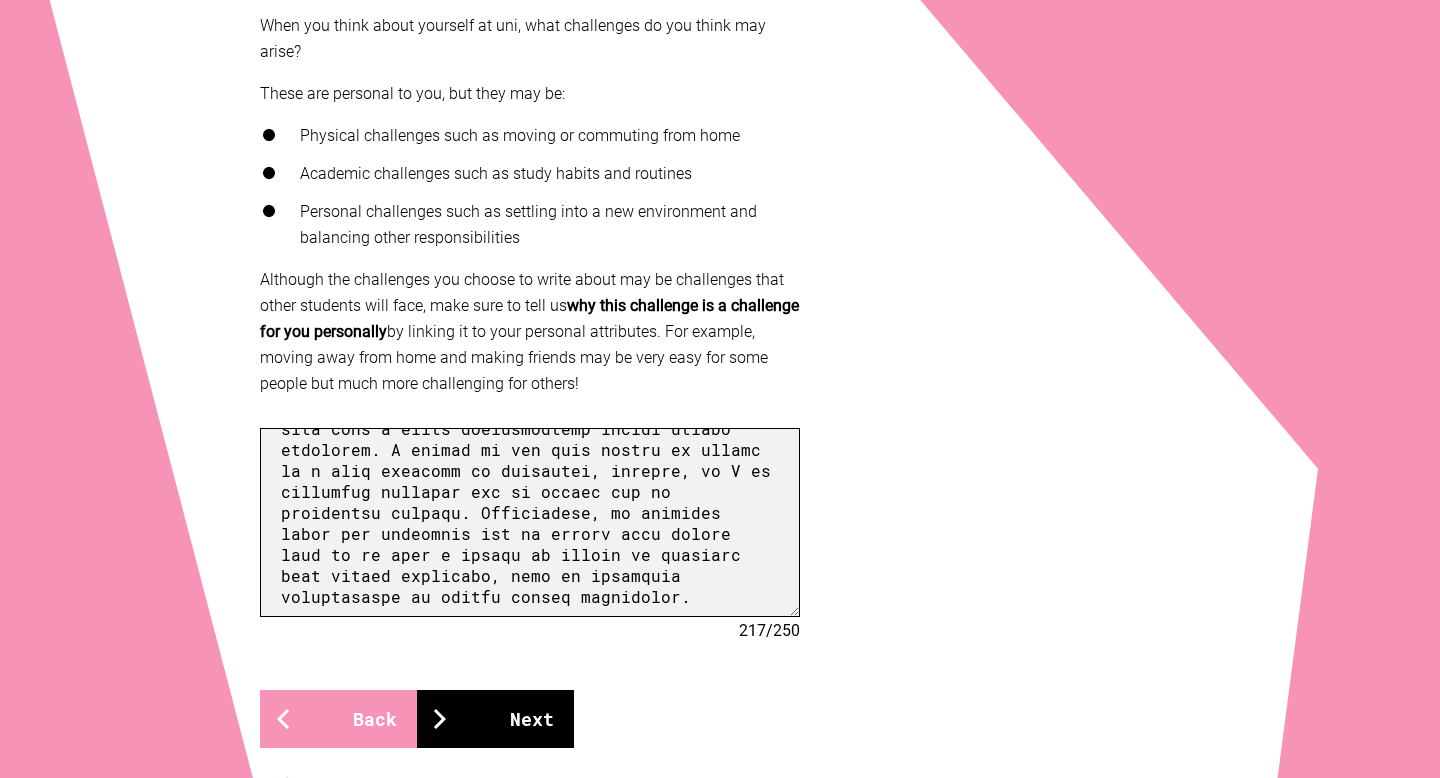 type on "One challenge which I expect to face is the need to adapt my learning style to university lecture format. University is an unfamiliar world to many high school students and I expect this transition to be especially radical as university is relatively new to my family. Despite this unfamiliarity both personally and generationally, I am sure that my drive to learn and enthusiasm will push me to adapt through trial and error. Moreover, I expect the nature of studying and assessments to differ vastly, with a greater sense of independence and therefore reliance on personal judgements and skills. With a newfound lack of teacher support I expect the transition to university to be anything but smooth, however I also expect that through consistent efforts to adapt as well as socialising with academic peers I will come to a solution to this challenge. Finally the issue of finances may arise, as I come from a lower socioeconomic single parent household. I refuse to let this impact my access to a high standard of educ..." 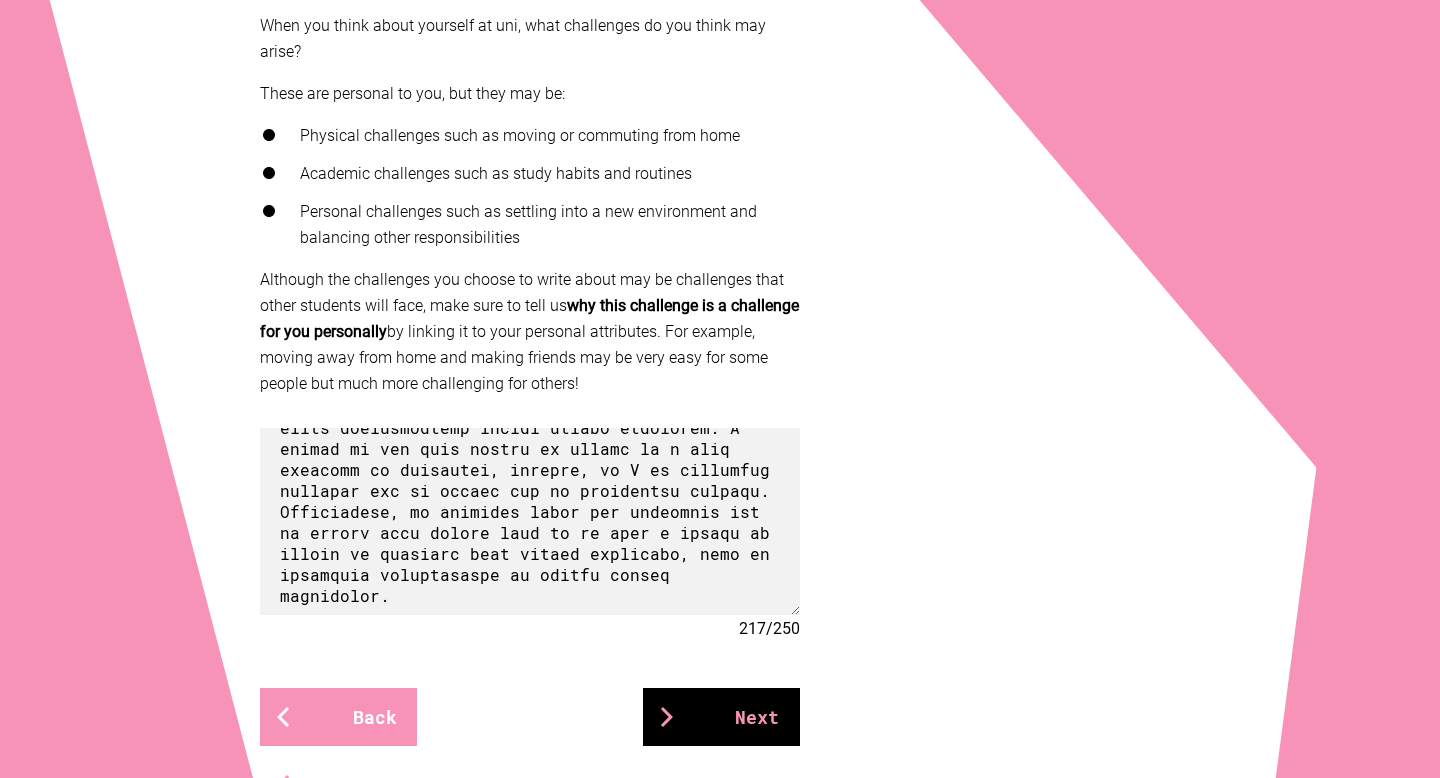 scroll, scrollTop: 429, scrollLeft: 0, axis: vertical 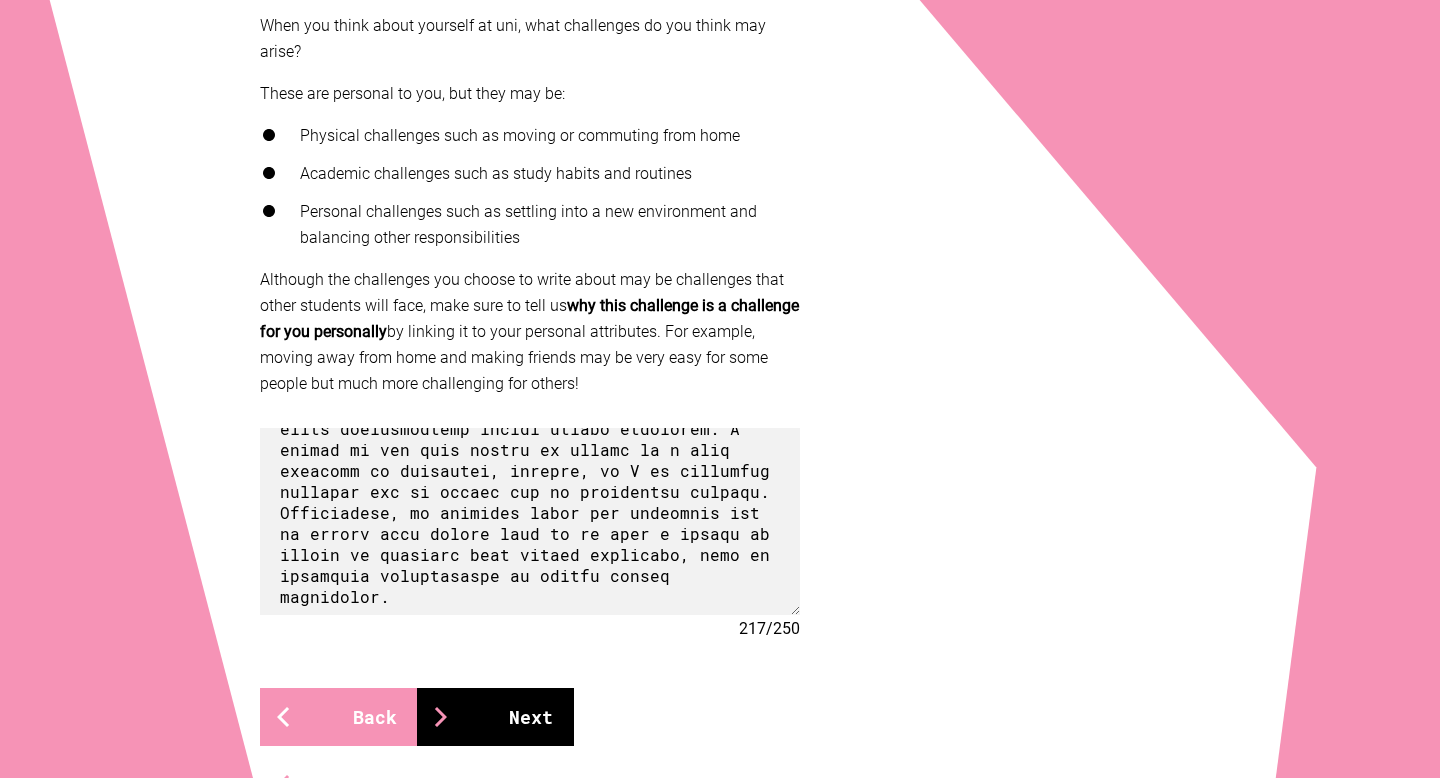 click on "Next" at bounding box center [495, 717] 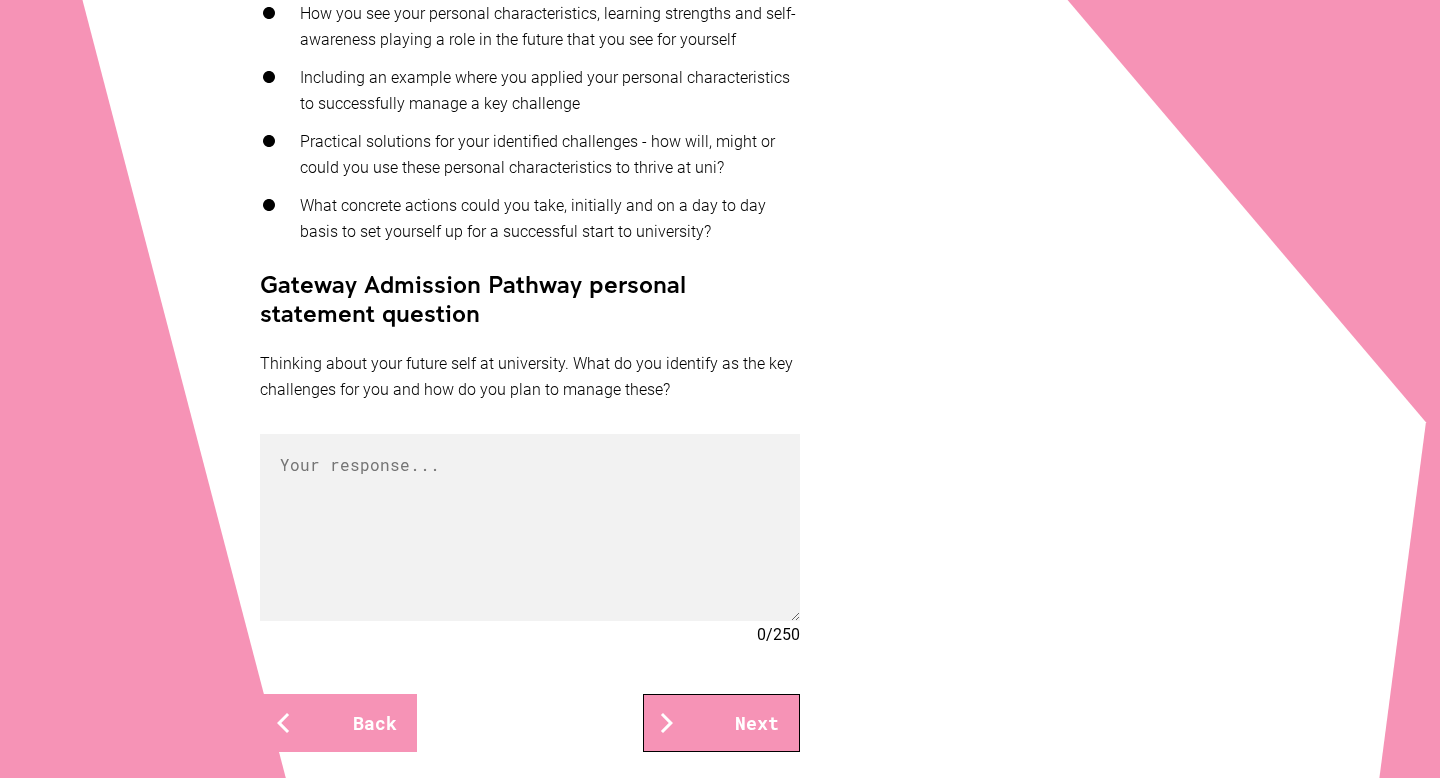 scroll, scrollTop: 670, scrollLeft: 0, axis: vertical 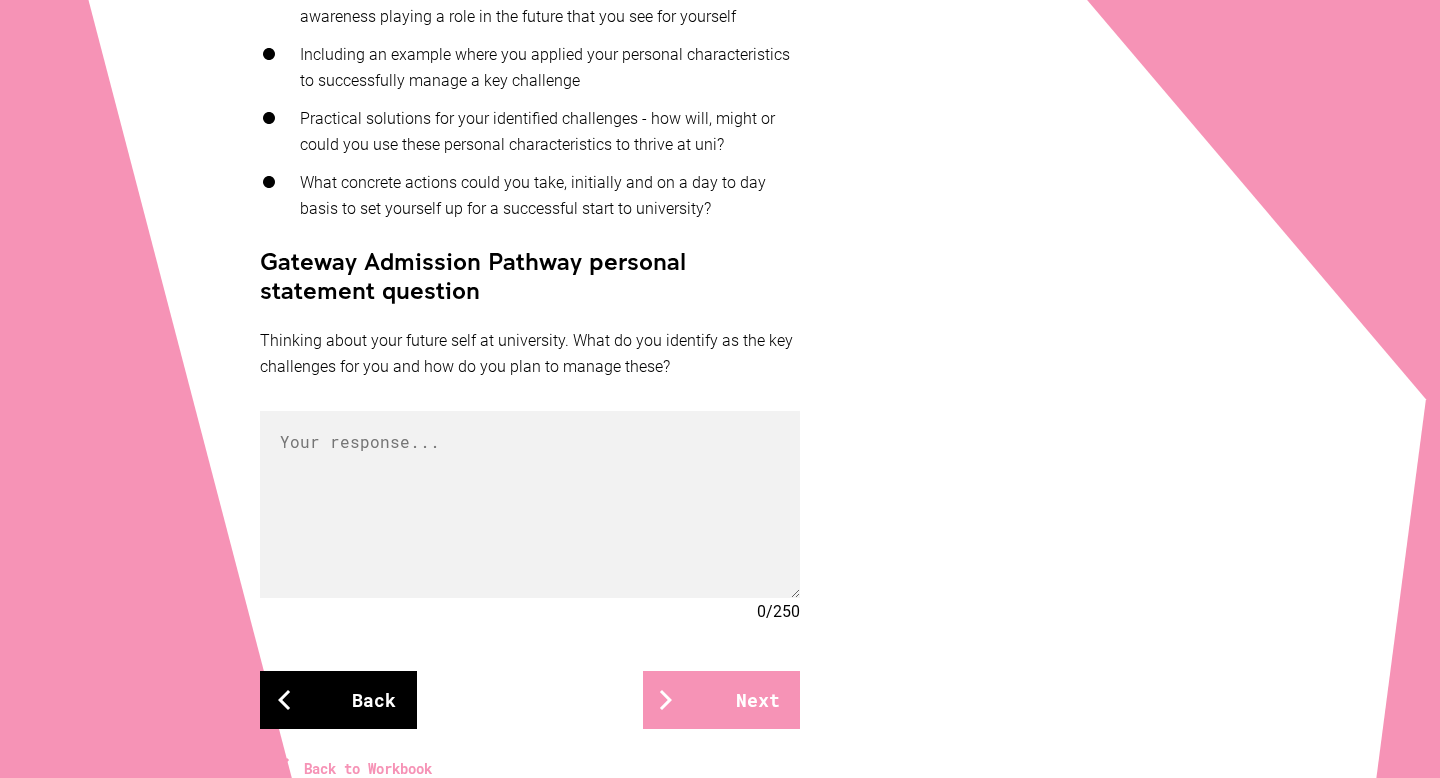 click on "Back" at bounding box center [338, 700] 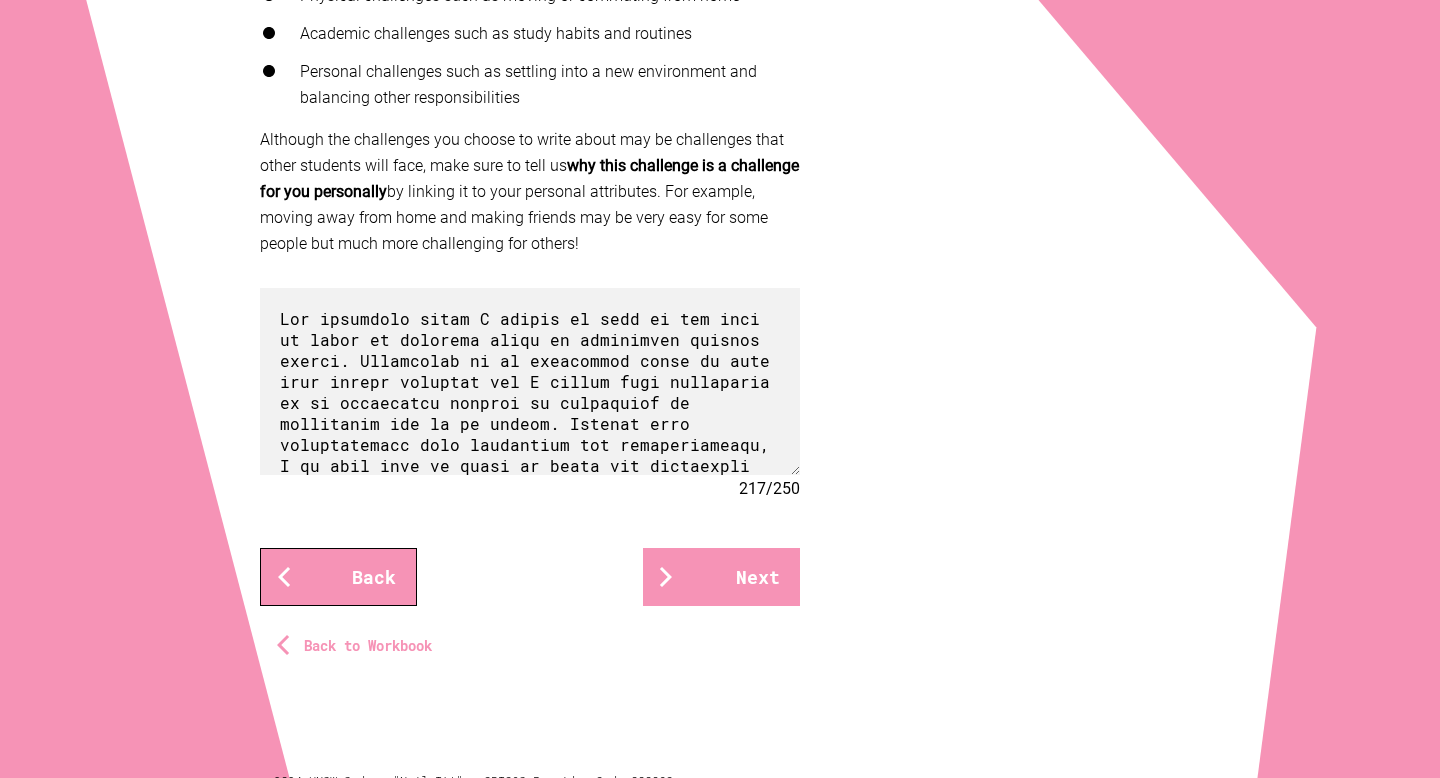 scroll, scrollTop: 655, scrollLeft: 0, axis: vertical 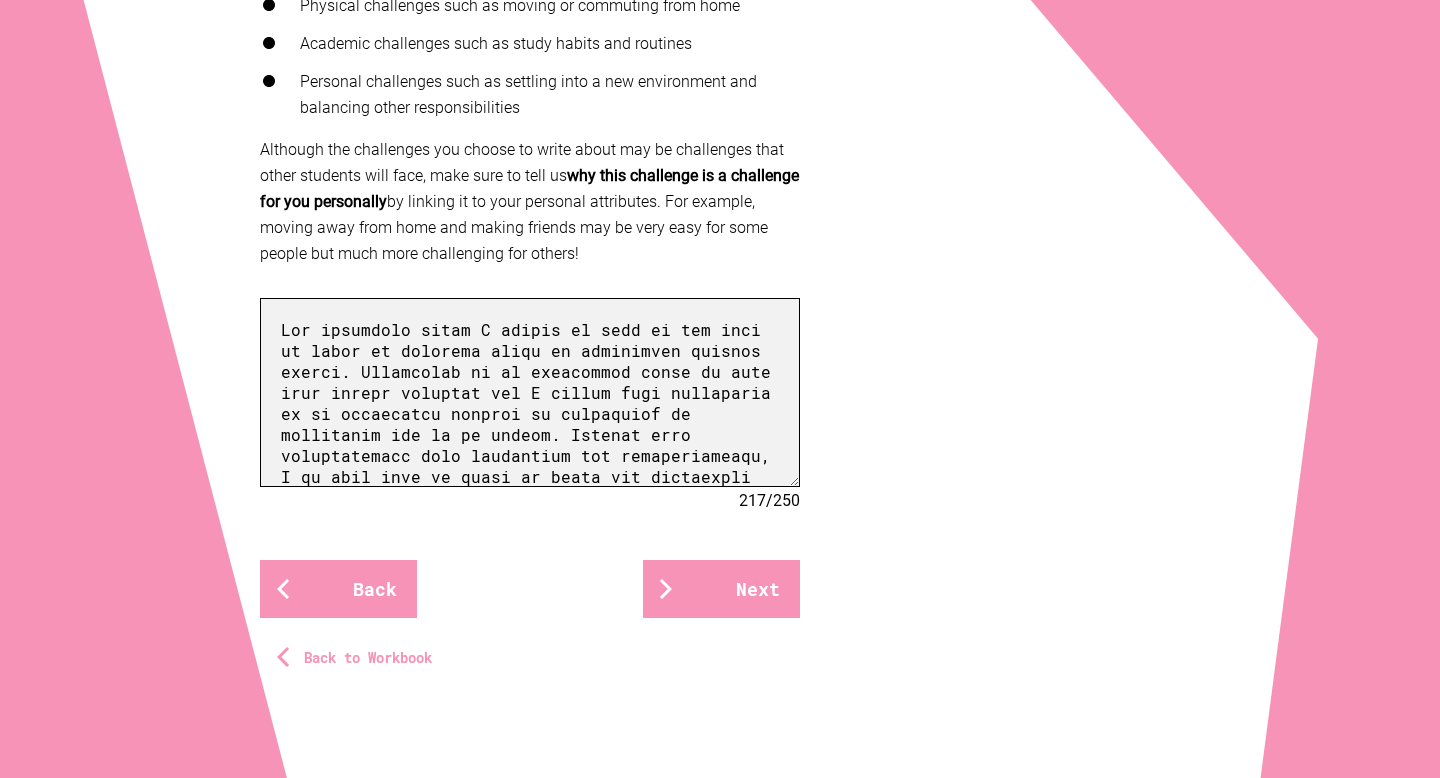 drag, startPoint x: 467, startPoint y: 458, endPoint x: 276, endPoint y: 292, distance: 253.05533 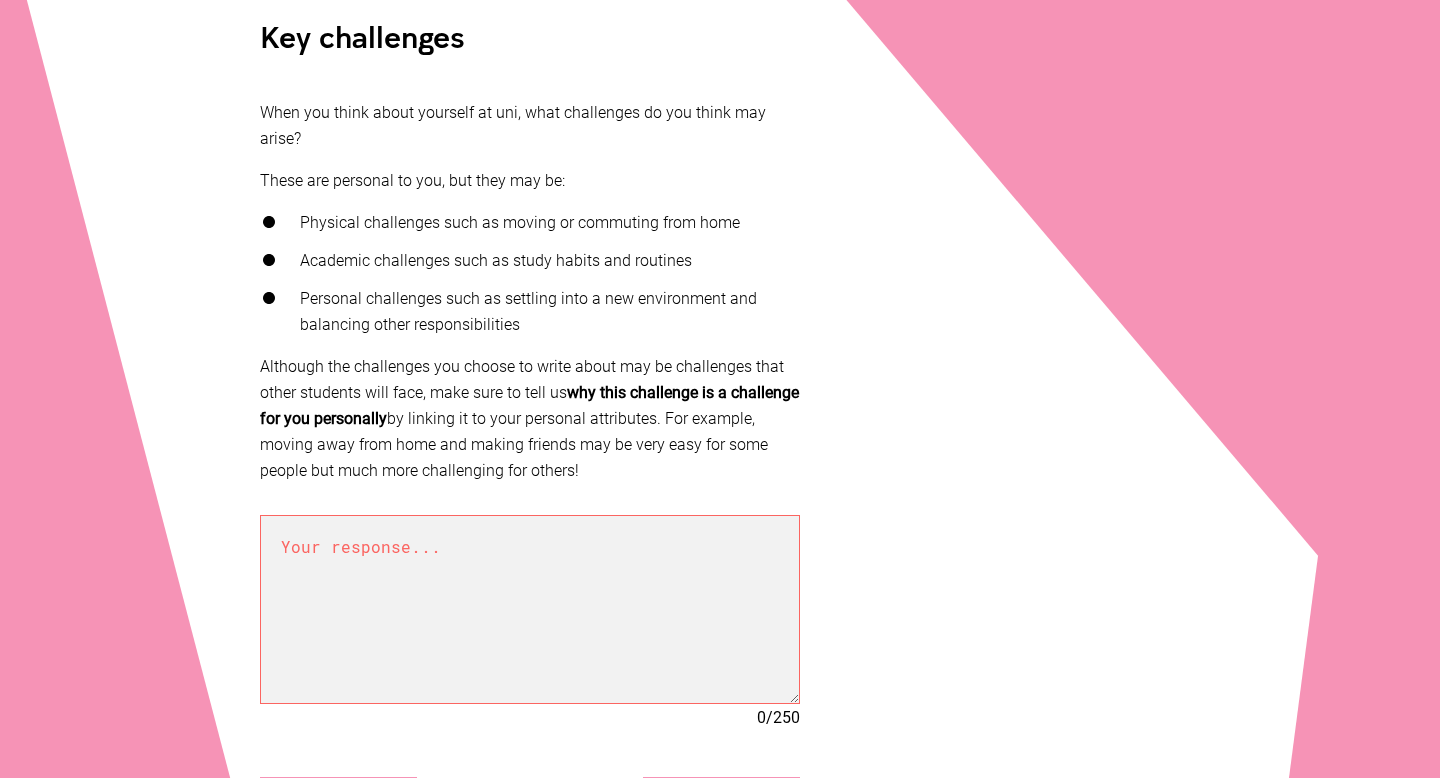 scroll, scrollTop: 436, scrollLeft: 0, axis: vertical 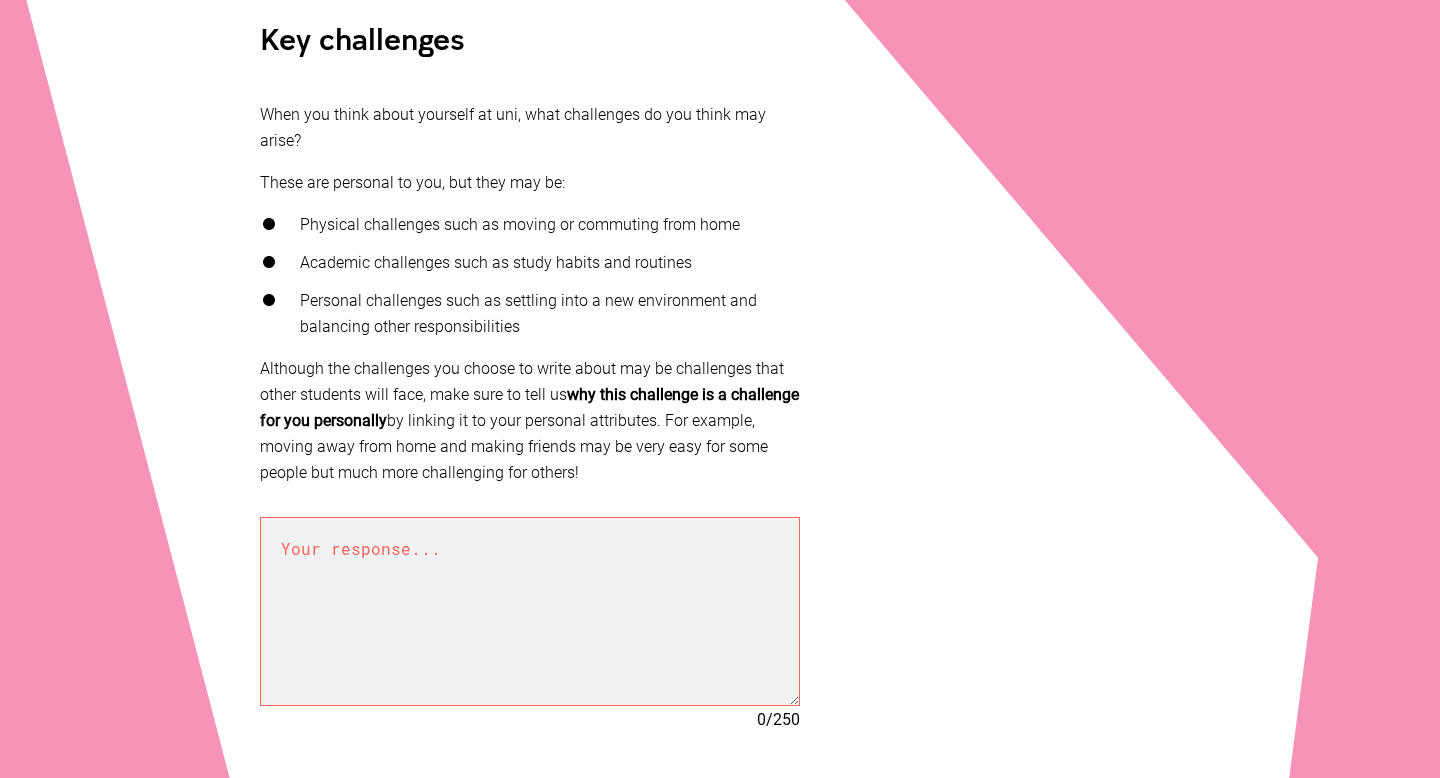 paste on "One challenge which I expect to face is the need to adapt my learning style to university lecture format. University is an unfamiliar world to many high school students and I expect this transition to be especially radical as university is relatively new to my family. Despite this unfamiliarity both personally and generationally, I am sure that my drive to learn and enthusiasm will push me to adapt through trial and error. Moreover, I expect the nature of studying and assessments to differ vastly, with a greater sense of independence and therefore reliance on personal judgements and skills. With a newfound lack of teacher support I expect the transition to university to be anything but smooth, however I also expect that through consistent efforts to adapt as well as socialising with academic peers I will come to a solution to this challenge. Finally the issue of finances may arise, as I come from a lower socioeconomic single parent household. I refuse to let this impact my access to a high standard of educ..." 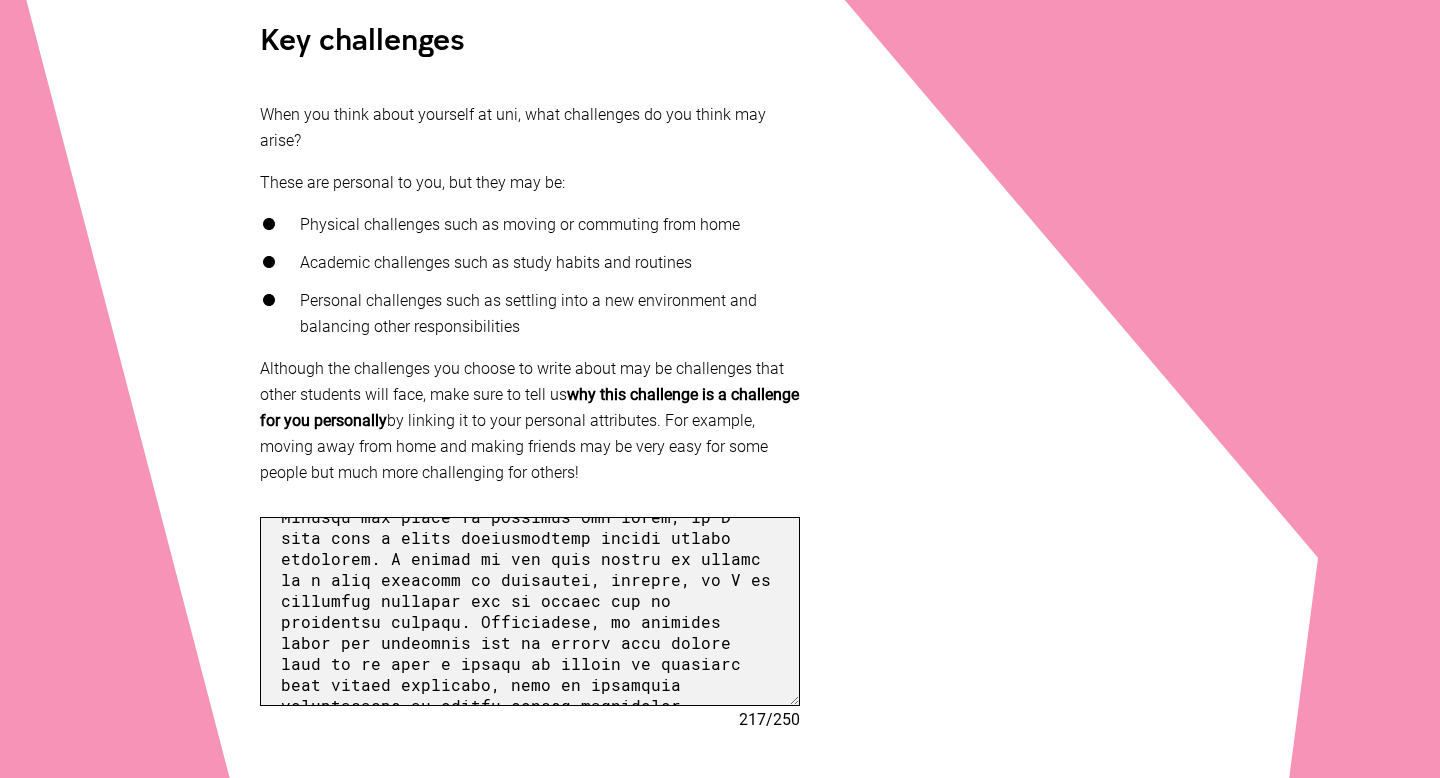 scroll, scrollTop: 430, scrollLeft: 0, axis: vertical 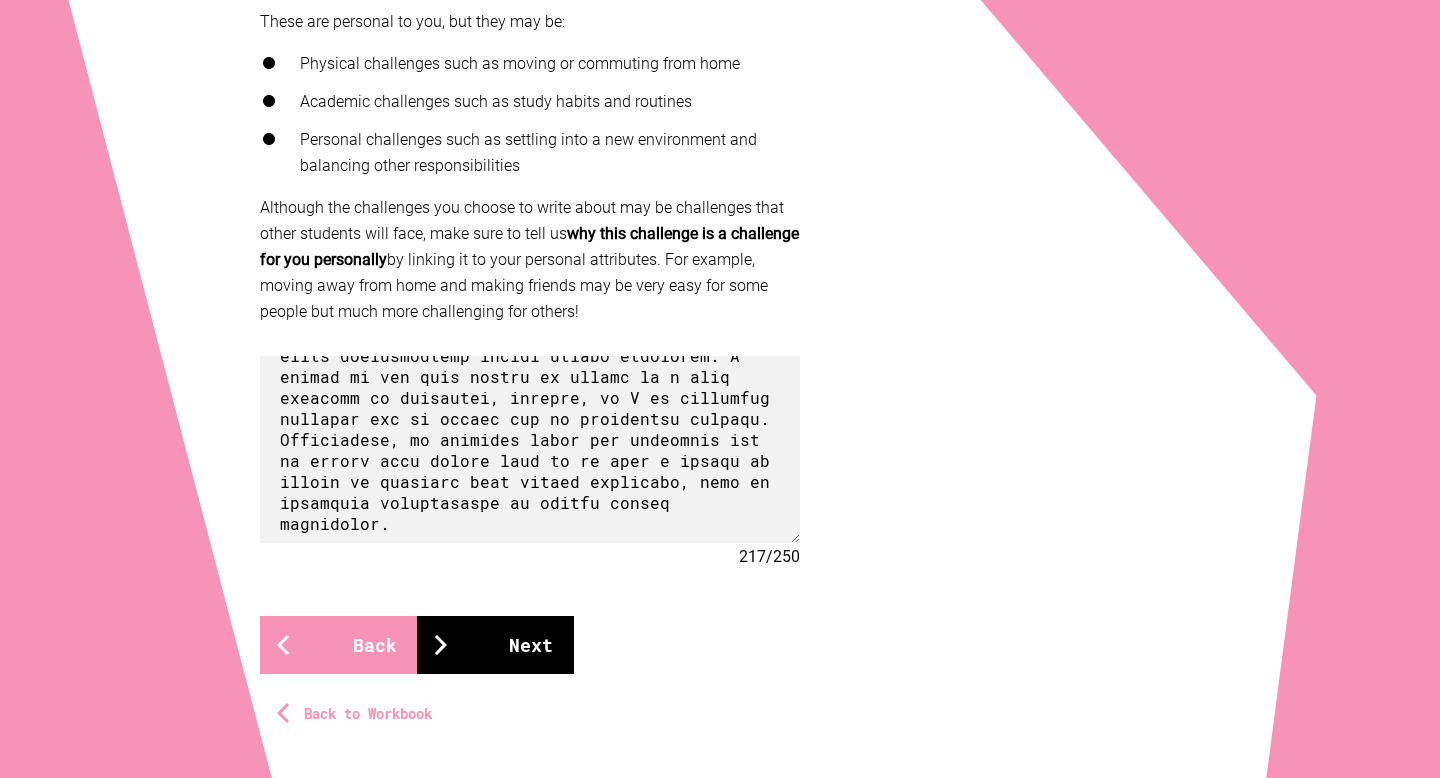 click on "Next" at bounding box center (495, 645) 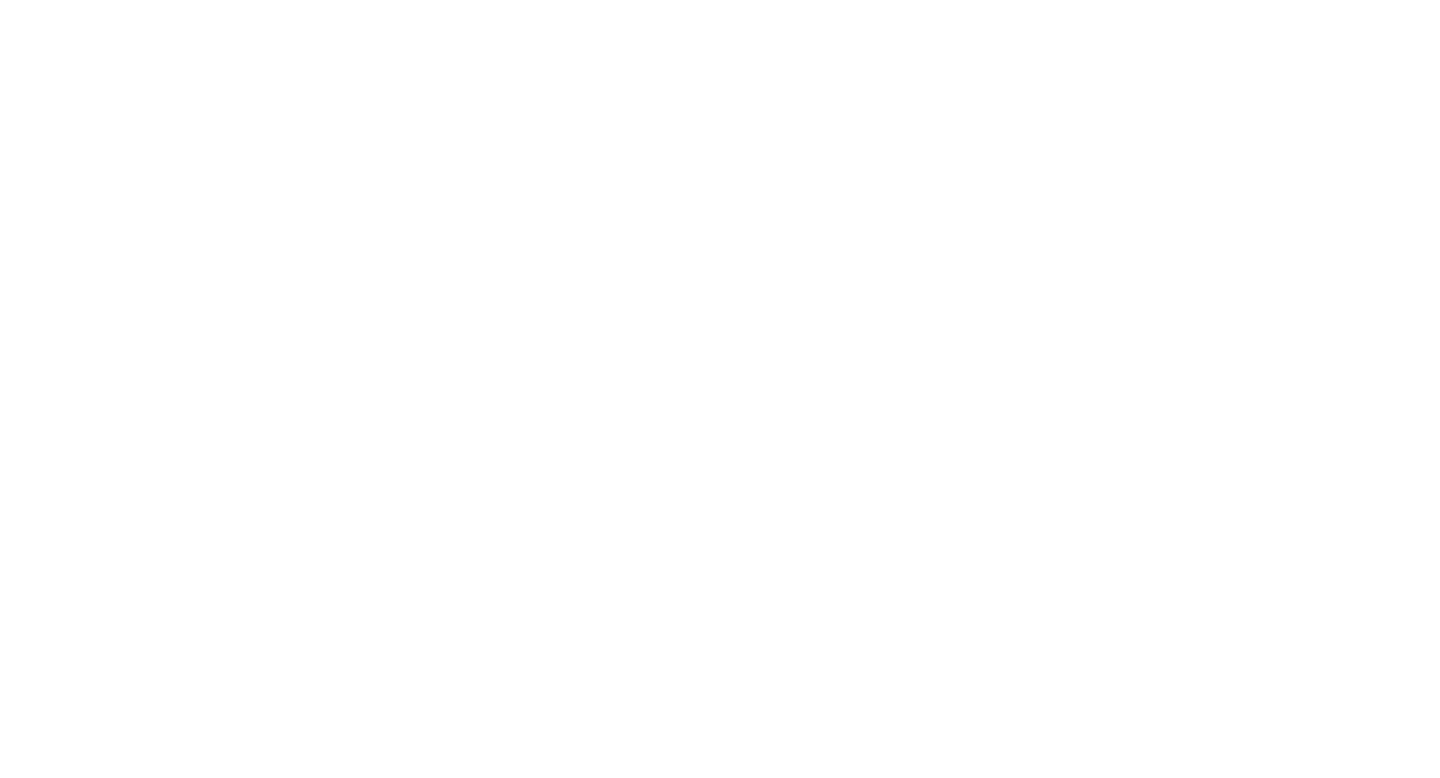 scroll, scrollTop: 429, scrollLeft: 0, axis: vertical 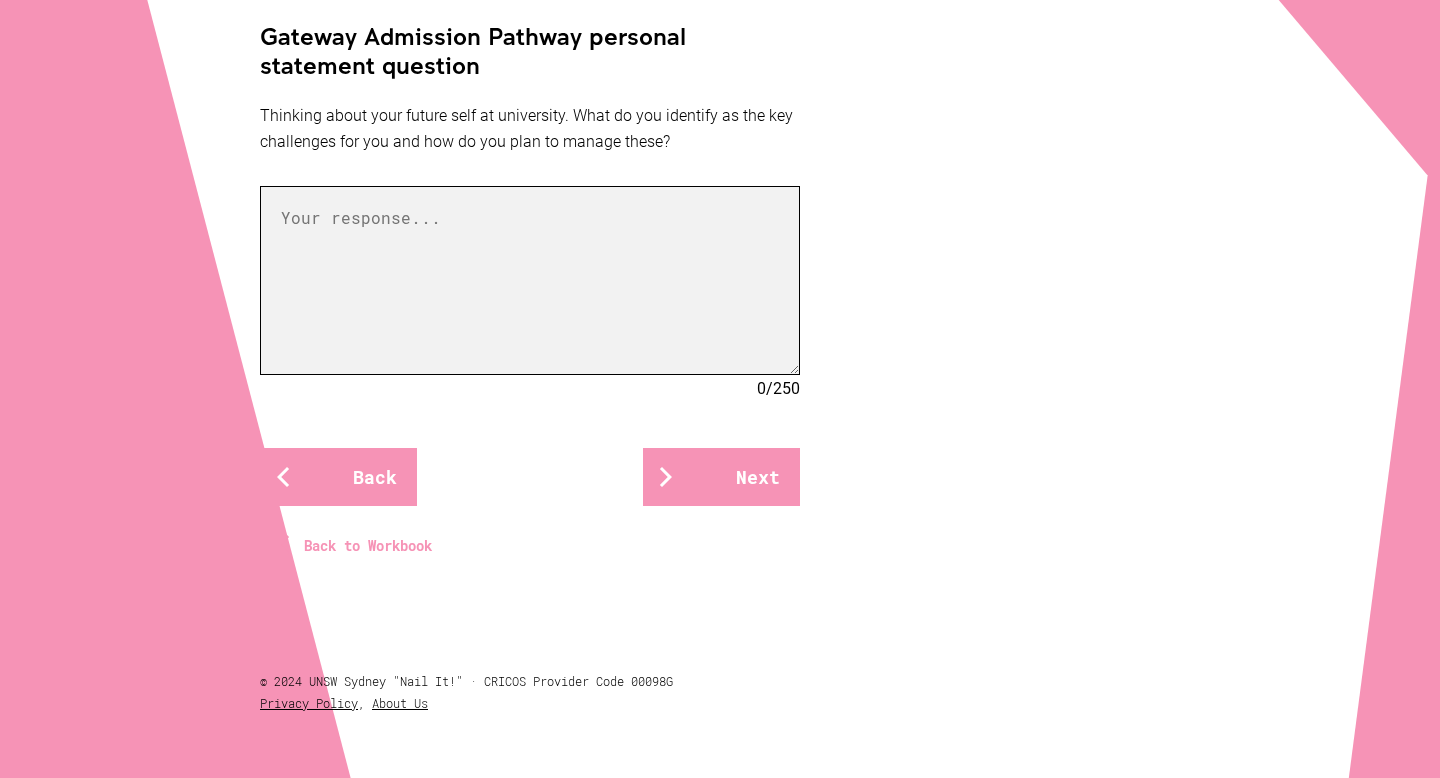 click at bounding box center [530, 280] 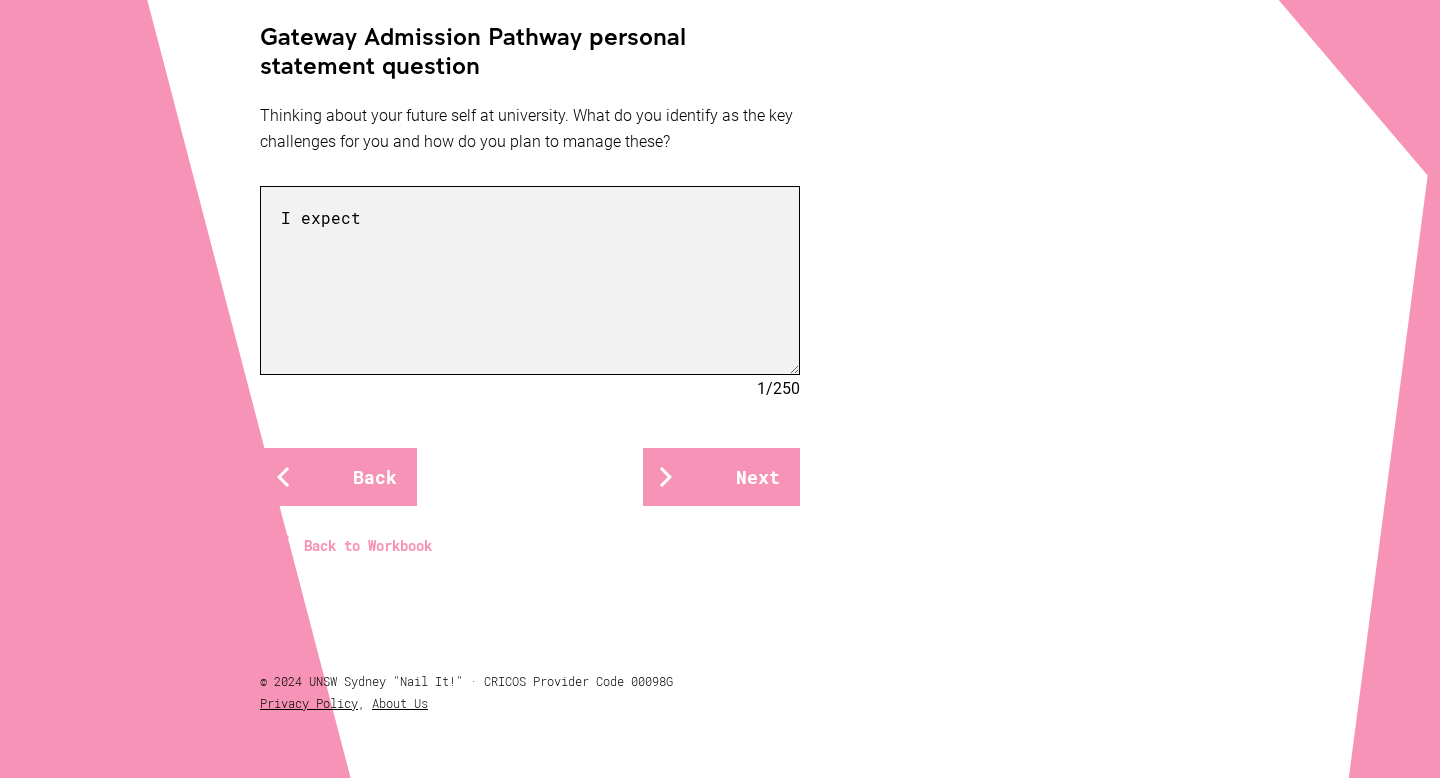 type on "I expect" 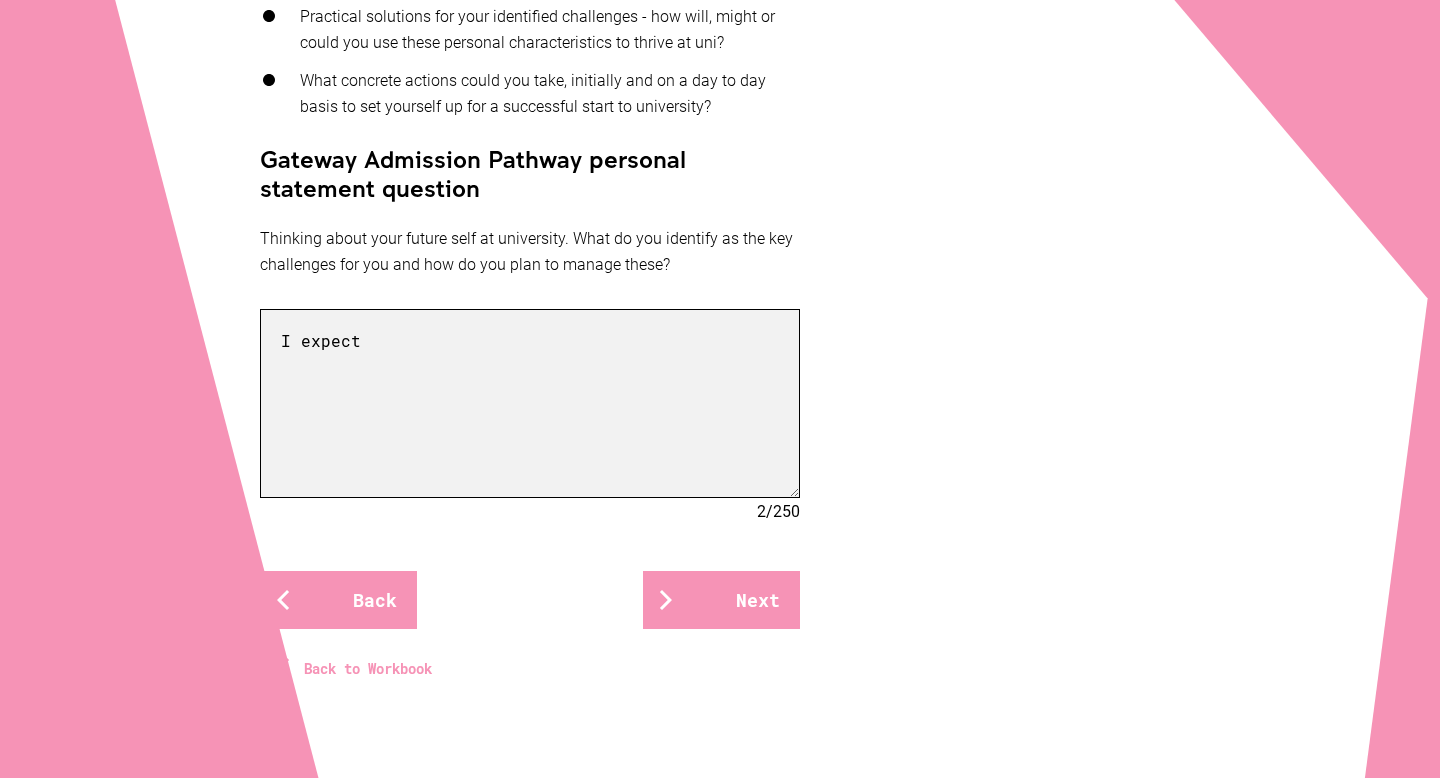 scroll, scrollTop: 801, scrollLeft: 0, axis: vertical 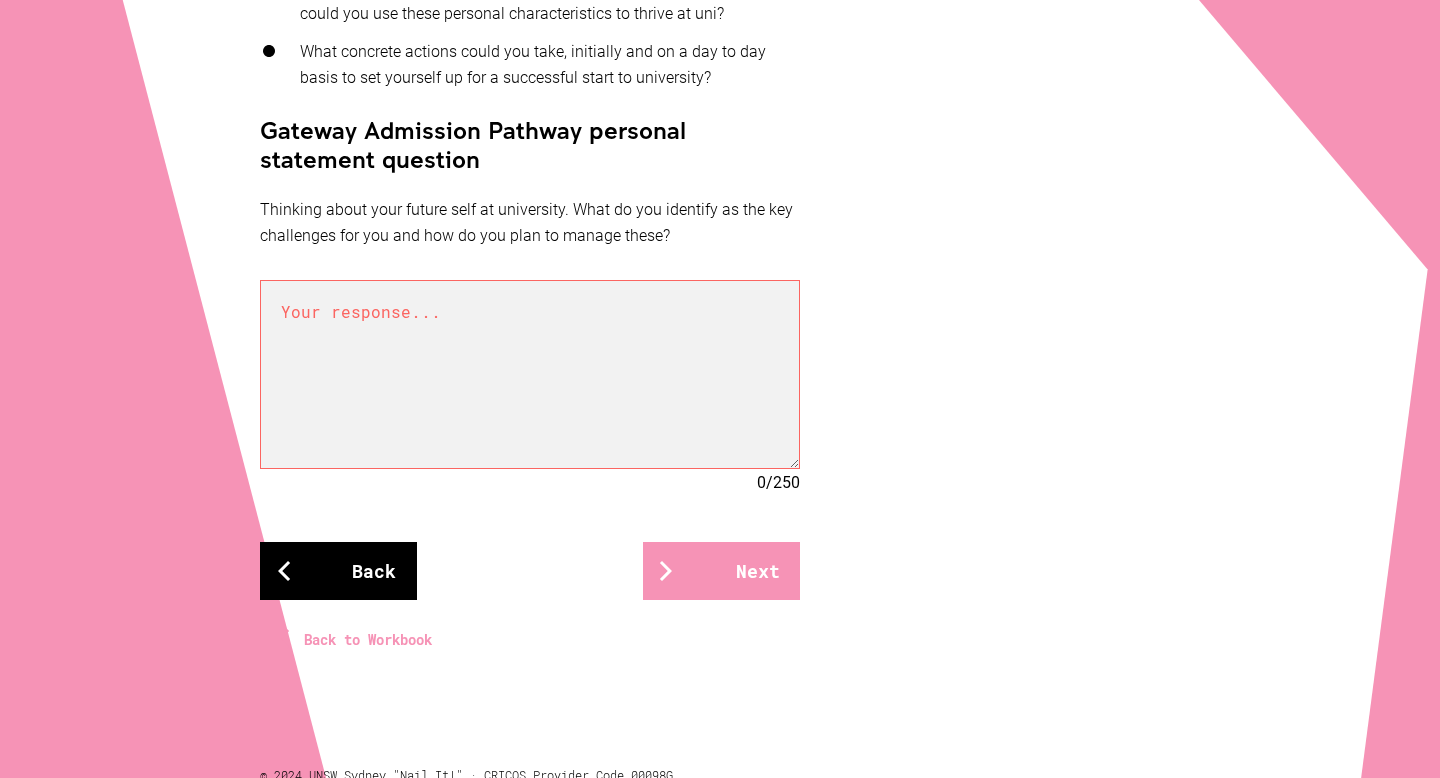 click on "Back" at bounding box center [338, 571] 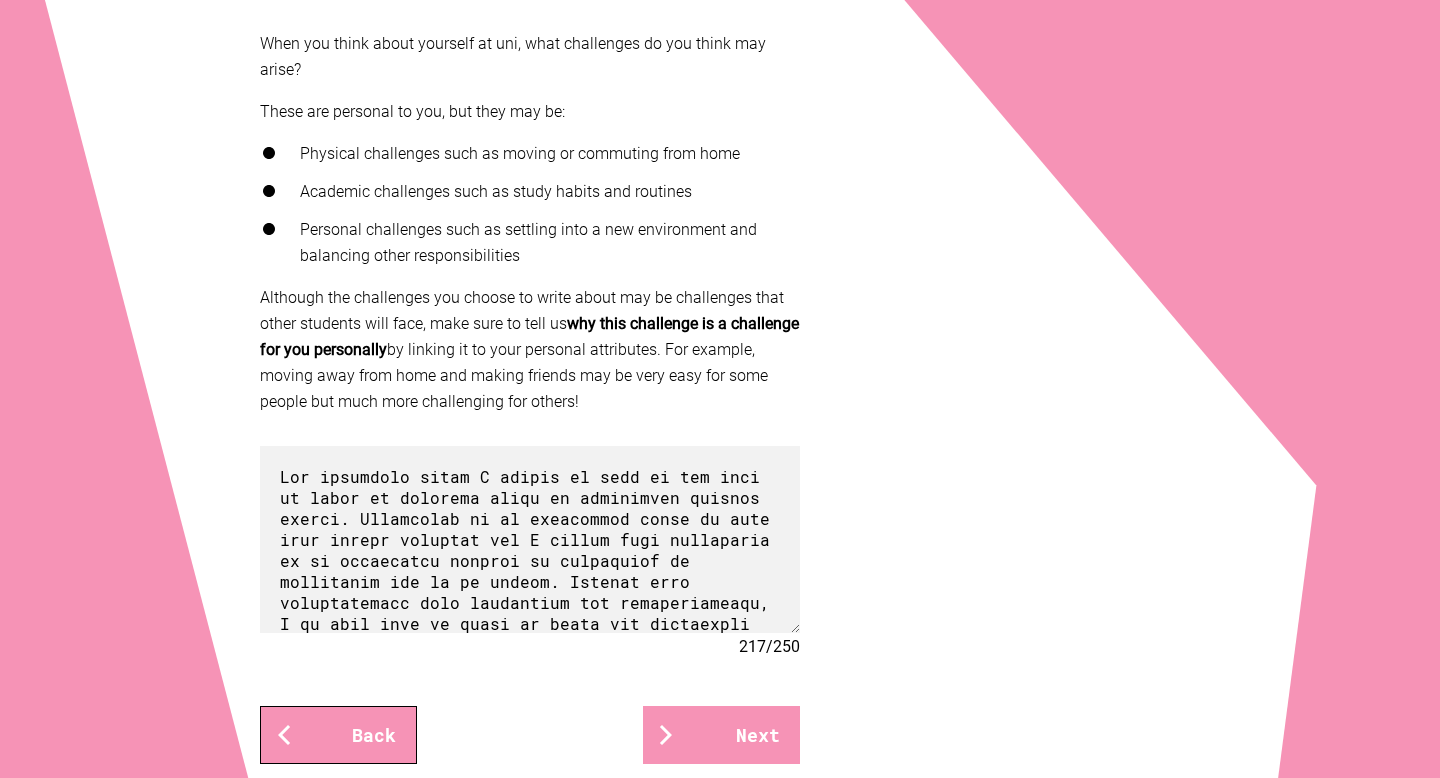 scroll, scrollTop: 508, scrollLeft: 0, axis: vertical 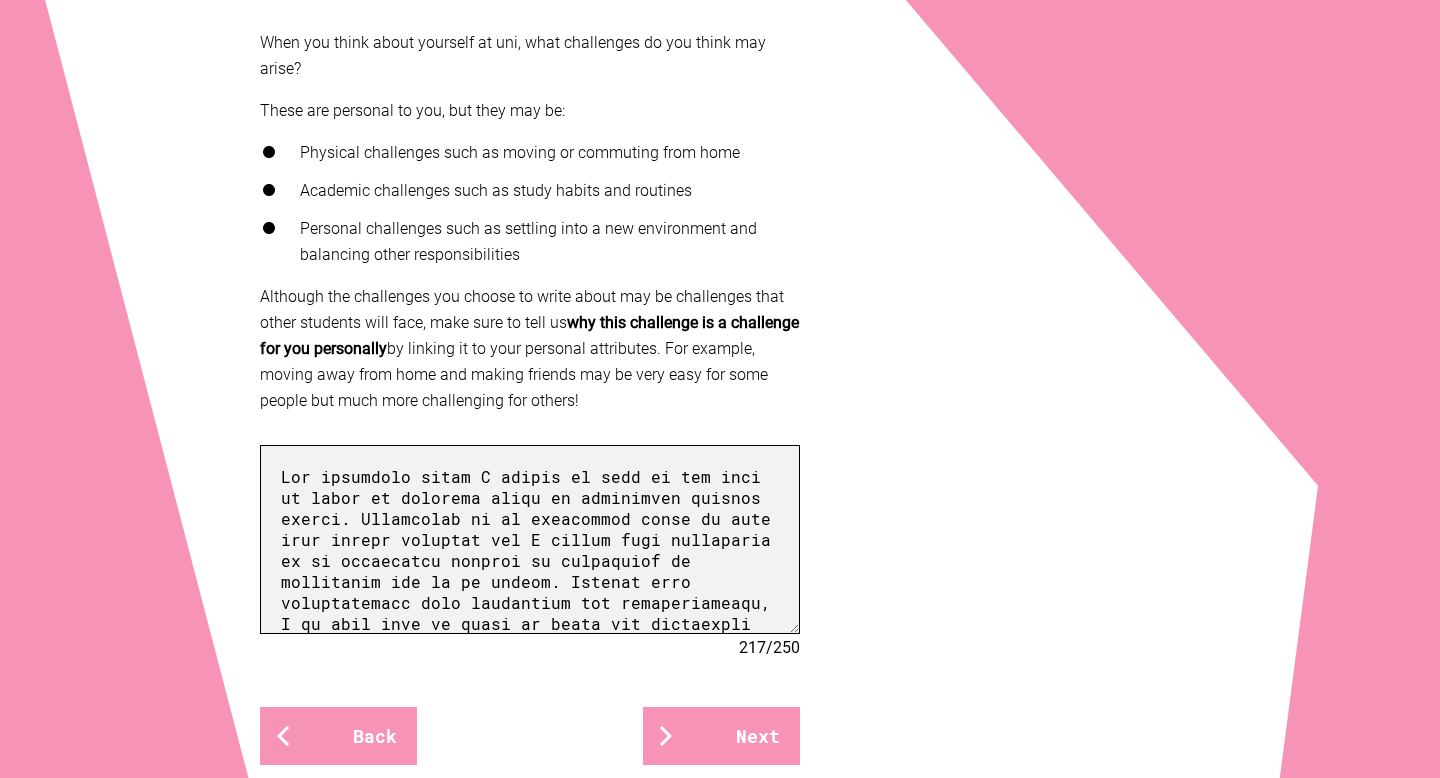 drag, startPoint x: 473, startPoint y: 617, endPoint x: 461, endPoint y: 325, distance: 292.24646 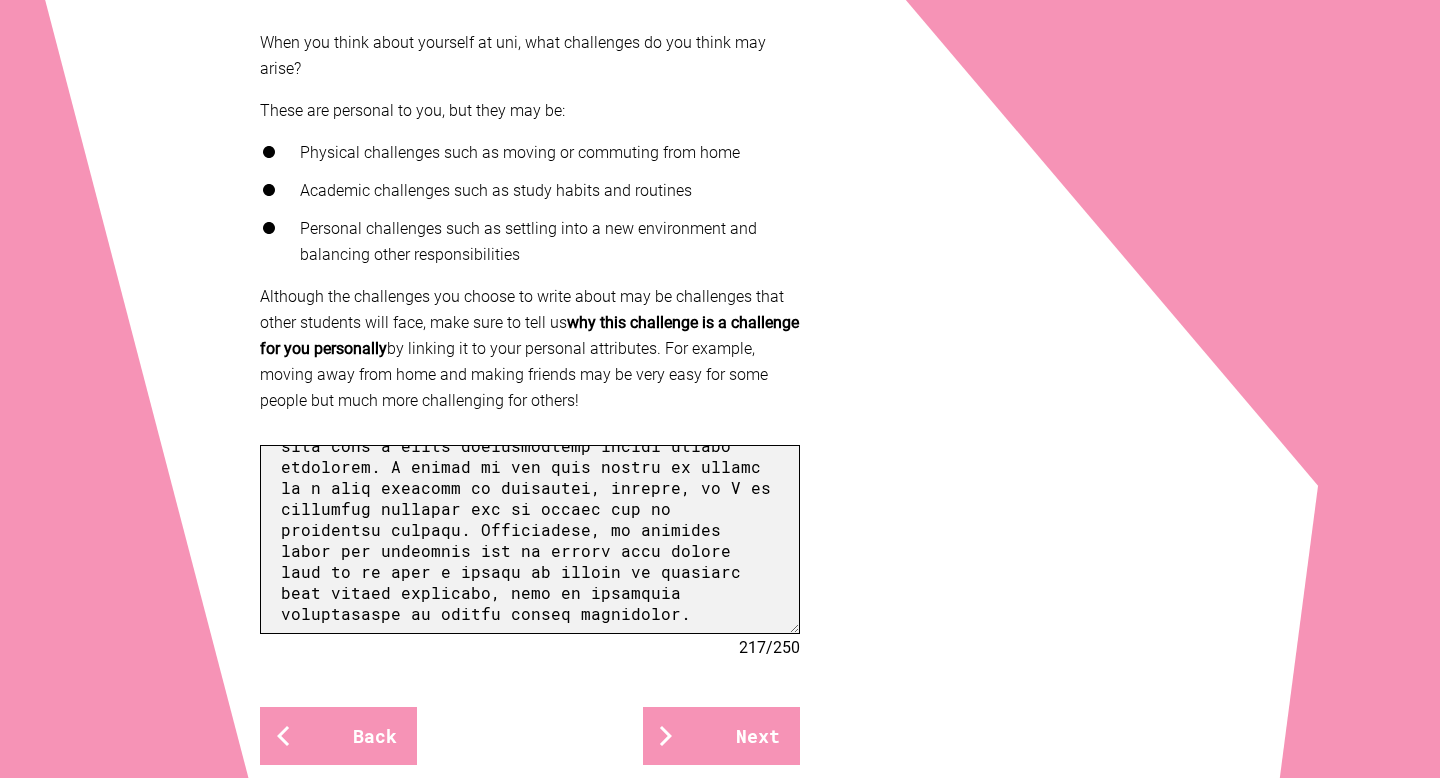 click at bounding box center [530, 539] 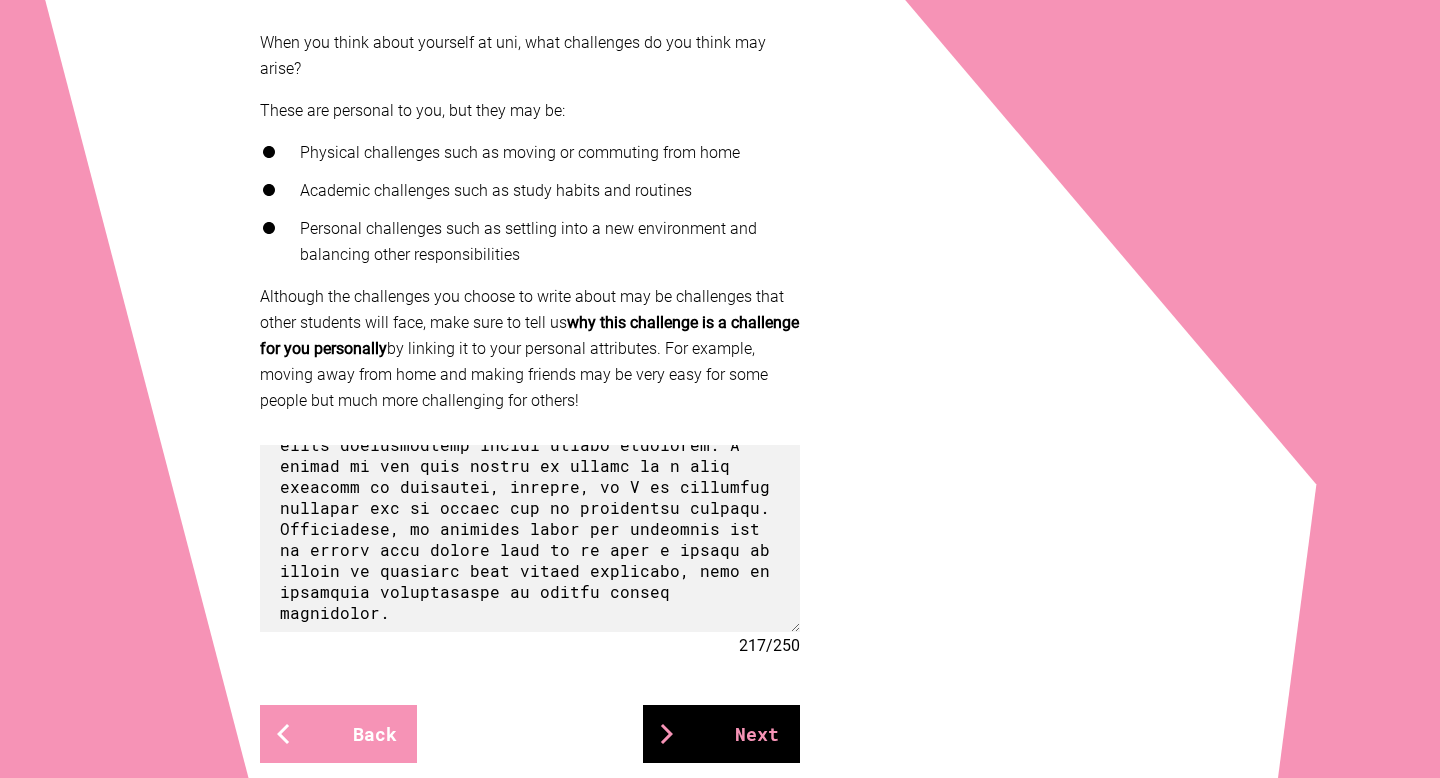 click on "Next" at bounding box center (721, 734) 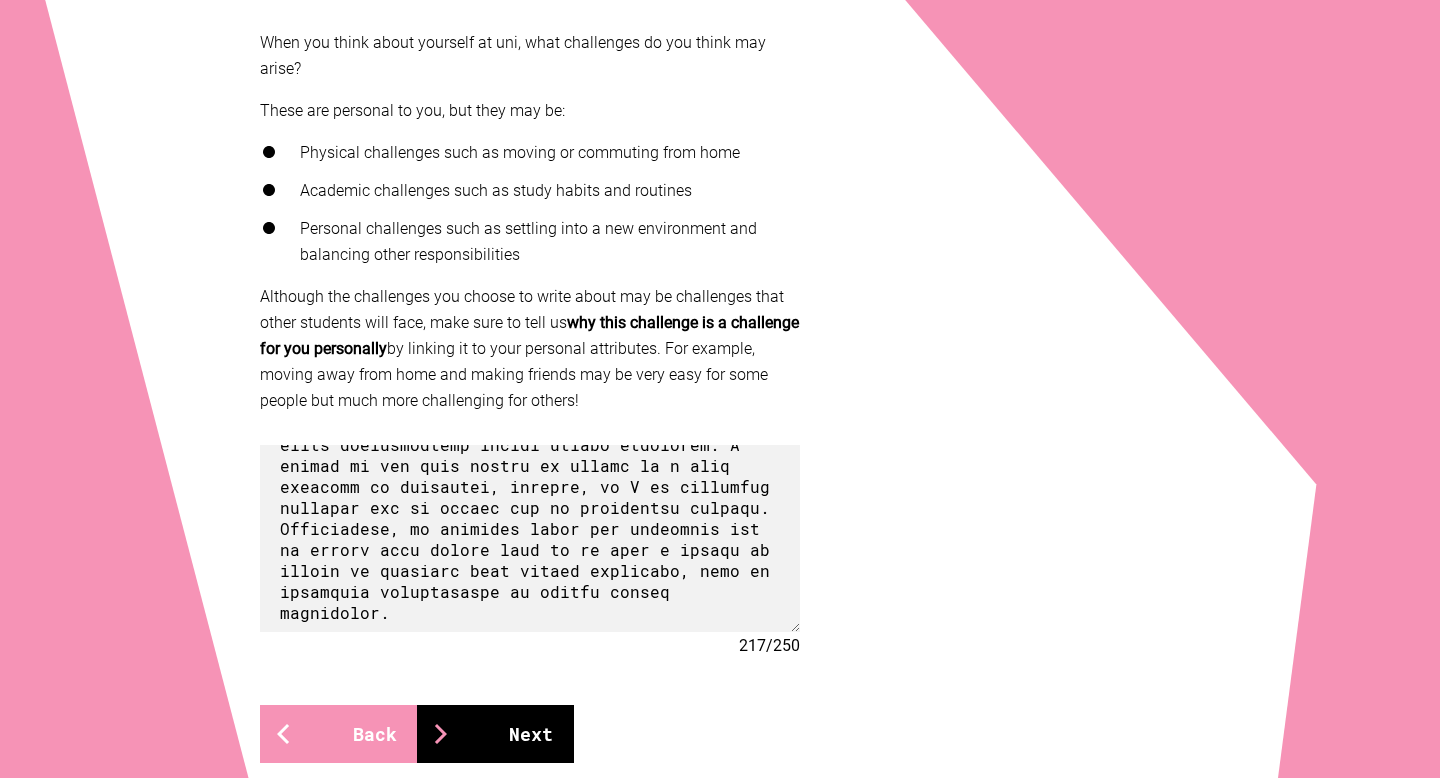 scroll, scrollTop: 429, scrollLeft: 0, axis: vertical 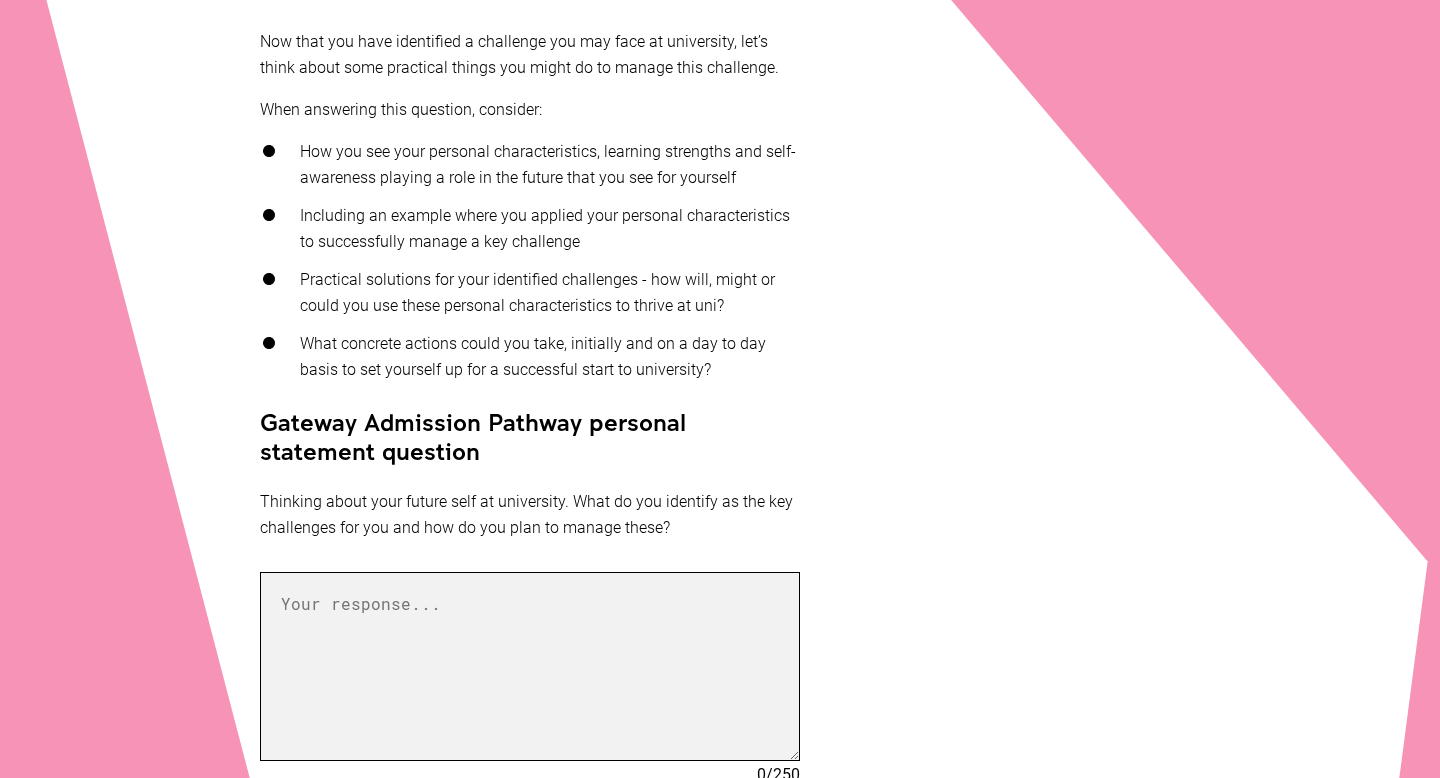 click at bounding box center (530, 666) 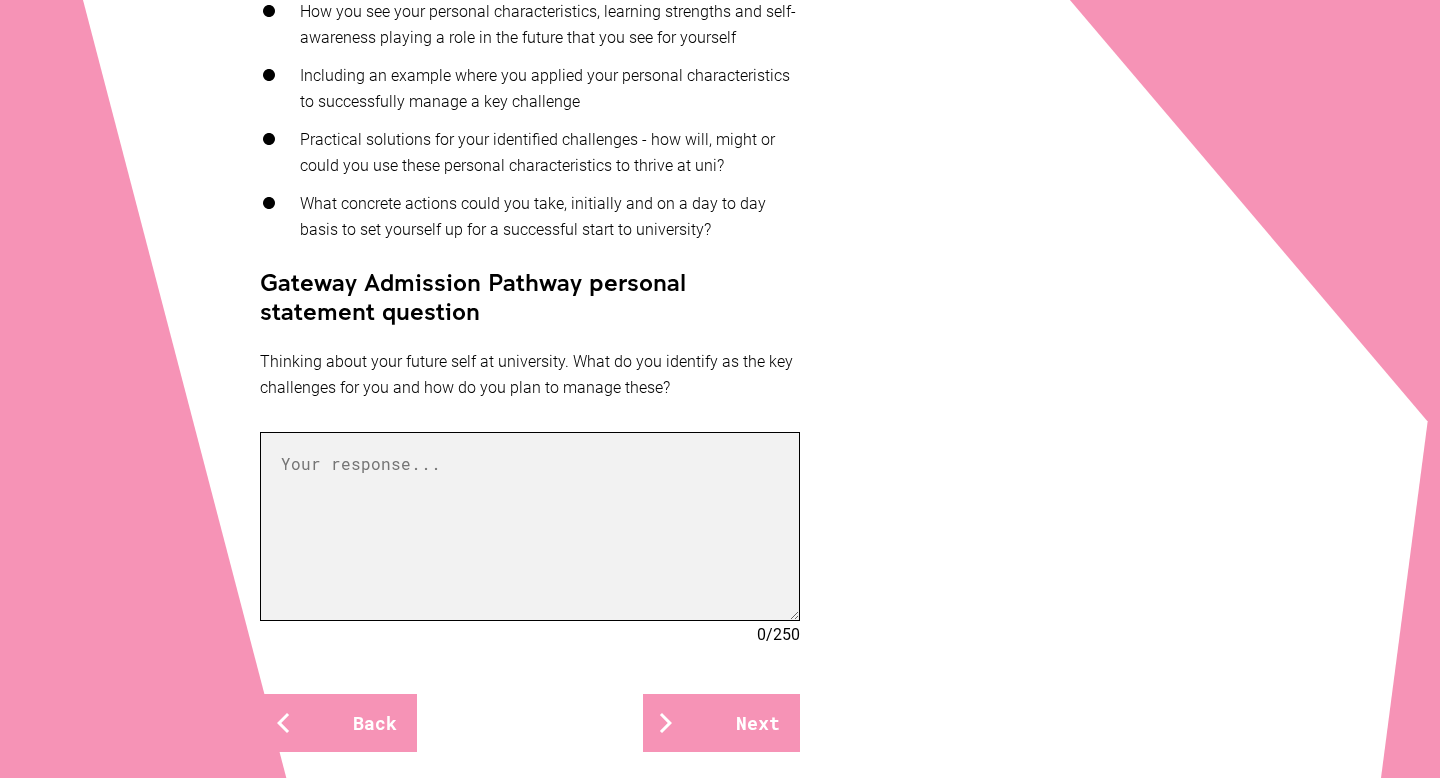 scroll, scrollTop: 646, scrollLeft: 0, axis: vertical 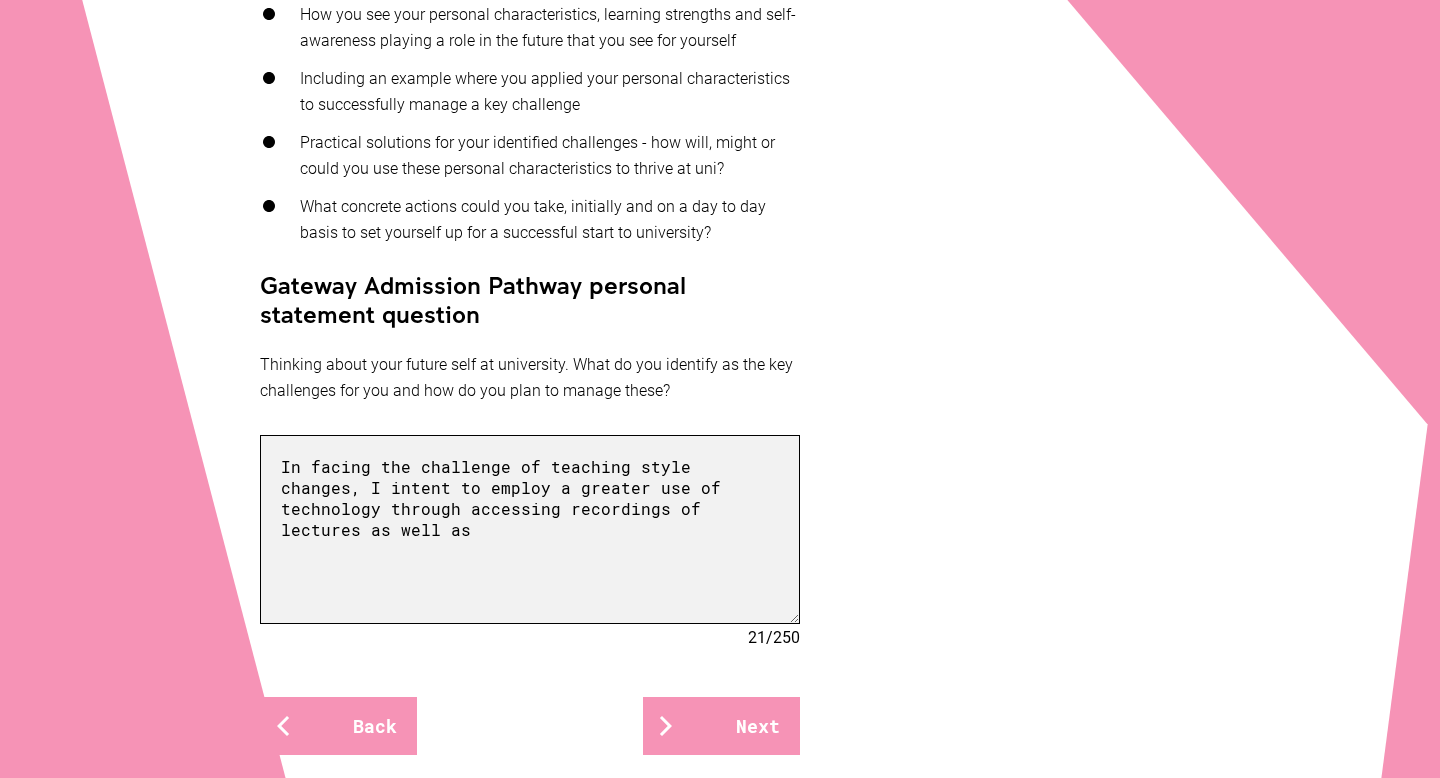 drag, startPoint x: 478, startPoint y: 514, endPoint x: 731, endPoint y: 492, distance: 253.95473 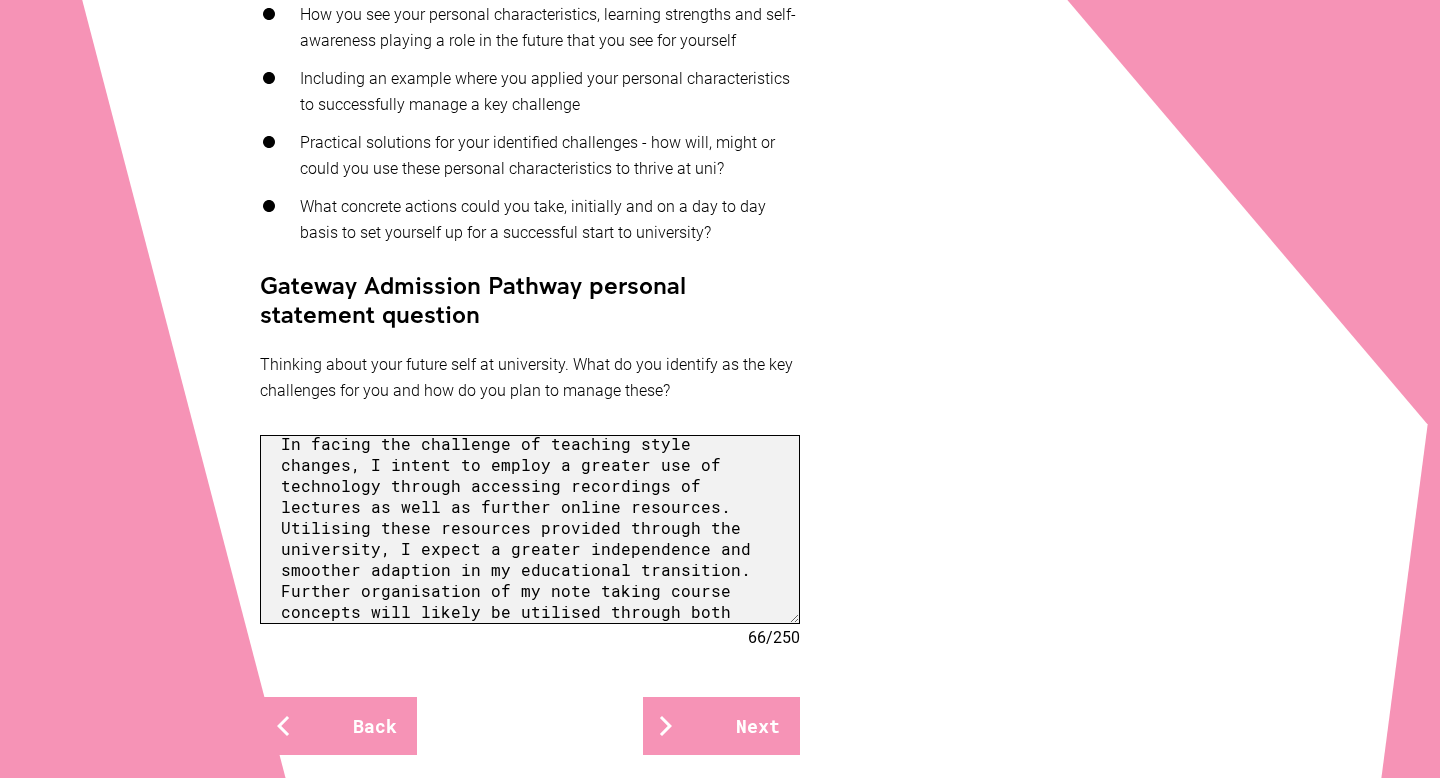 scroll, scrollTop: 45, scrollLeft: 0, axis: vertical 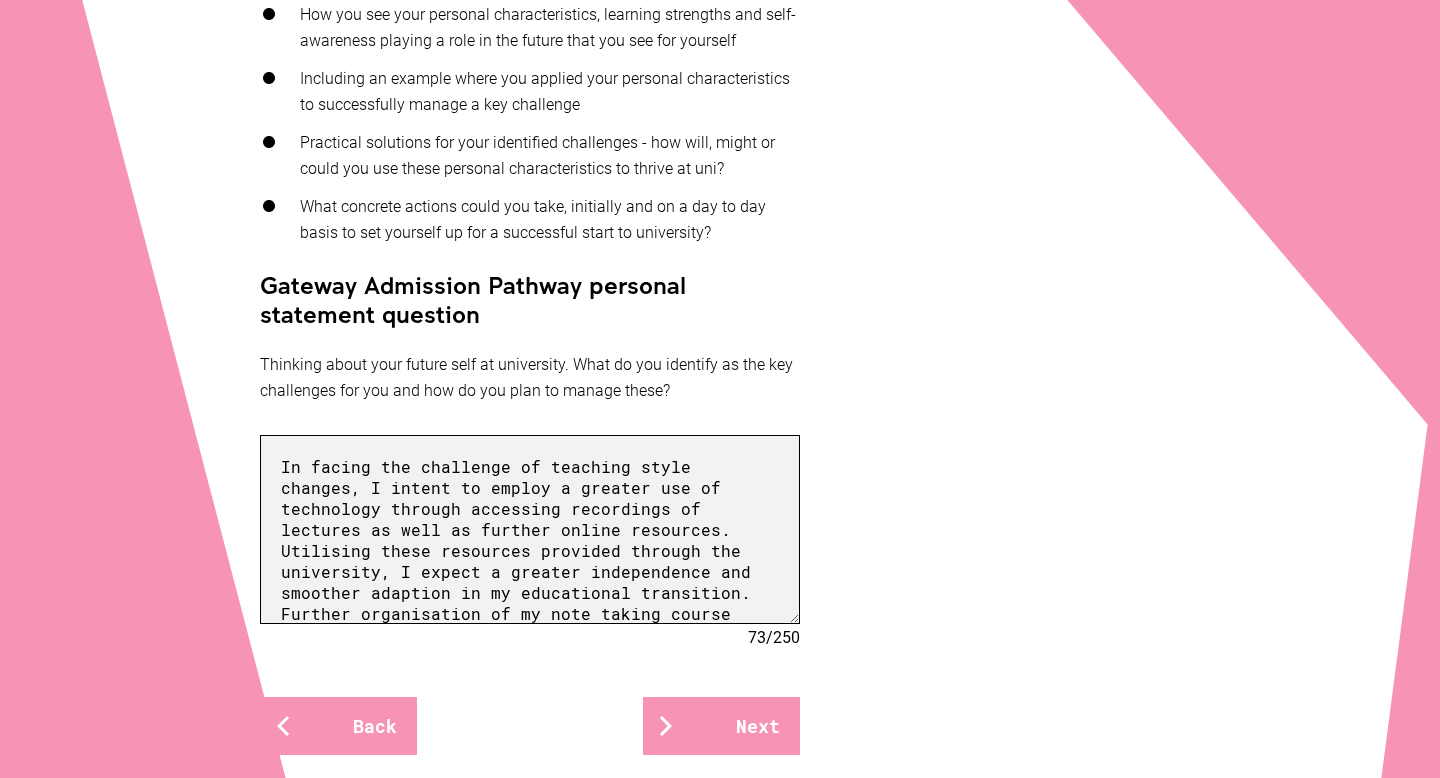 drag, startPoint x: 678, startPoint y: 619, endPoint x: 283, endPoint y: 430, distance: 437.88812 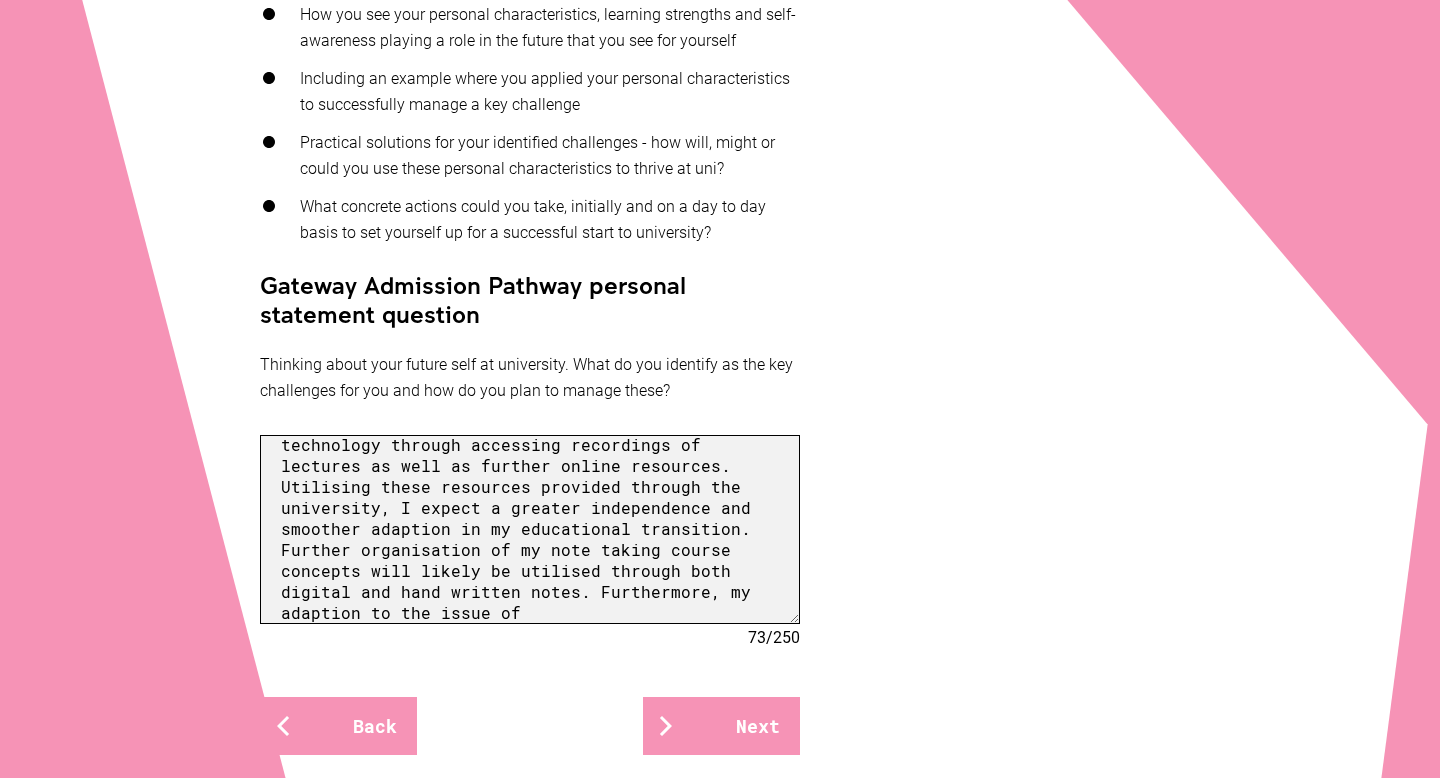 click on "In facing the challenge of teaching style changes, I intent to employ a greater use of technology through accessing recordings of lectures as well as further online resources. Utilising these resources provided through the university, I expect a greater independence and smoother adaption in my educational transition. Further organisation of my note taking course concepts will likely be utilised through both digital and hand written notes. Furthermore, my adaption to the issue of" at bounding box center [530, 529] 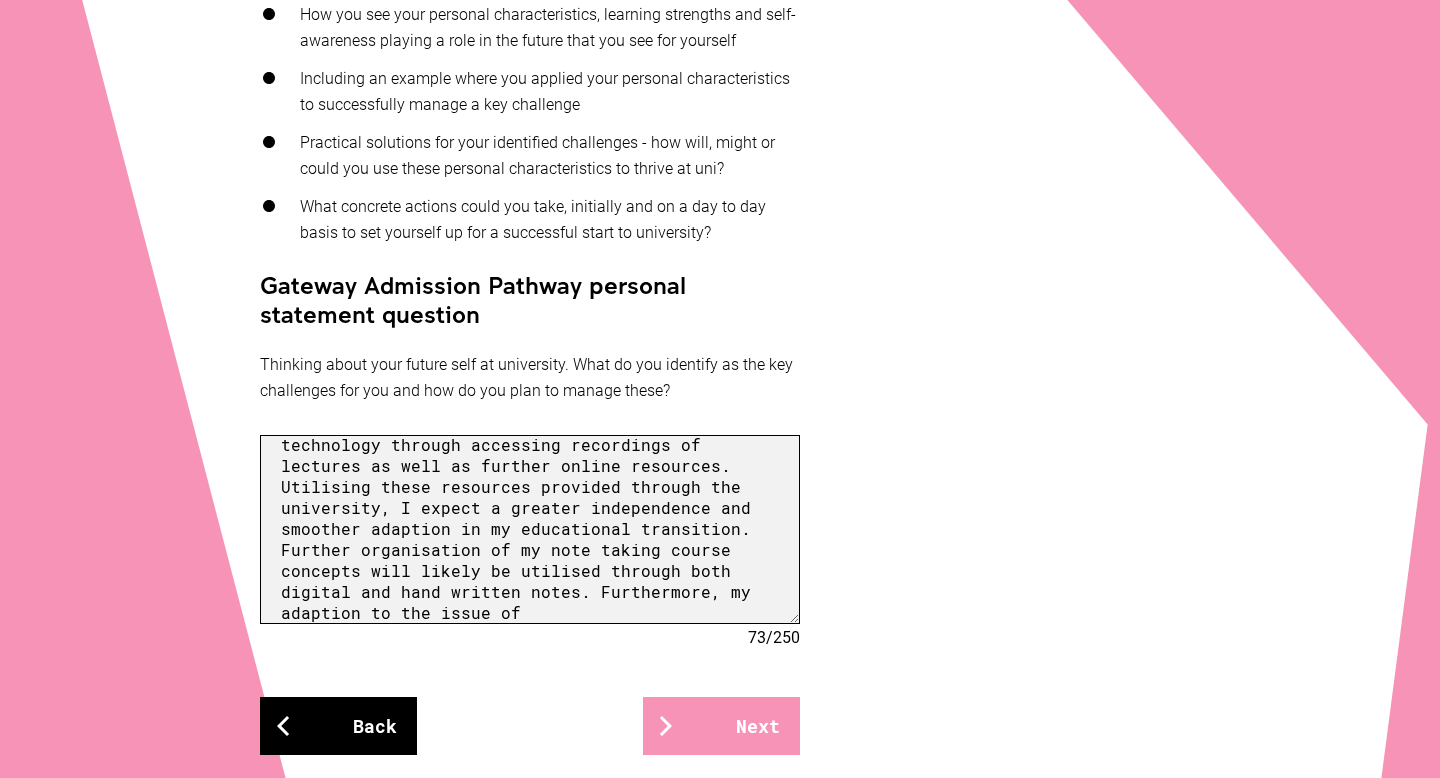 type on "In facing the challenge of teaching style changes, I intent to employ a greater use of technology through accessing recordings of lectures as well as further online resources. Utilising these resources provided through the university, I expect a greater independence and smoother adaption in my educational transition. Further organisation of my note taking course concepts will likely be utilised through both digital and hand written notes. Furthermore, my adaption to the issue of" 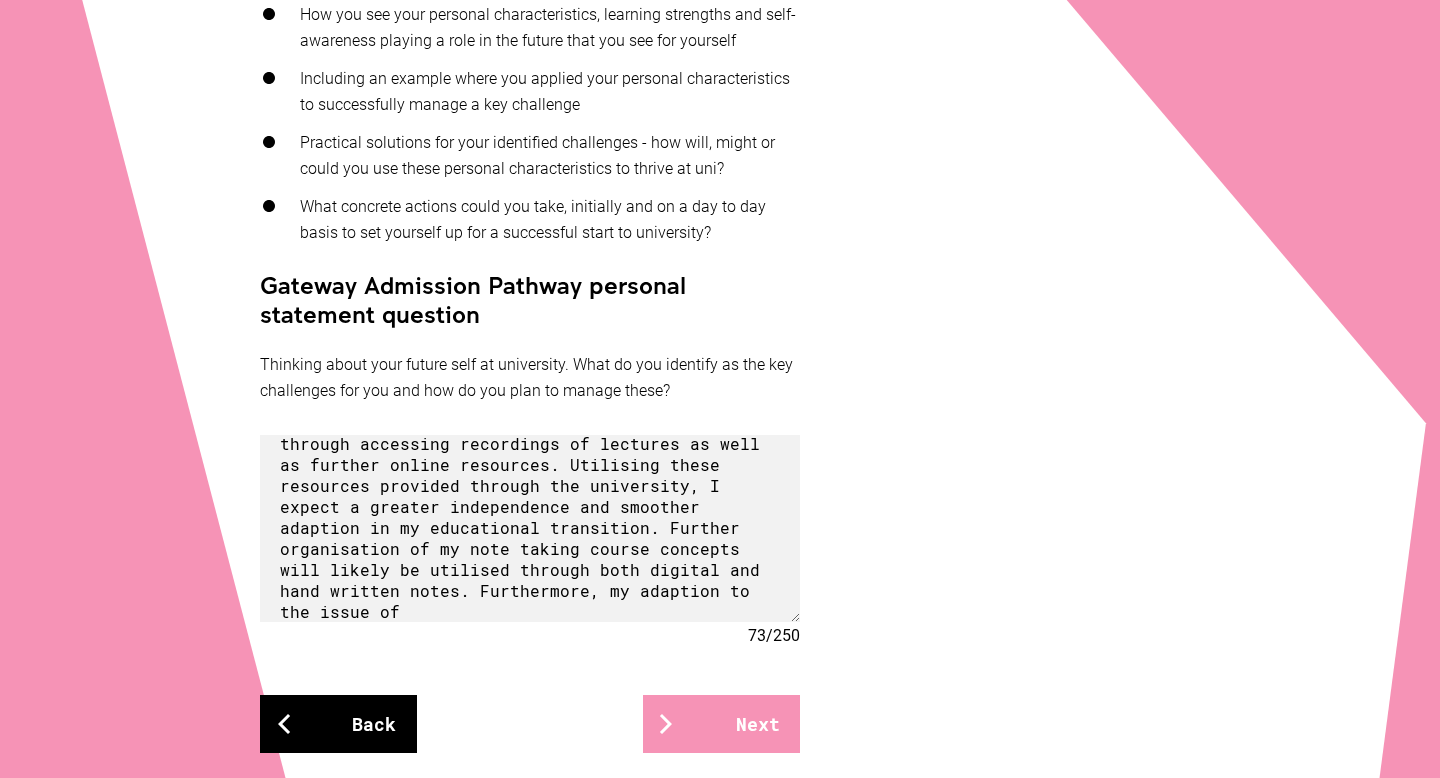 click on "Back" at bounding box center (338, 724) 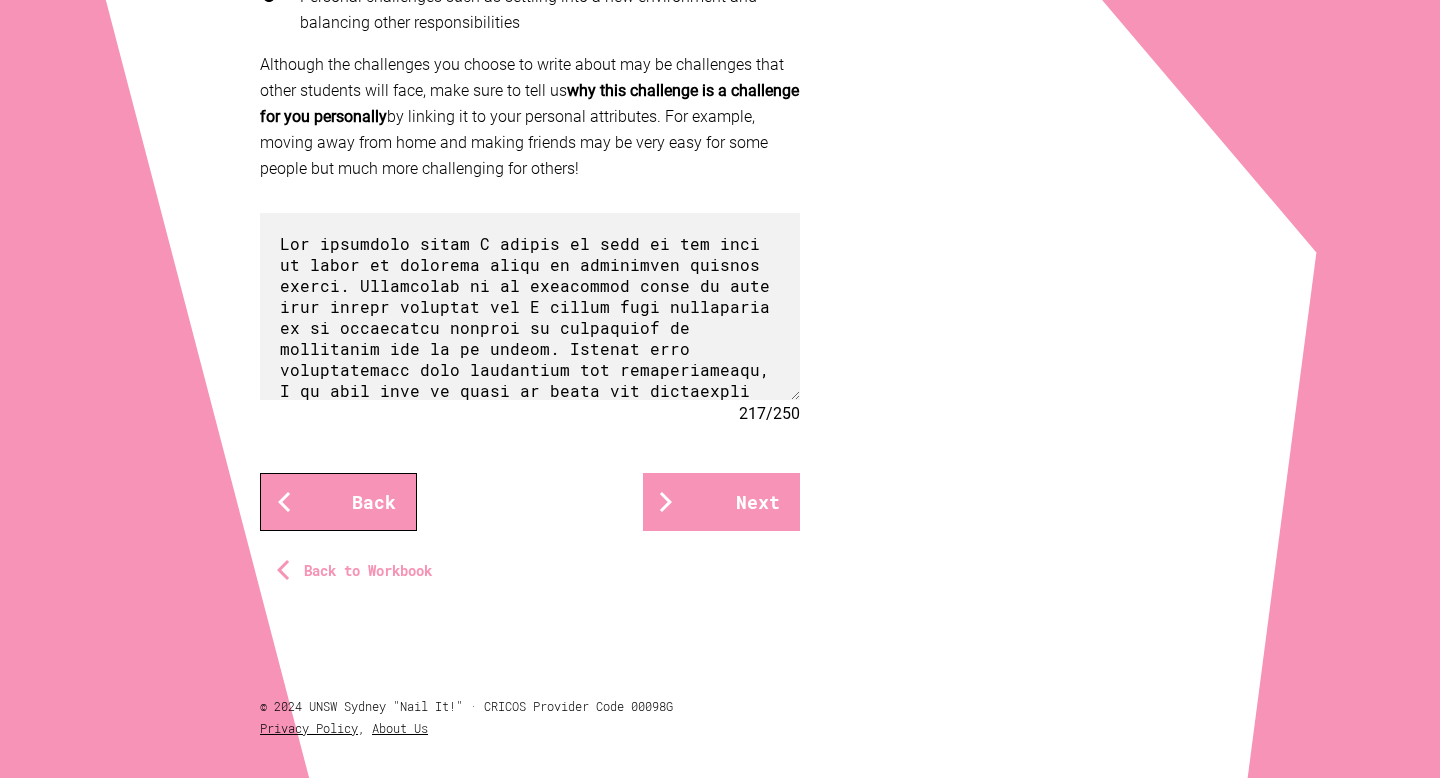 scroll, scrollTop: 737, scrollLeft: 0, axis: vertical 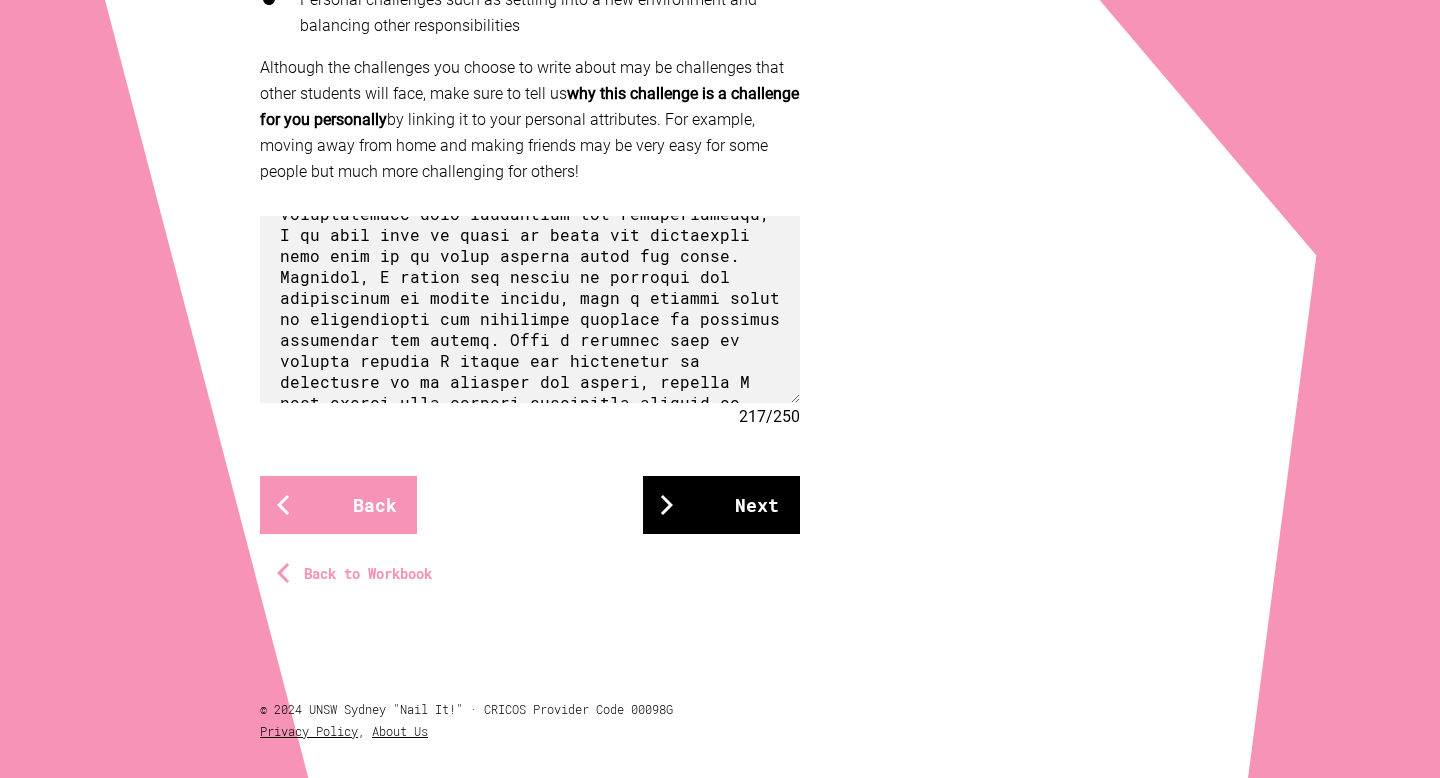 click on "Next" at bounding box center [721, 505] 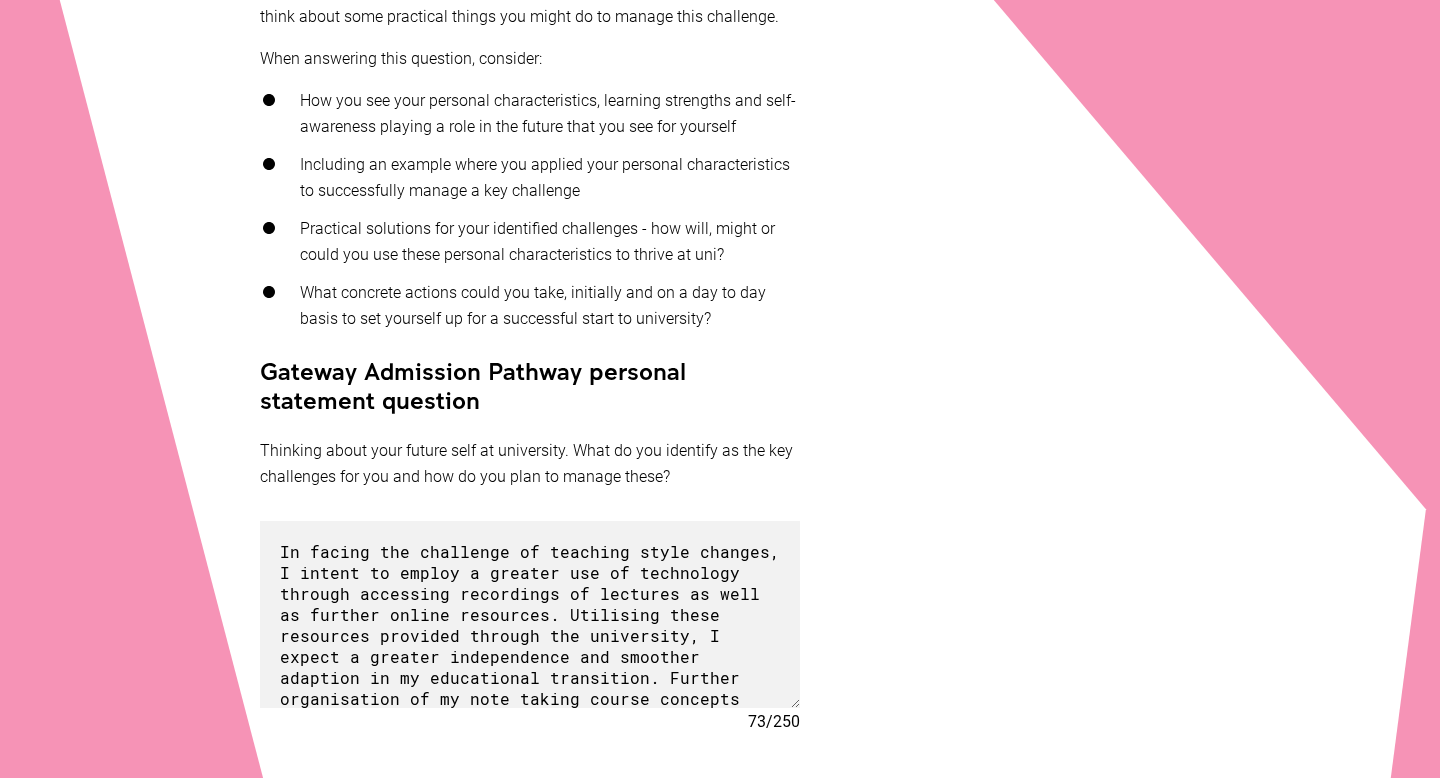 scroll, scrollTop: 571, scrollLeft: 0, axis: vertical 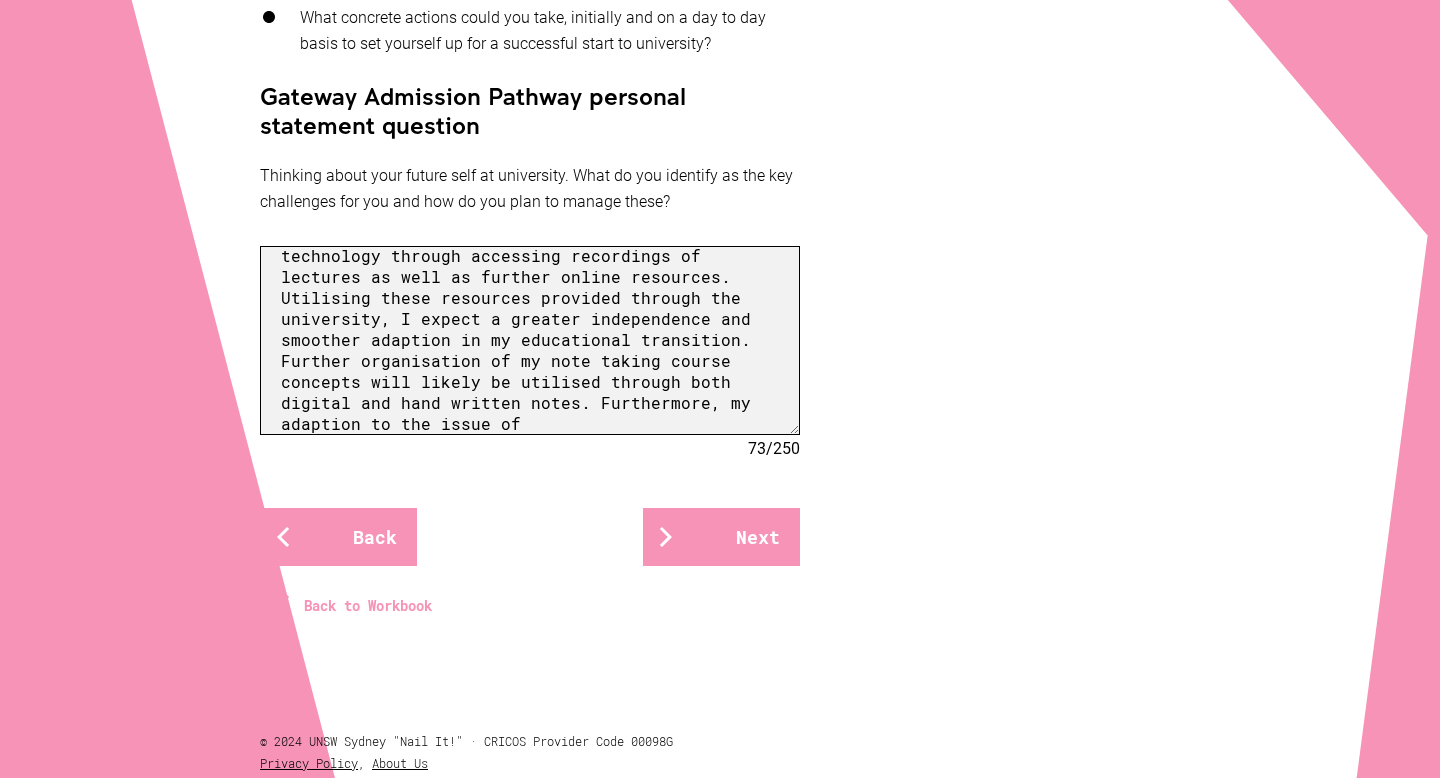 click on "In facing the challenge of teaching style changes, I intent to employ a greater use of technology through accessing recordings of lectures as well as further online resources. Utilising these resources provided through the university, I expect a greater independence and smoother adaption in my educational transition. Further organisation of my note taking course concepts will likely be utilised through both digital and hand written notes. Furthermore, my adaption to the issue of" at bounding box center [530, 340] 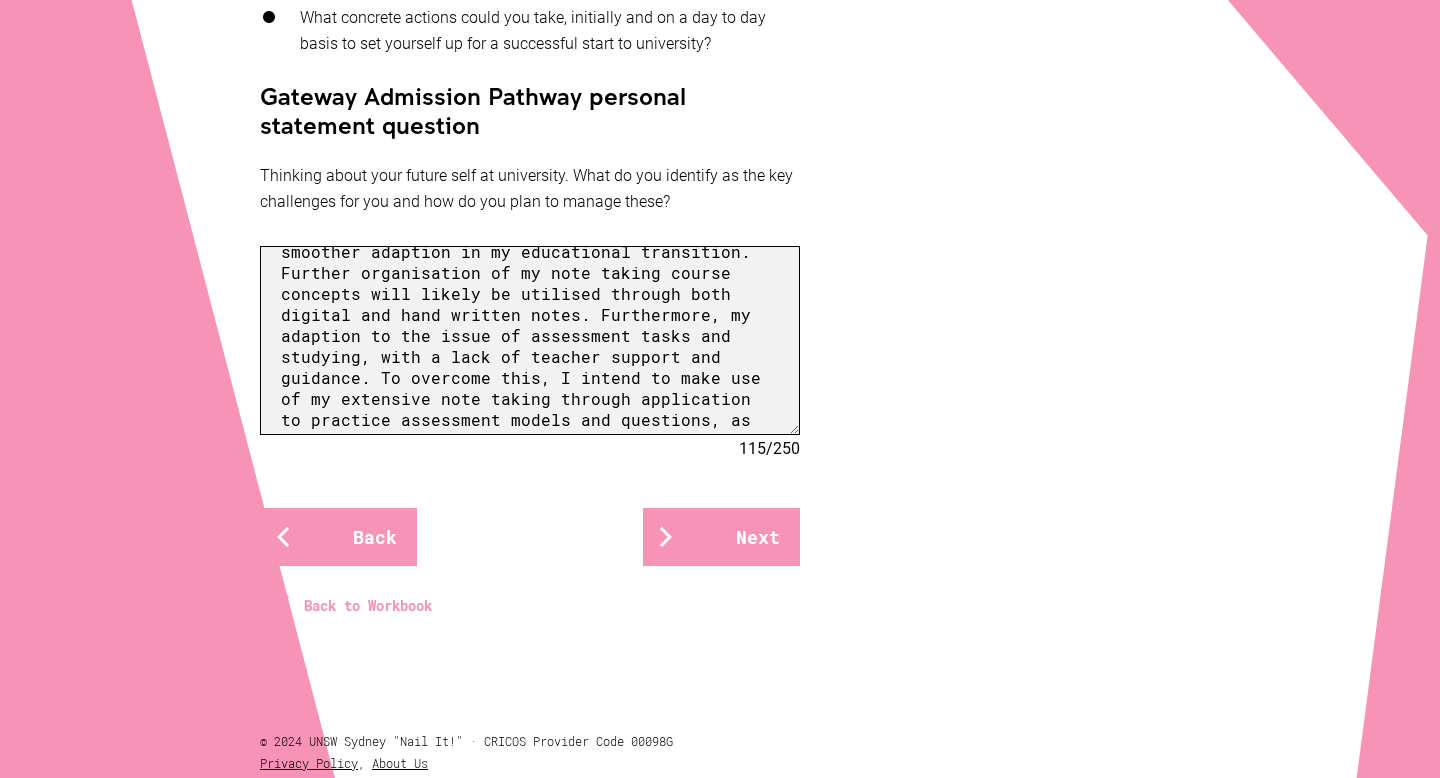 scroll, scrollTop: 174, scrollLeft: 0, axis: vertical 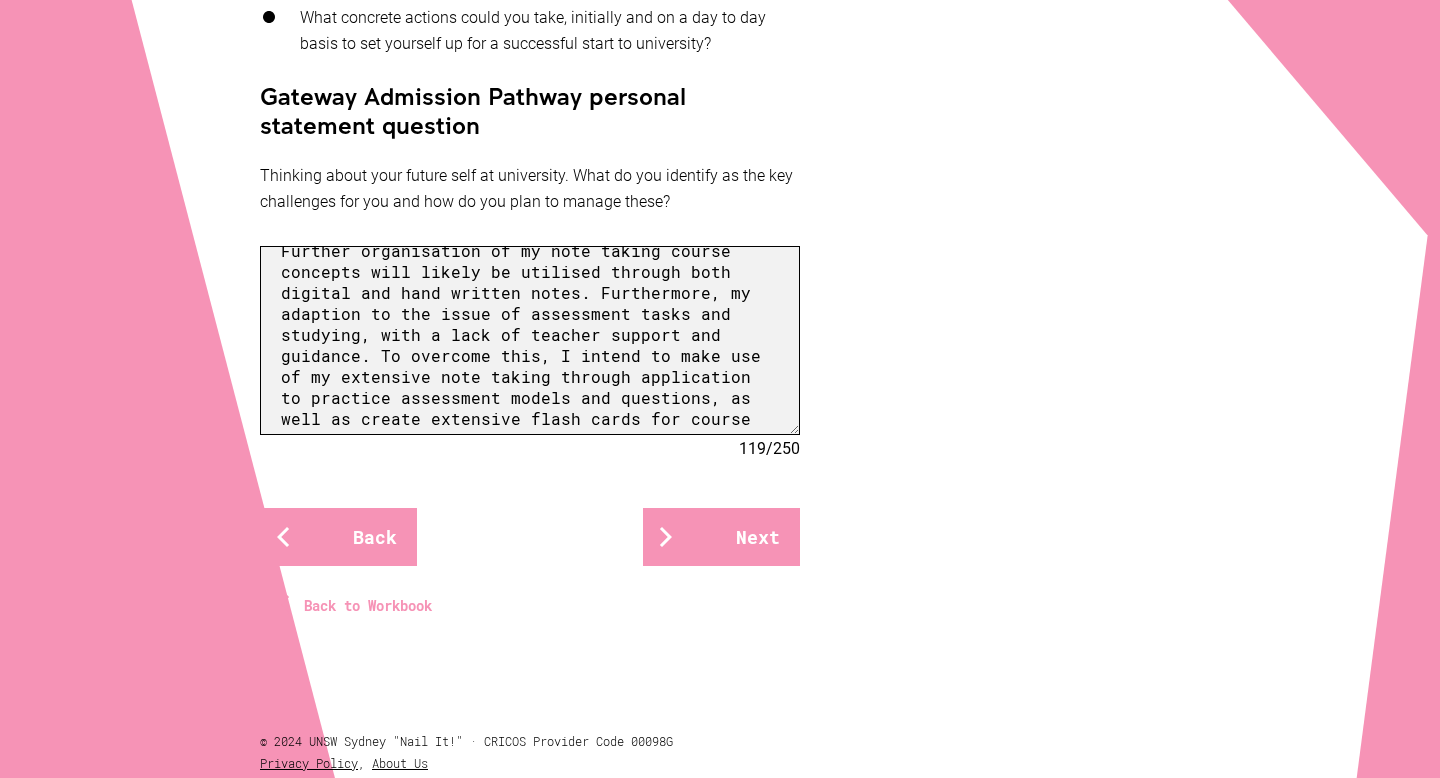 click on "In facing the challenge of teaching style changes, I intent to employ a greater use of technology through accessing recordings of lectures as well as further online resources. Utilising these resources provided through the university, I expect a greater independence and smoother adaption in my educational transition. Further organisation of my note taking course concepts will likely be utilised through both digital and hand written notes. Furthermore, my adaption to the issue of assessment tasks and studying, with a lack of teacher support and guidance. To overcome this, I intend to make use of my extensive note taking through application to practice assessment models and questions, as well as create extensive flash cards for course concepts and attempt to" at bounding box center (530, 340) 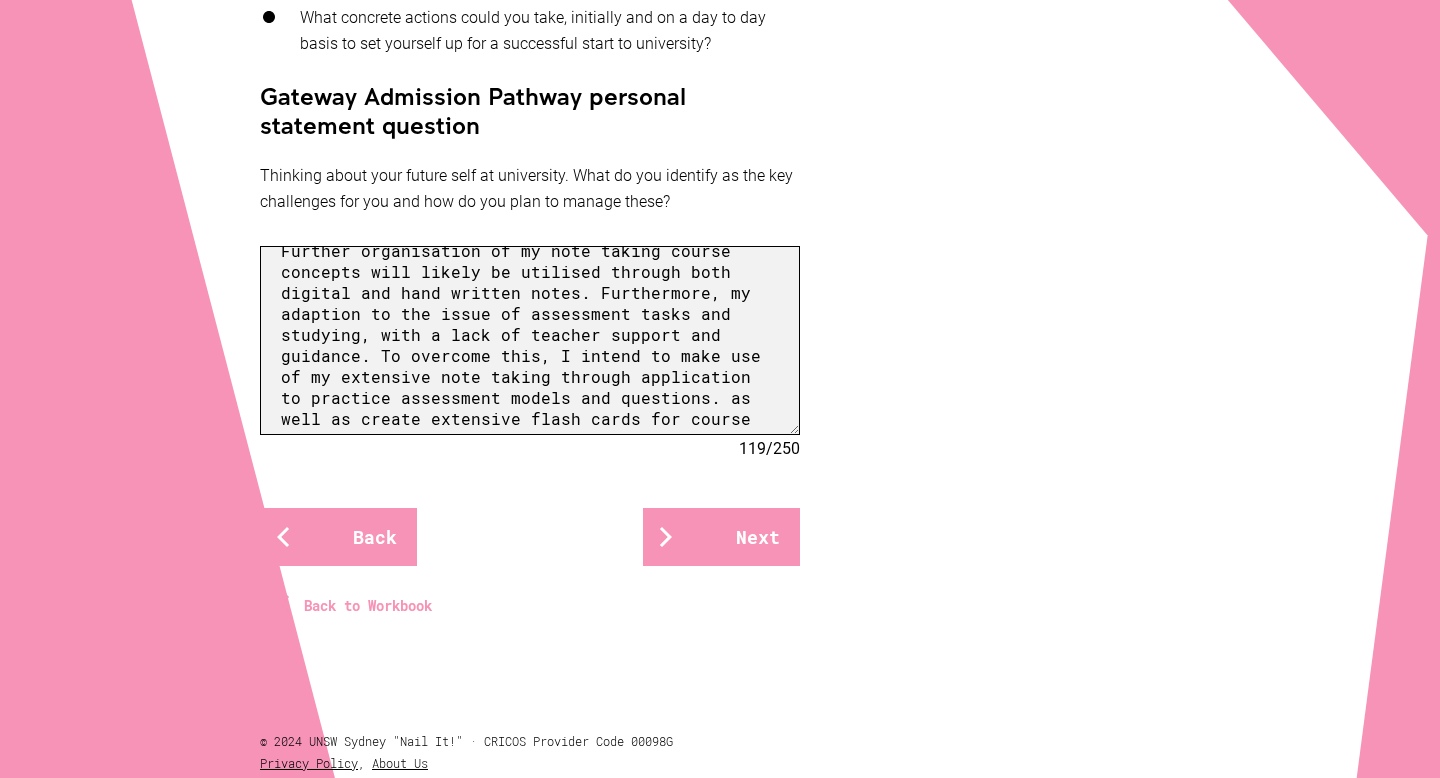scroll, scrollTop: 193, scrollLeft: 0, axis: vertical 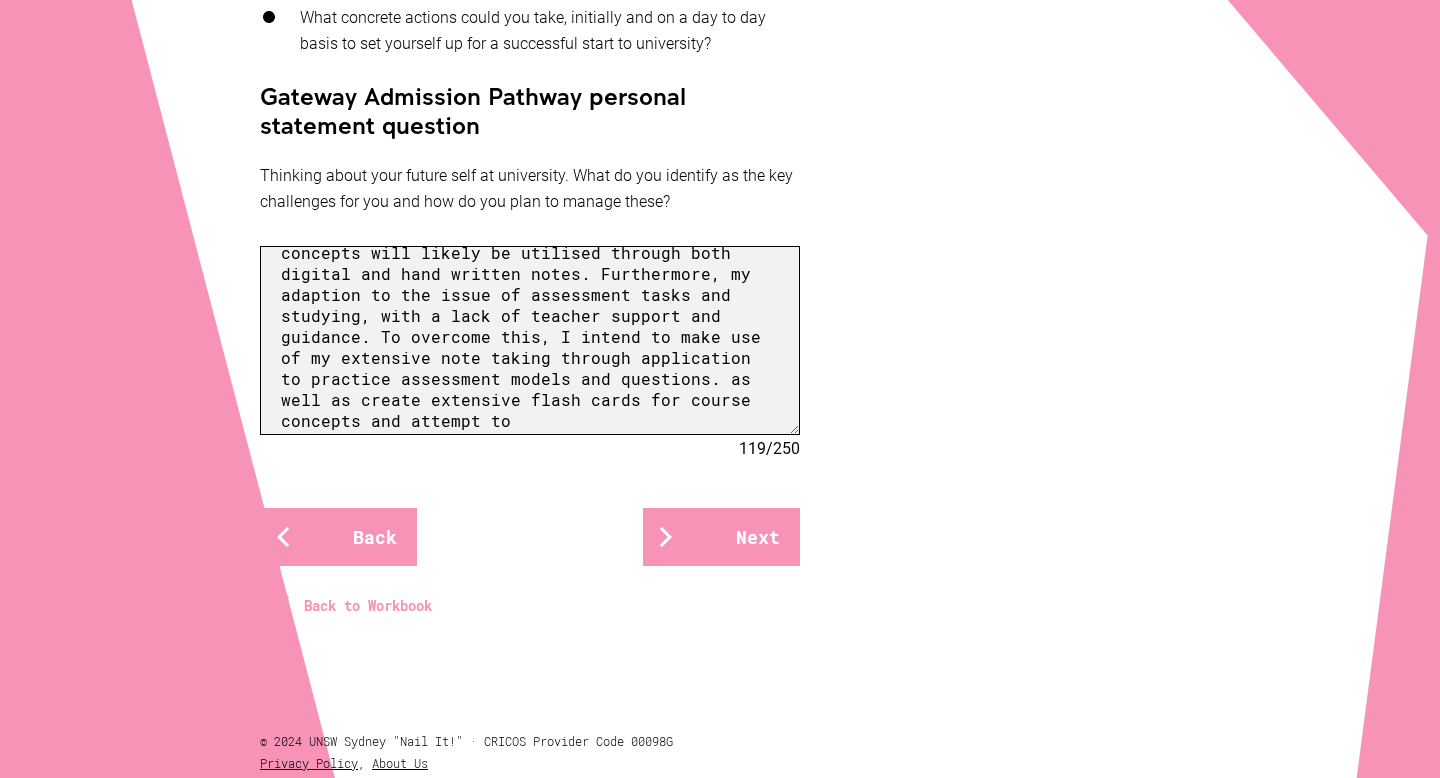 drag, startPoint x: 710, startPoint y: 385, endPoint x: 351, endPoint y: 391, distance: 359.05014 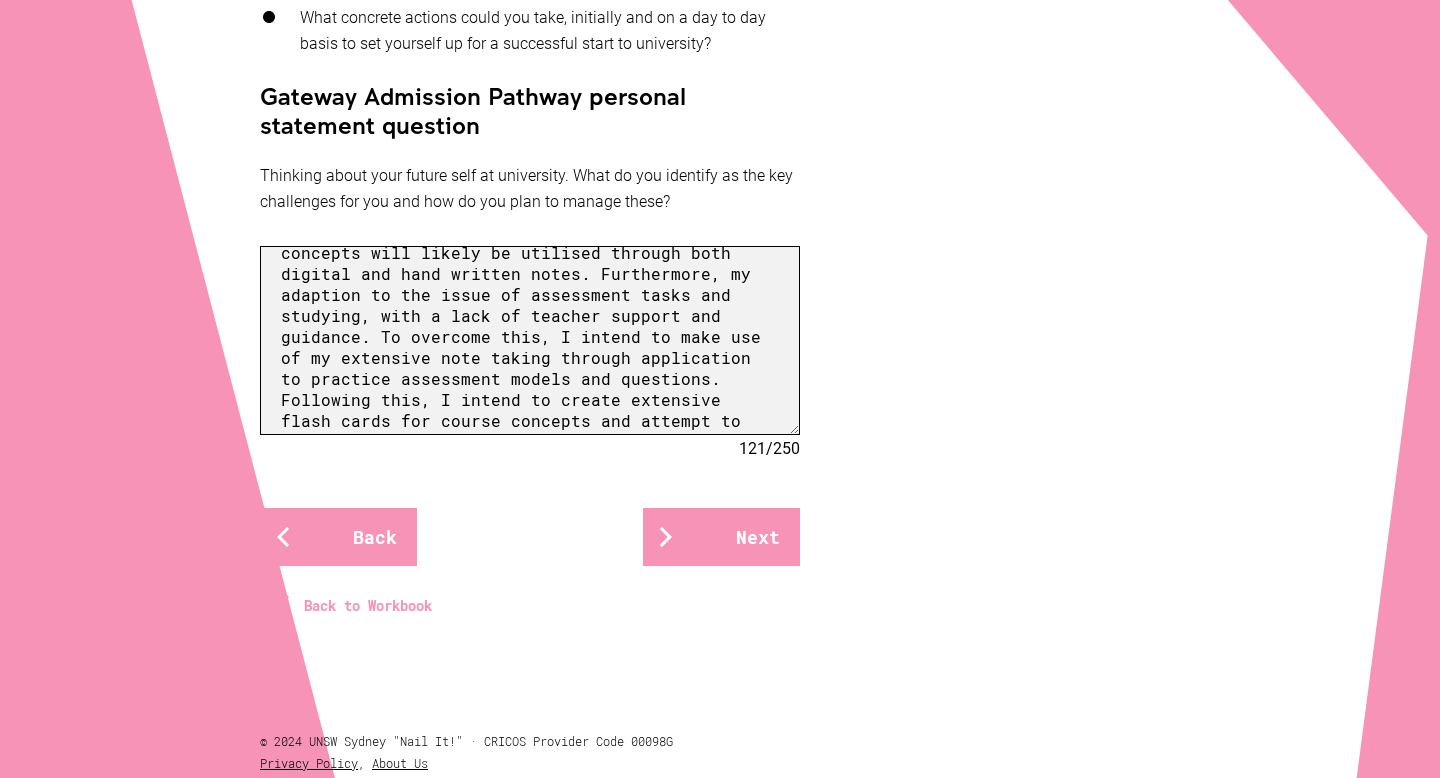 click on "In facing the challenge of teaching style changes, I intent to employ a greater use of technology through accessing recordings of lectures as well as further online resources. Utilising these resources provided through the university, I expect a greater independence and smoother adaption in my educational transition. Further organisation of my note taking course concepts will likely be utilised through both digital and hand written notes. Furthermore, my adaption to the issue of assessment tasks and studying, with a lack of teacher support and guidance. To overcome this, I intend to make use of my extensive note taking through application to practice assessment models and questions. Following this, I intend to create extensive flash cards for course concepts and attempt to" at bounding box center (530, 340) 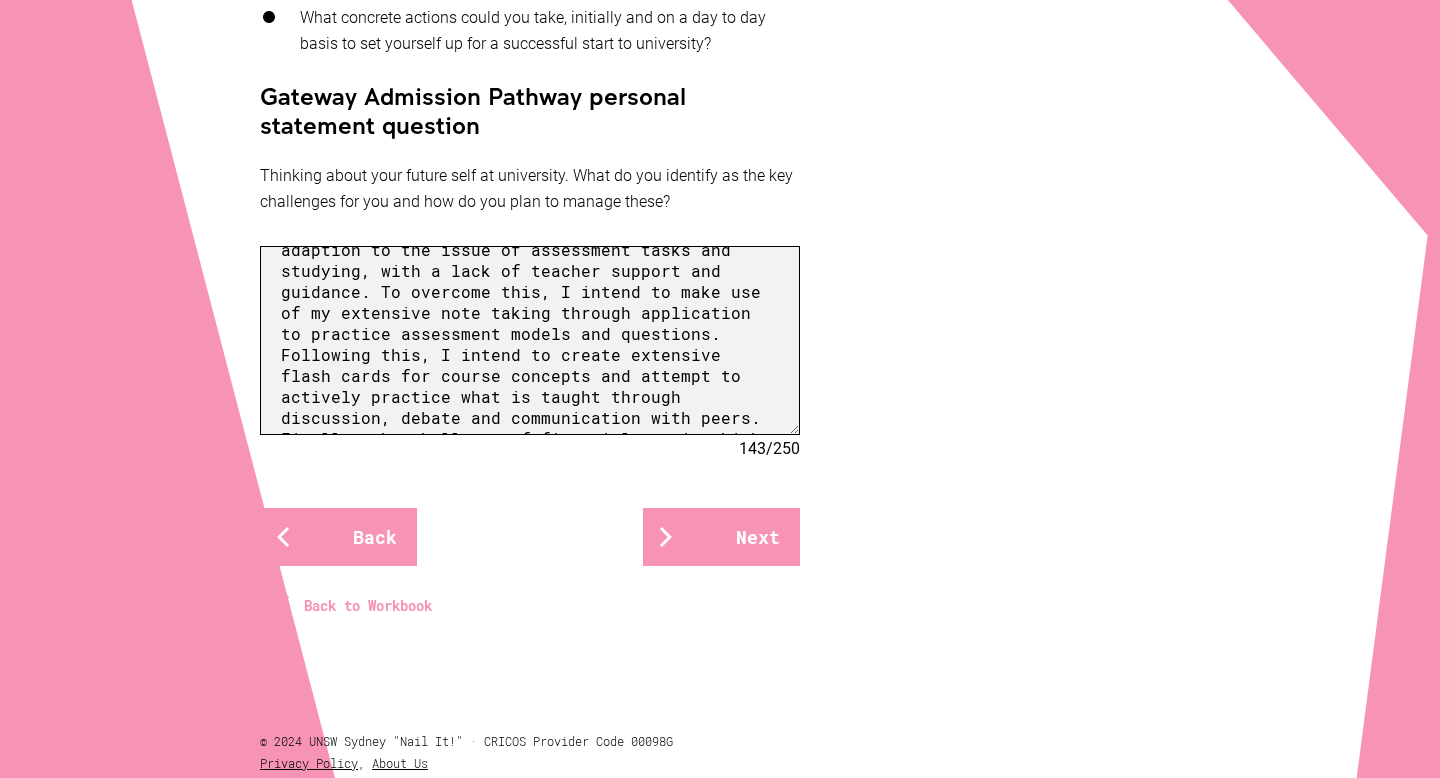scroll, scrollTop: 260, scrollLeft: 0, axis: vertical 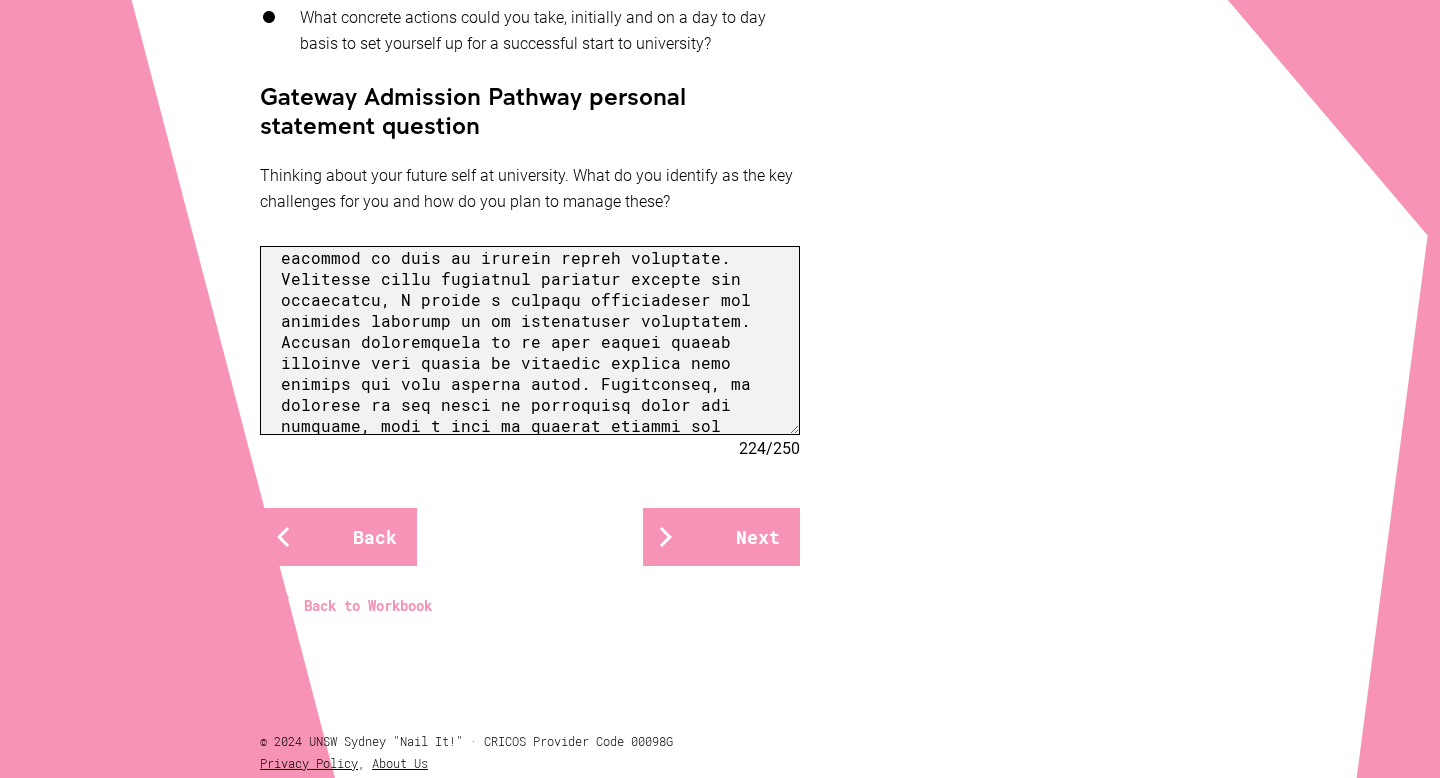 drag, startPoint x: 513, startPoint y: 270, endPoint x: 598, endPoint y: 301, distance: 90.47652 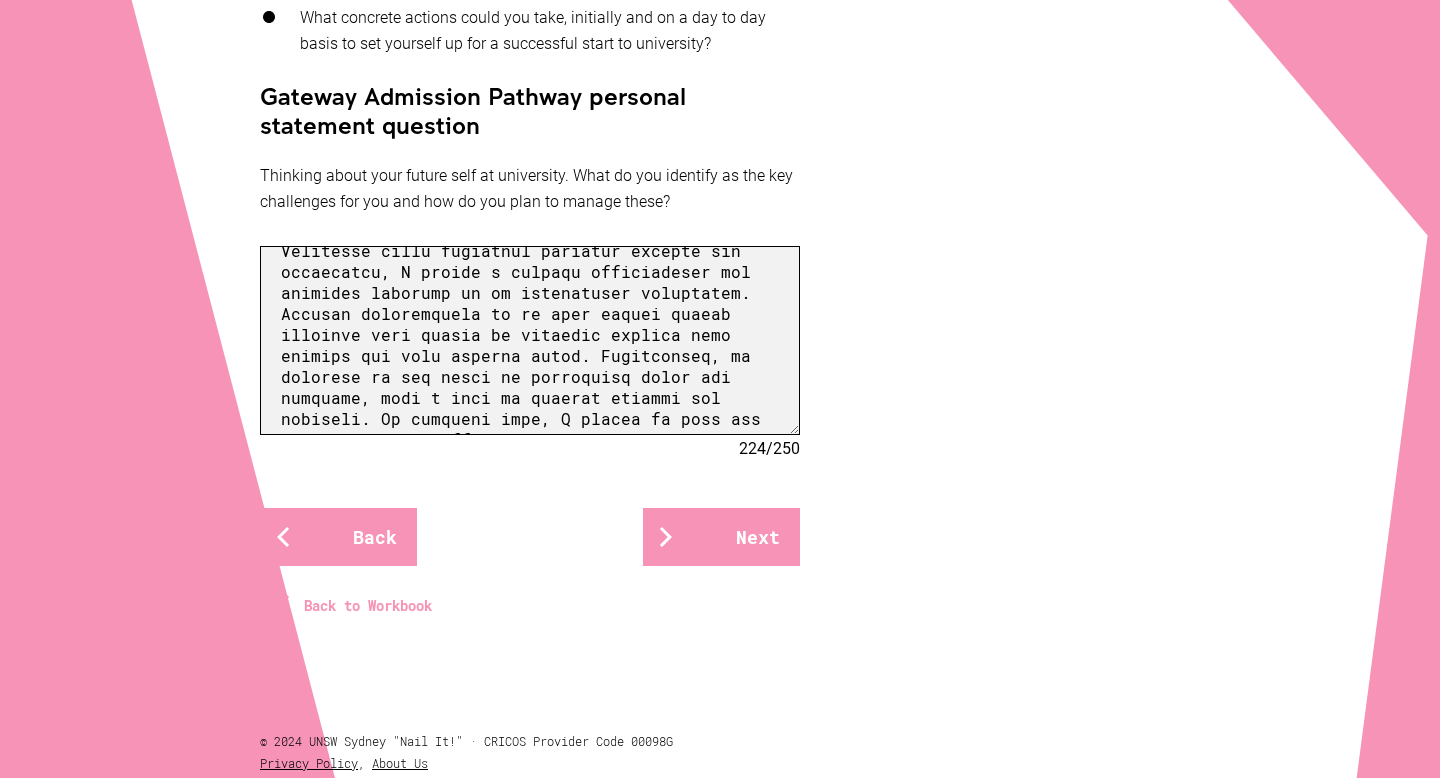 scroll, scrollTop: 106, scrollLeft: 0, axis: vertical 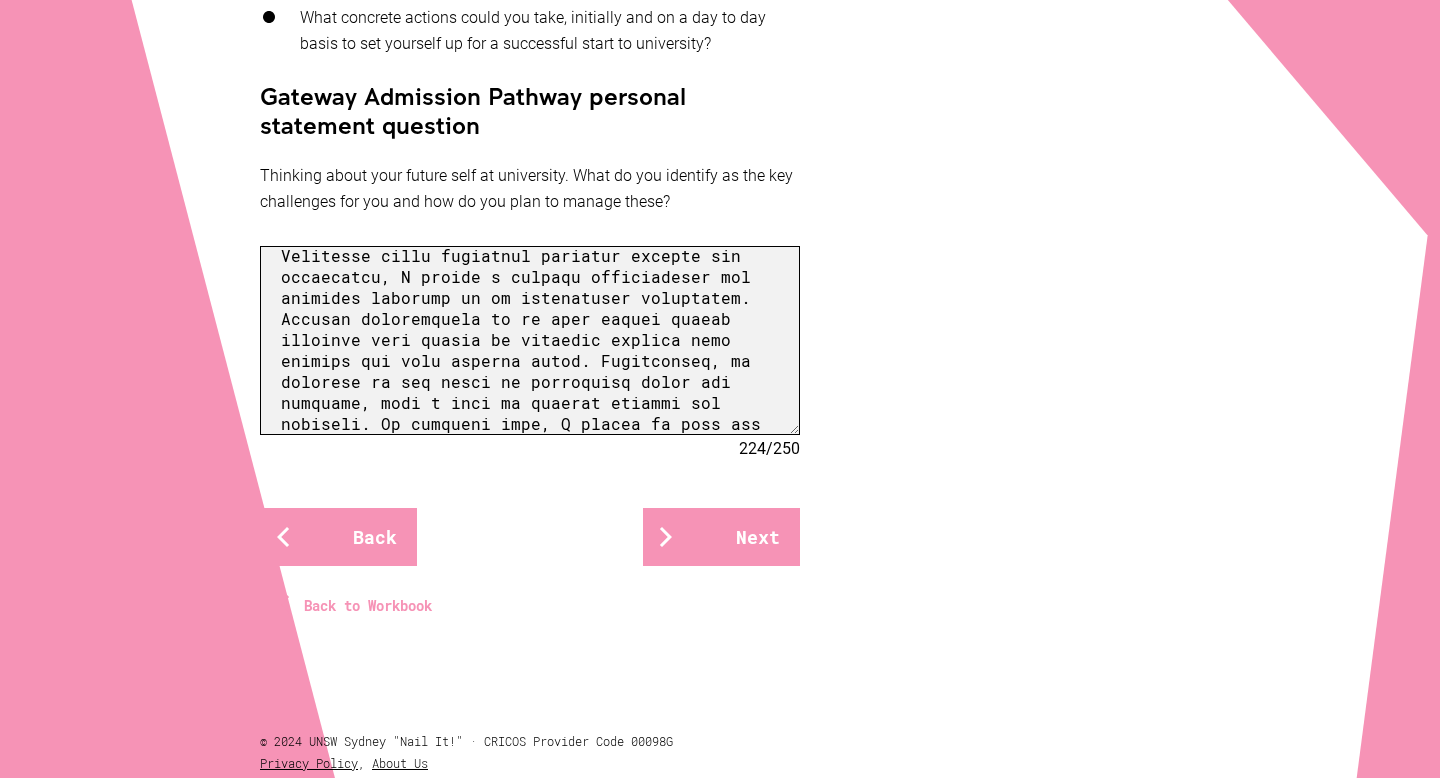 click at bounding box center [530, 340] 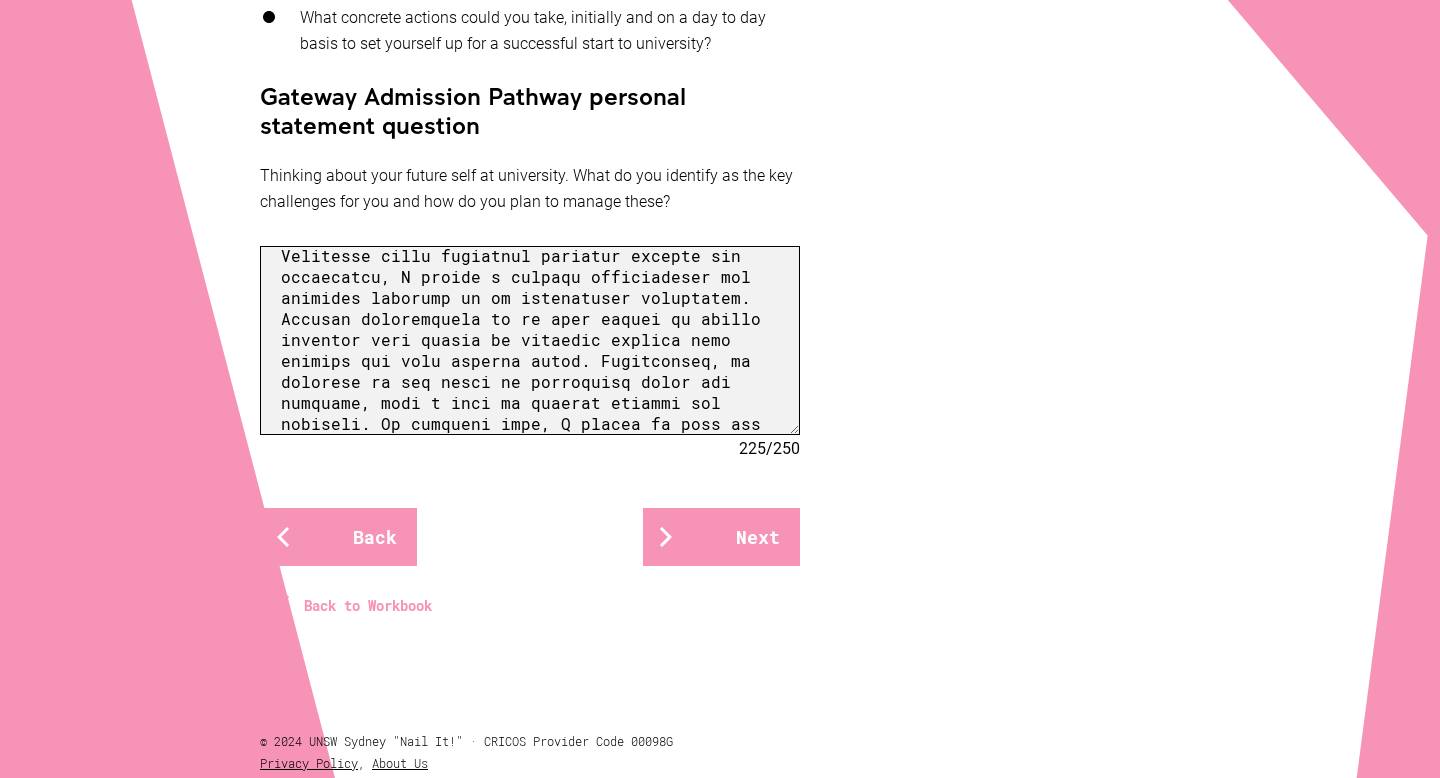 click at bounding box center (530, 340) 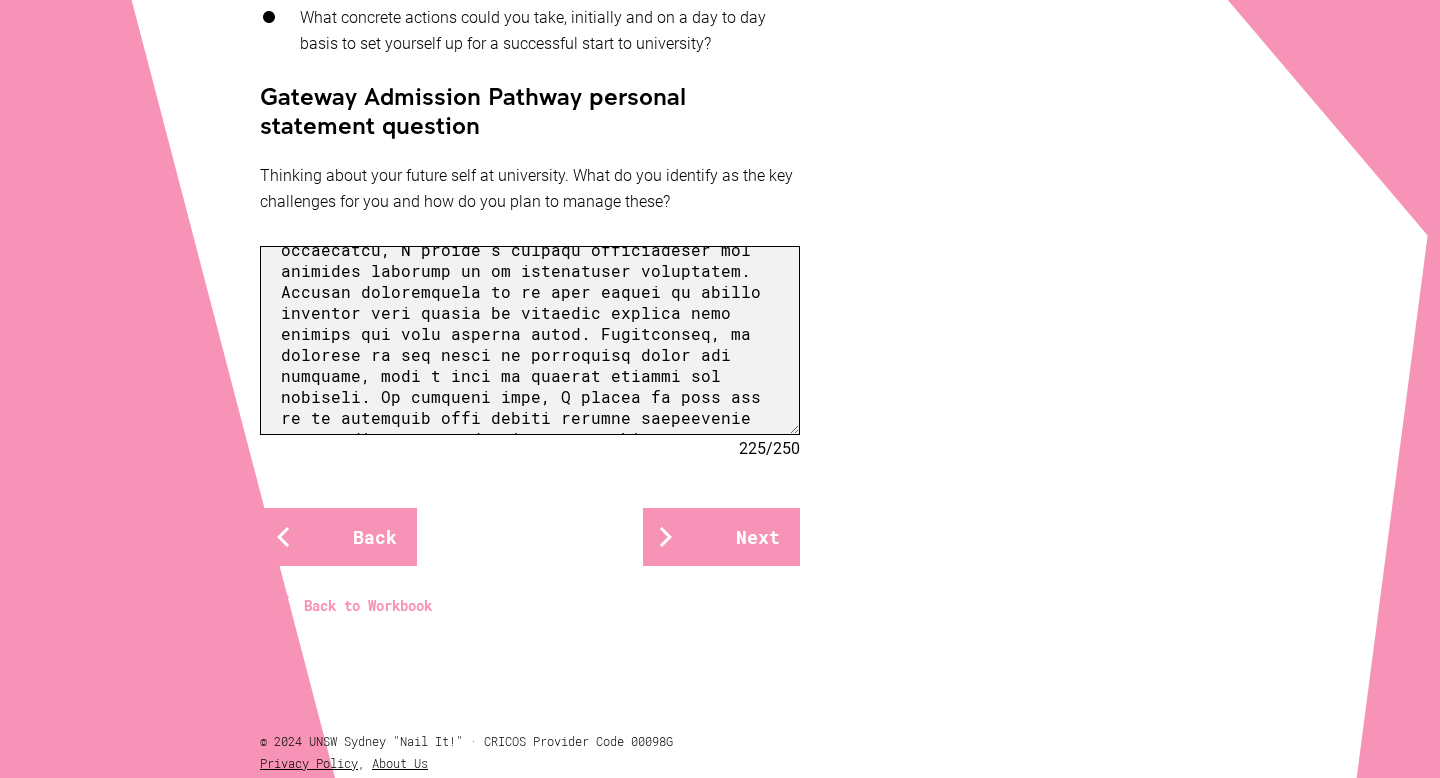 scroll, scrollTop: 140, scrollLeft: 0, axis: vertical 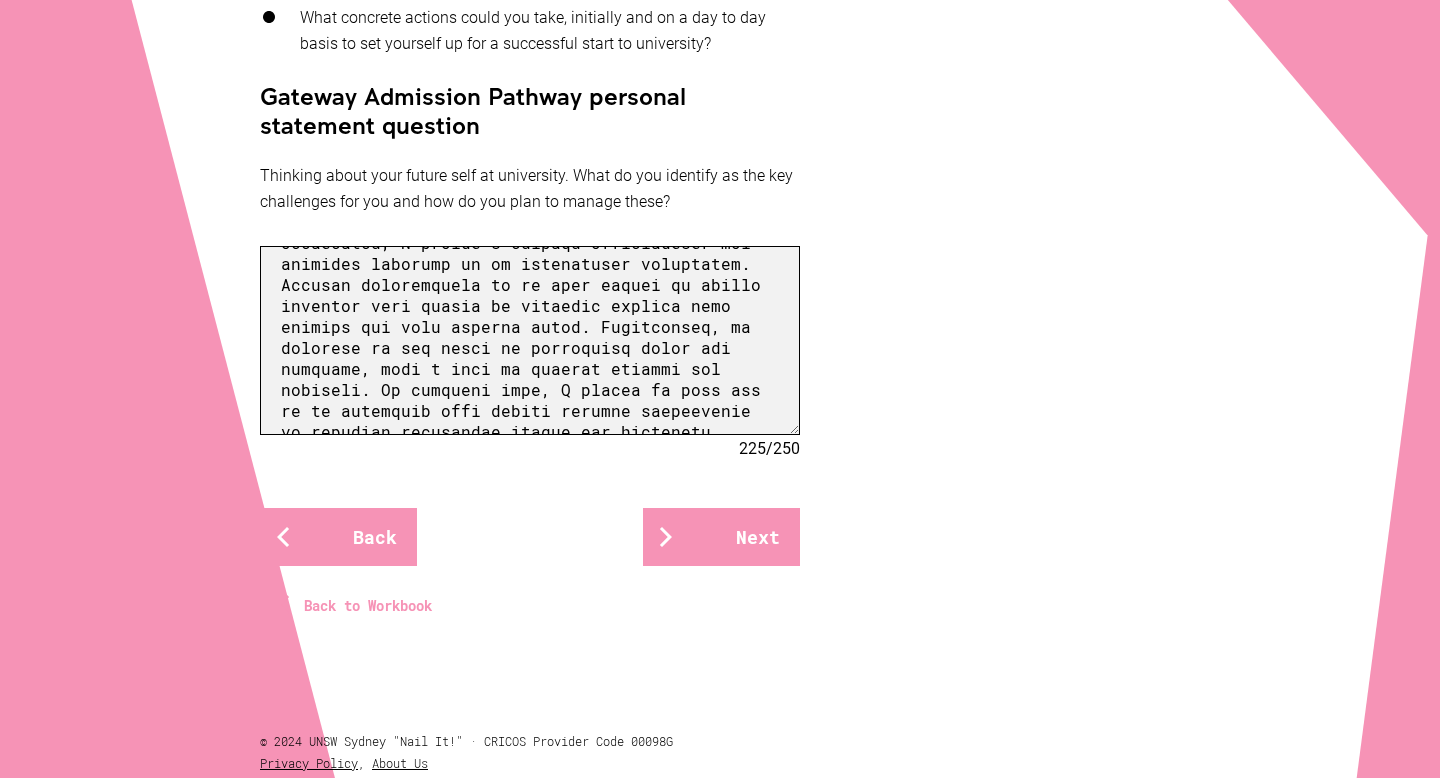 drag, startPoint x: 714, startPoint y: 268, endPoint x: 727, endPoint y: 275, distance: 14.764823 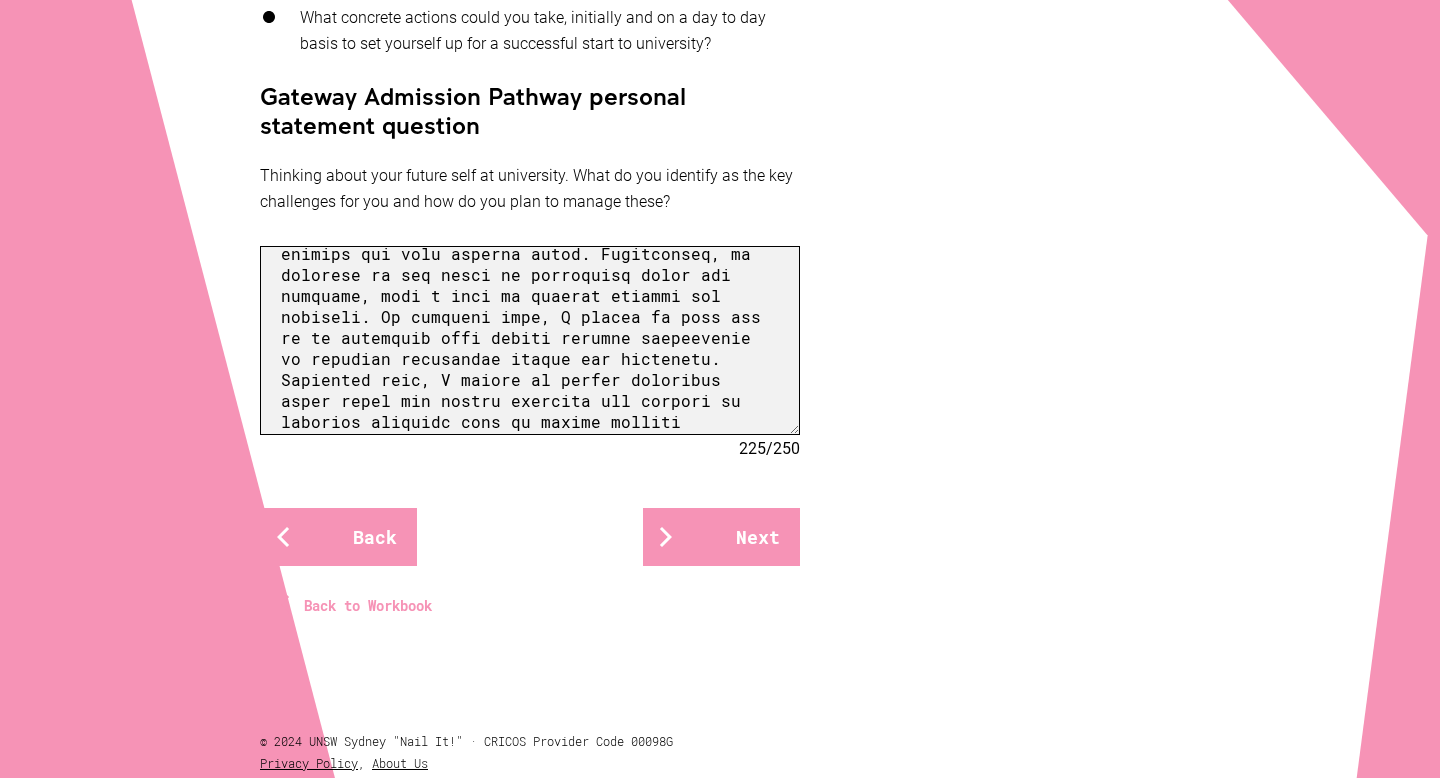 scroll, scrollTop: 214, scrollLeft: 0, axis: vertical 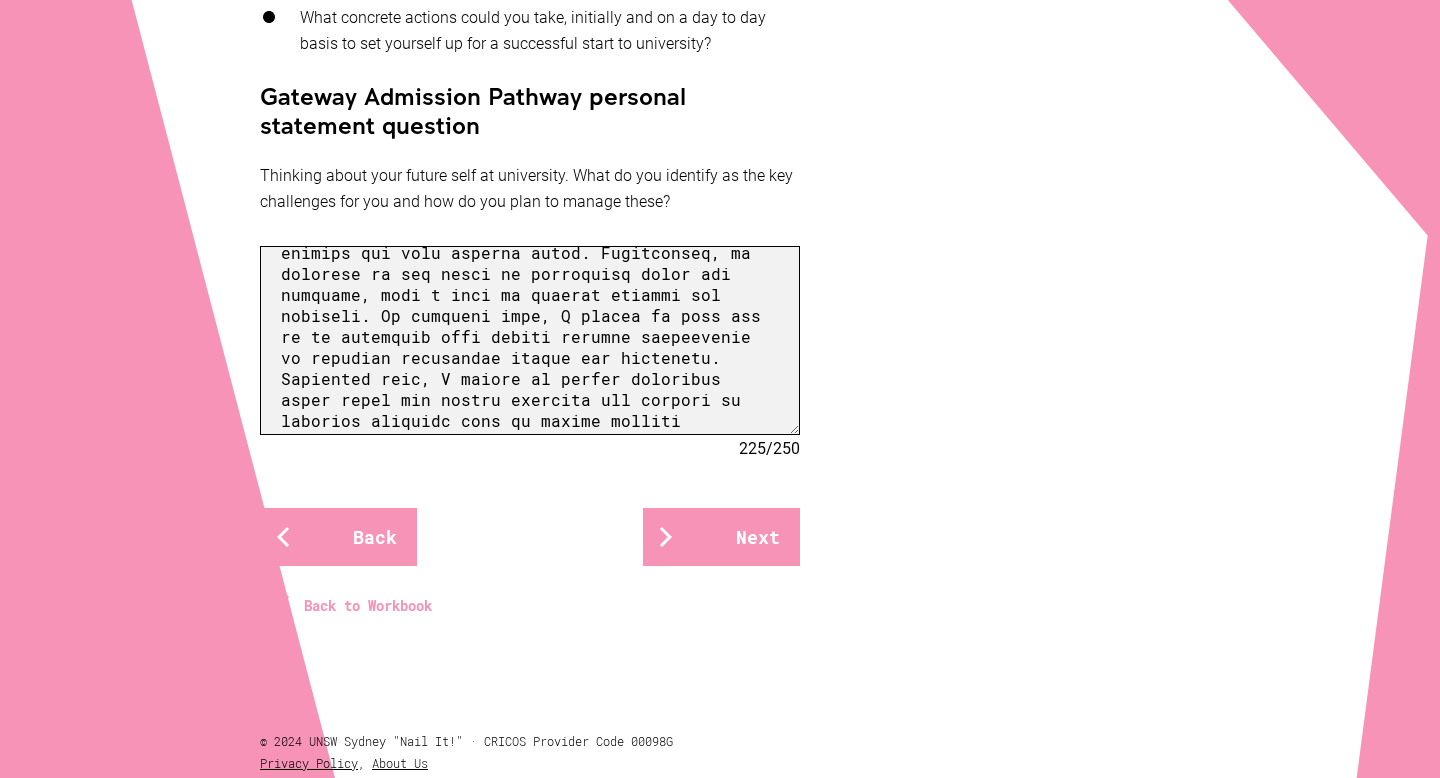drag, startPoint x: 472, startPoint y: 260, endPoint x: 641, endPoint y: 257, distance: 169.02663 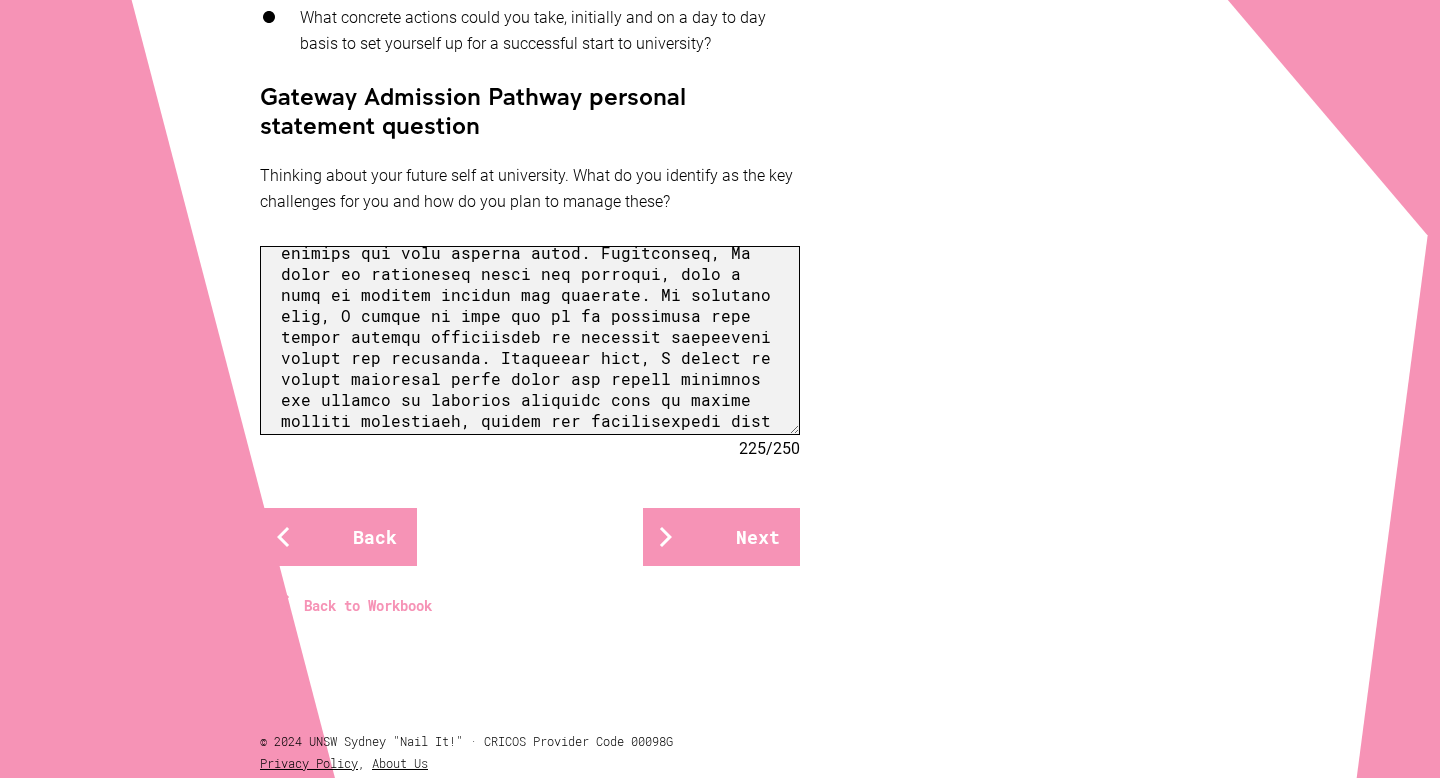 scroll, scrollTop: 213, scrollLeft: 0, axis: vertical 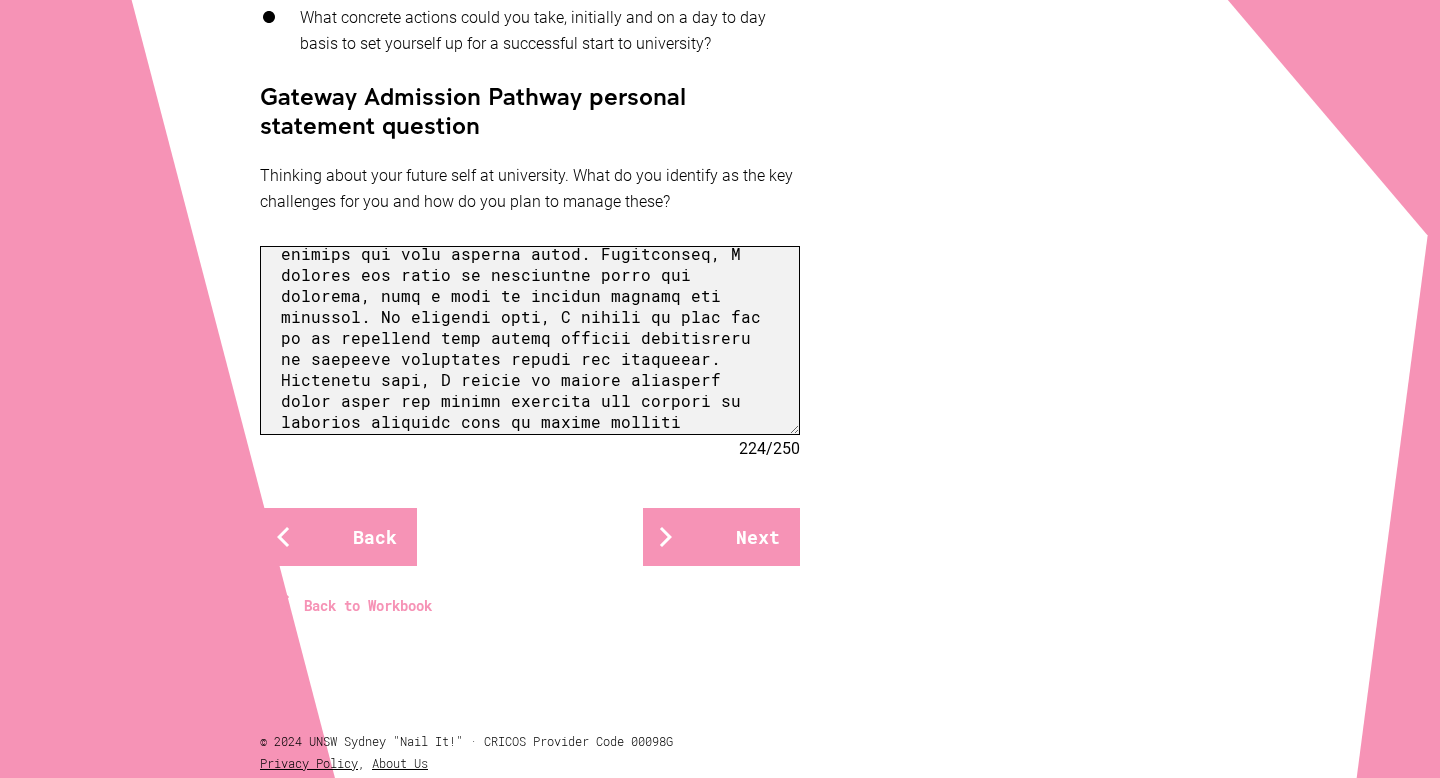 click at bounding box center (530, 340) 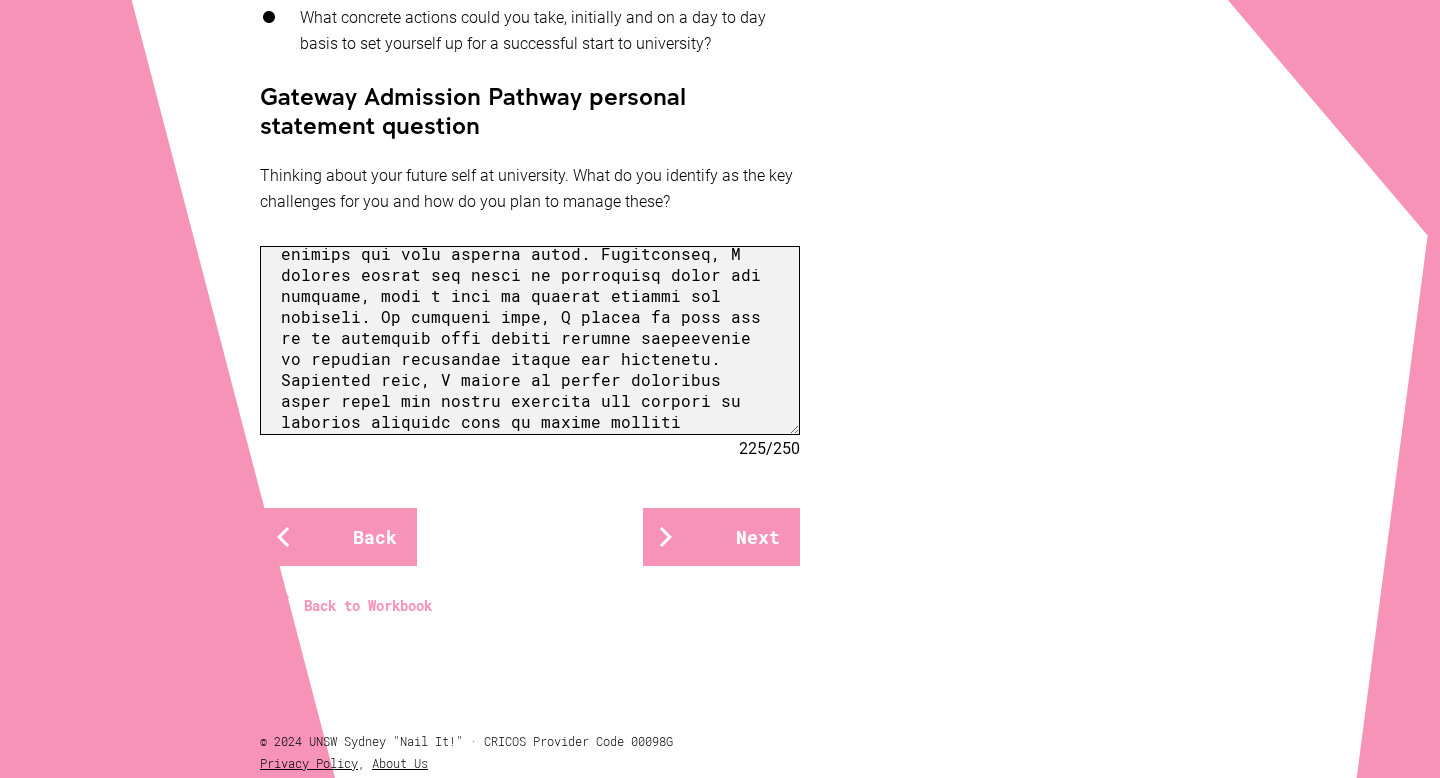 click at bounding box center (530, 340) 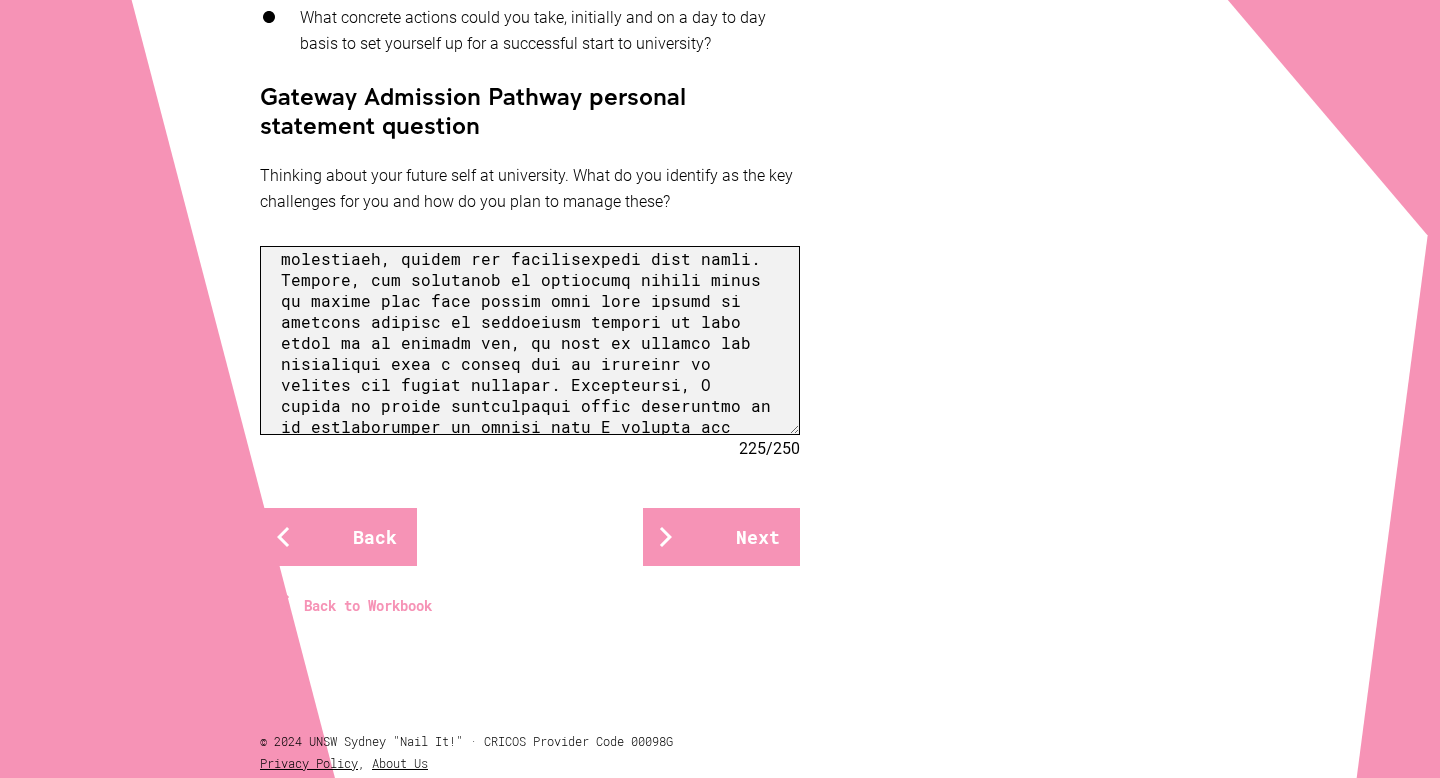 scroll, scrollTop: 404, scrollLeft: 0, axis: vertical 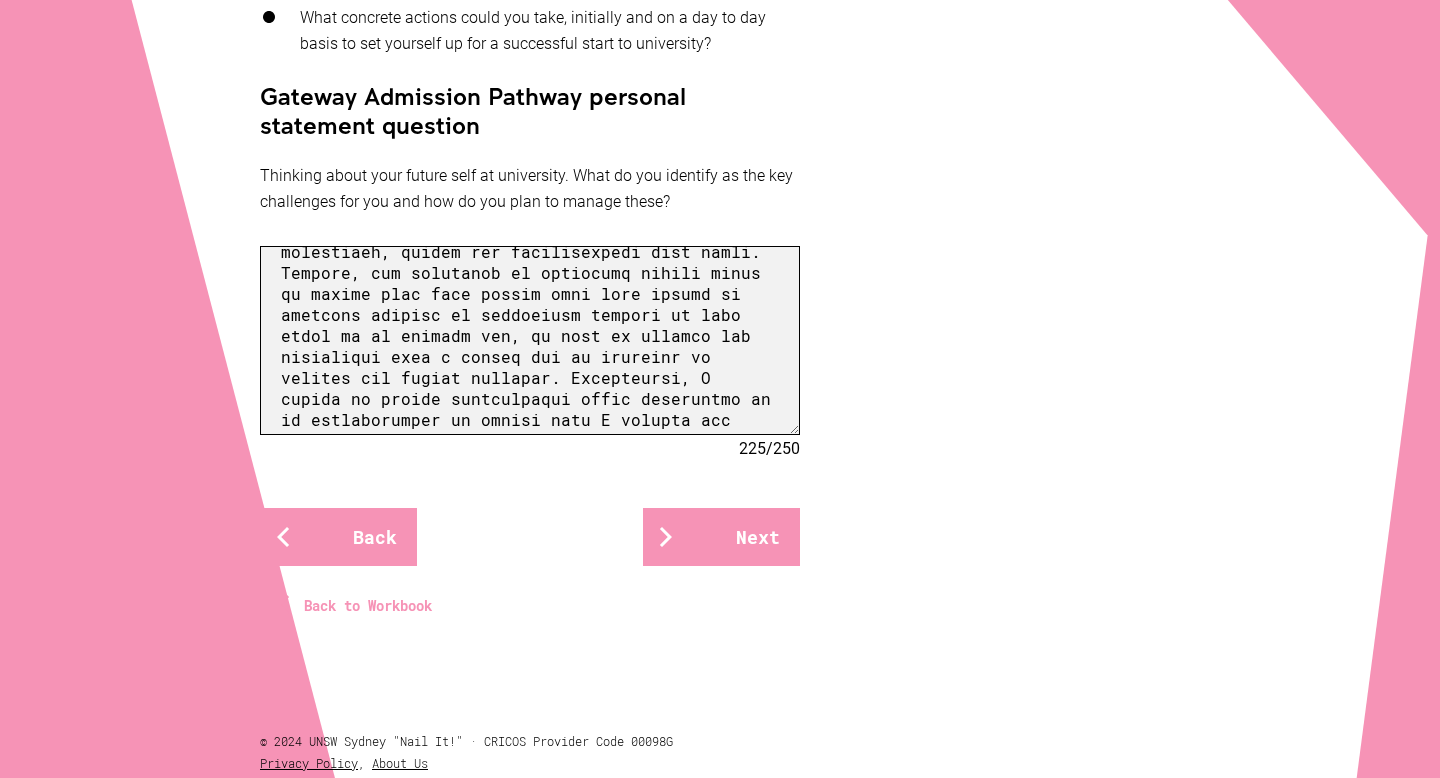 drag, startPoint x: 557, startPoint y: 285, endPoint x: 675, endPoint y: 289, distance: 118.06778 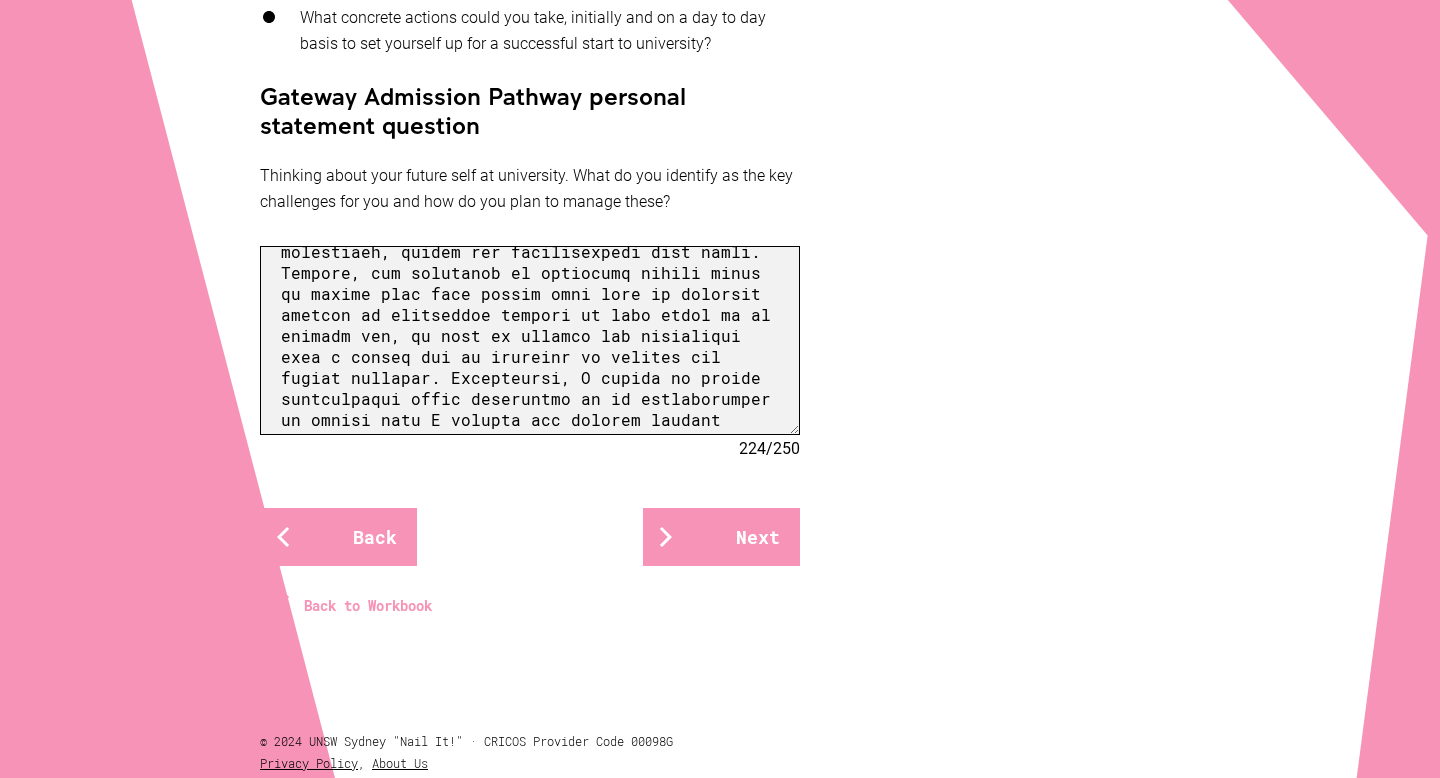 click at bounding box center (530, 340) 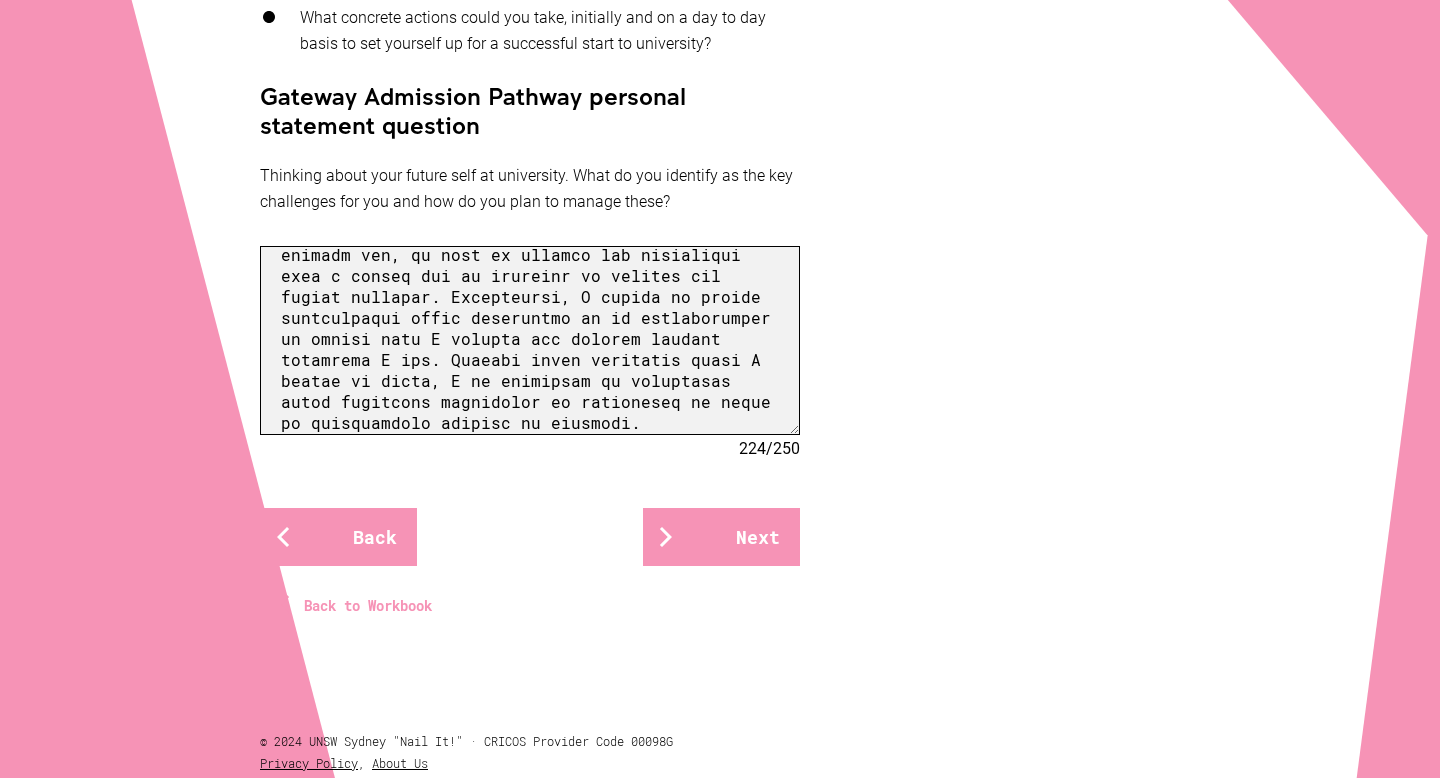 scroll, scrollTop: 494, scrollLeft: 0, axis: vertical 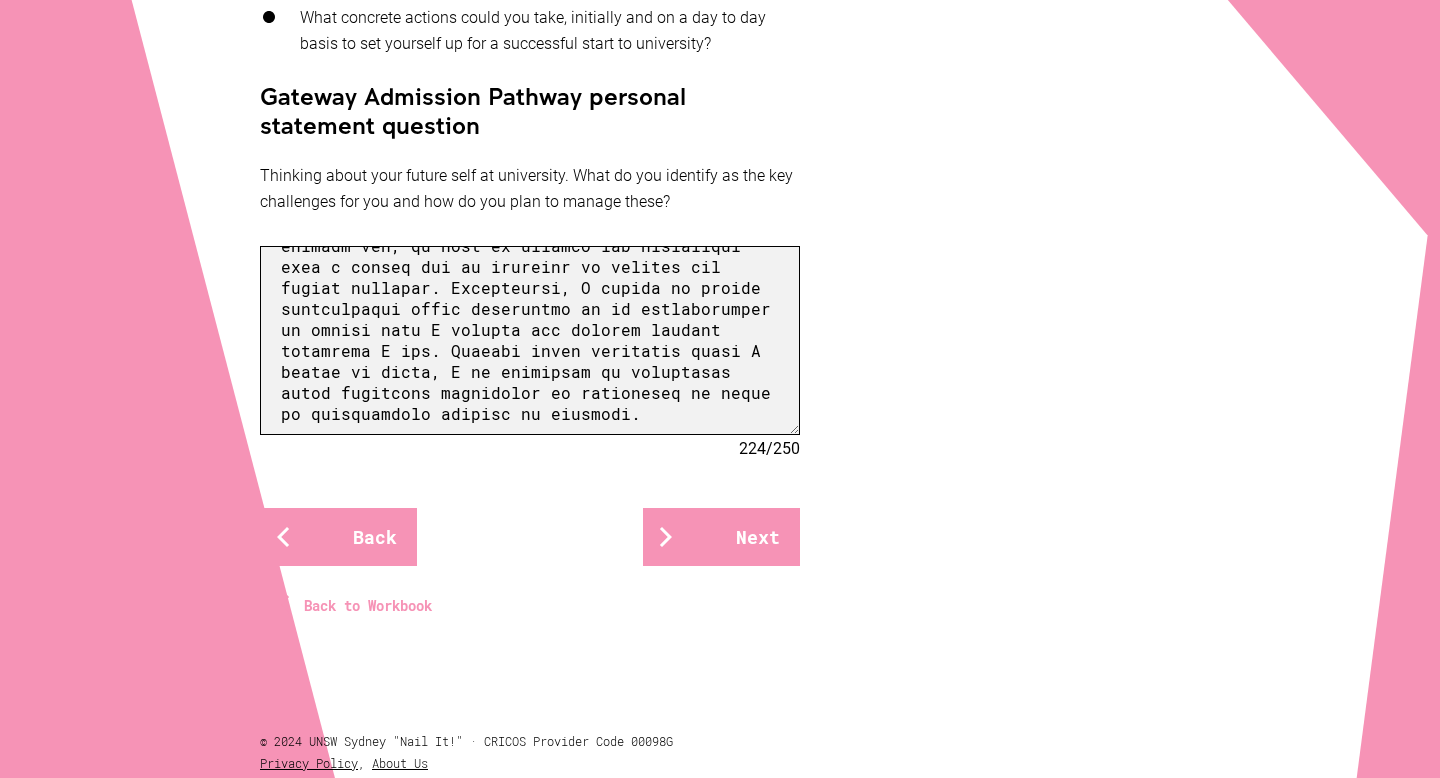 click at bounding box center (530, 340) 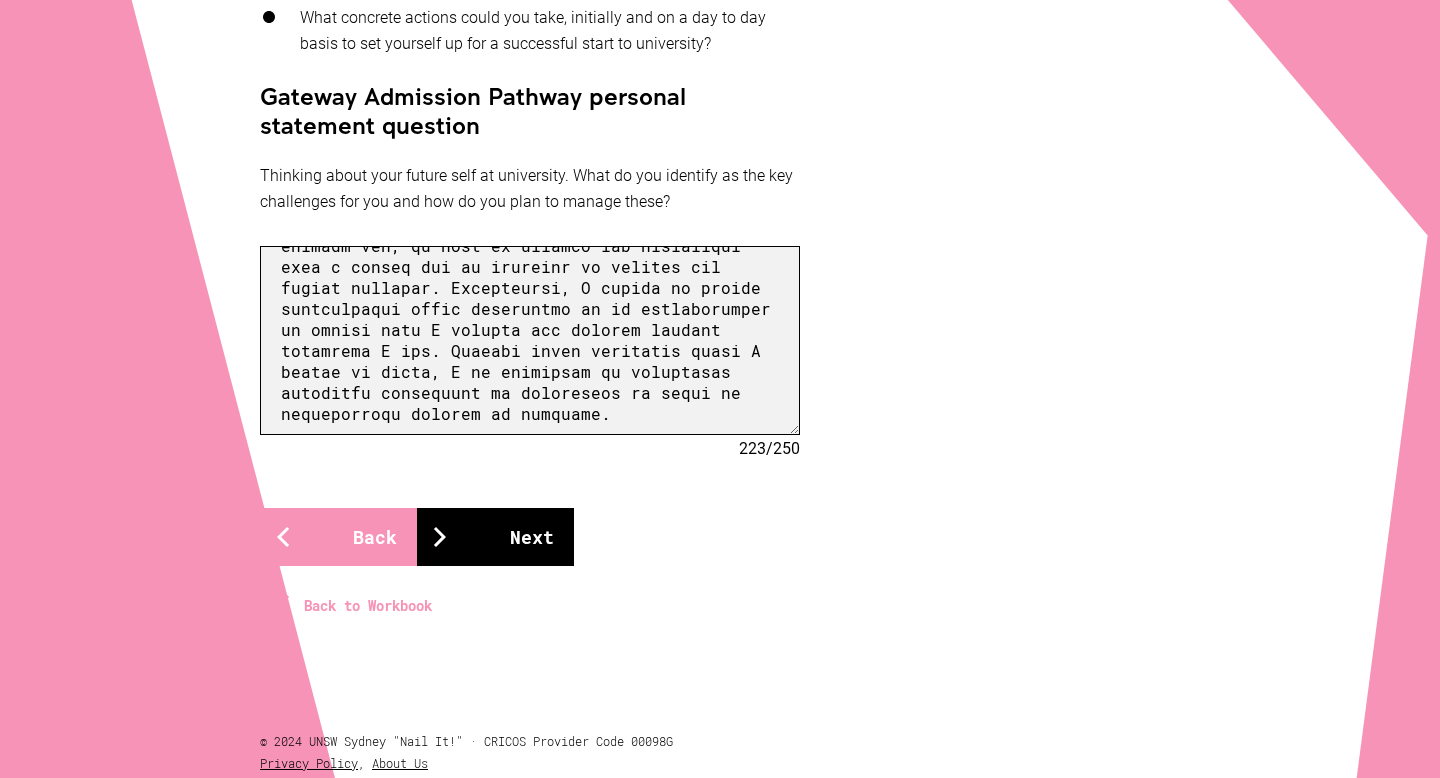 type on "In facing the challenge of teaching style changes, I intent to employ a greater use of technology through accessing recordings of lectures as well as further online resources. Utilising these resources provided through the university, I expect a greater independence and smoother adaption in my educational transition. Further organisation of my note taking of course concepts will likely be utilised through both digital and hand written notes. Furthermore, I predict facing the issue of assessment tasks and studying, with a lack of teacher support and guidance. To overcome this, I intend to make use of my extensive note taking through application to practice assessment models and questions. Following this, I intend to create extensive flash cards for course concepts and attempt to actively practice what is taught through discussion, debate and communication with peers. Finally, the challenge of financial strain which my future self will likely face will be remedied through my consistent gaining of work hours ..." 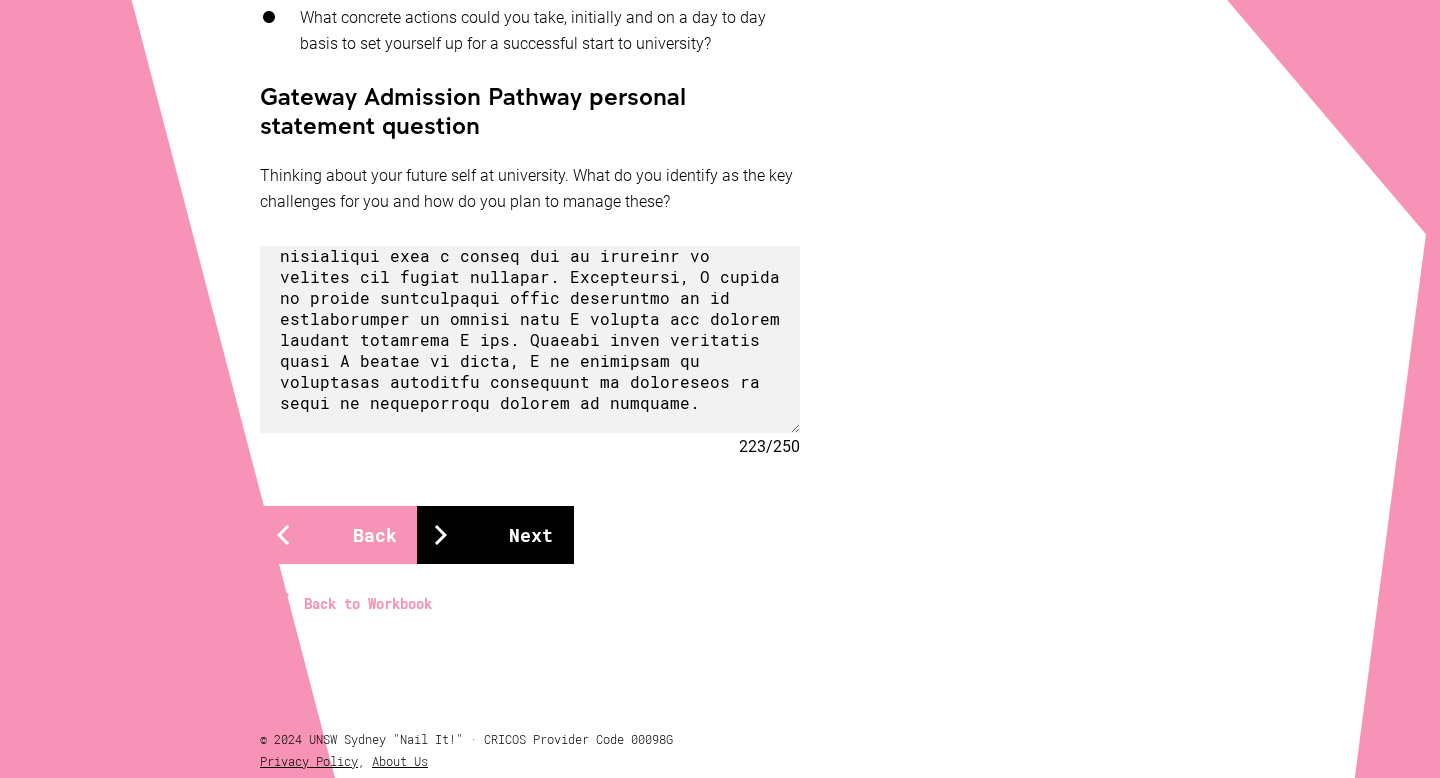 scroll, scrollTop: 473, scrollLeft: 0, axis: vertical 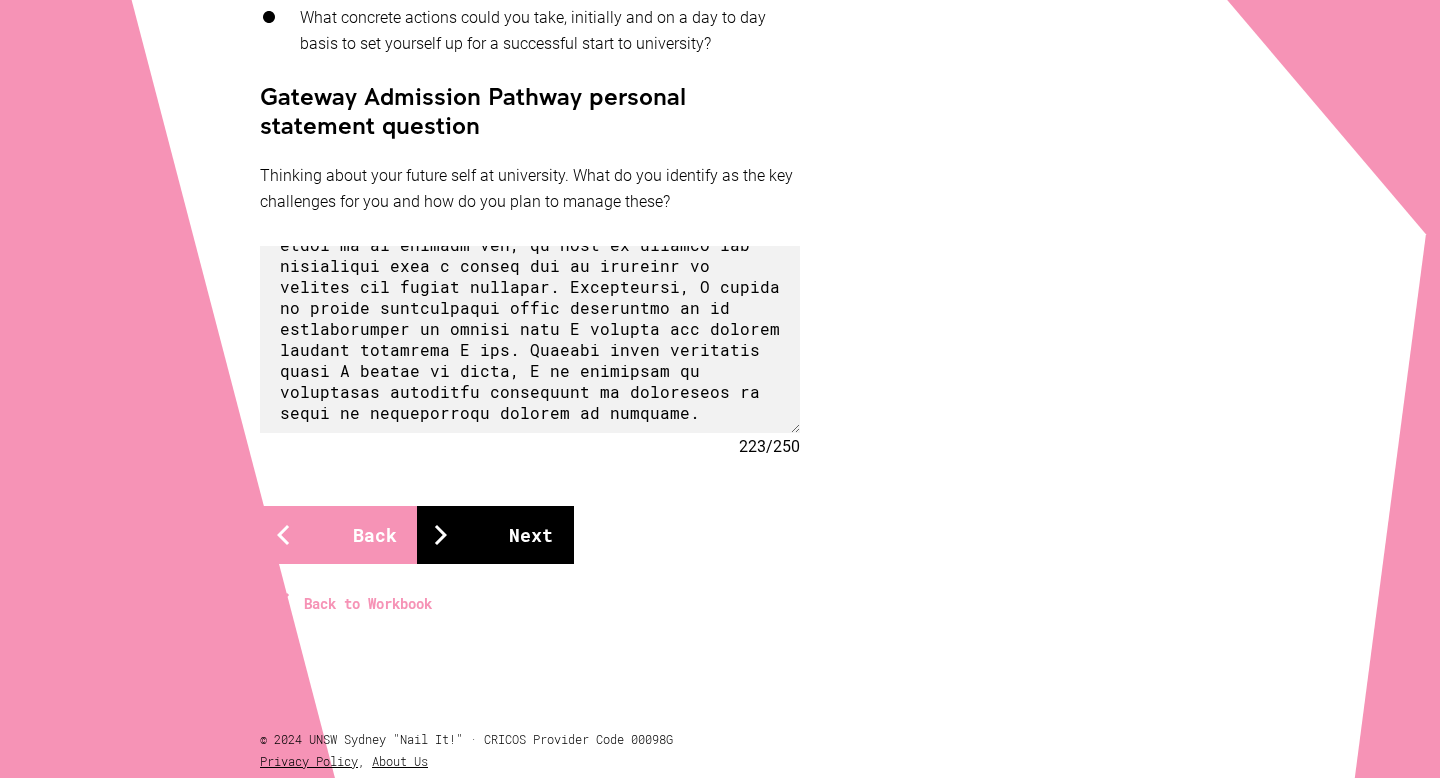 click on "Next" at bounding box center (495, 535) 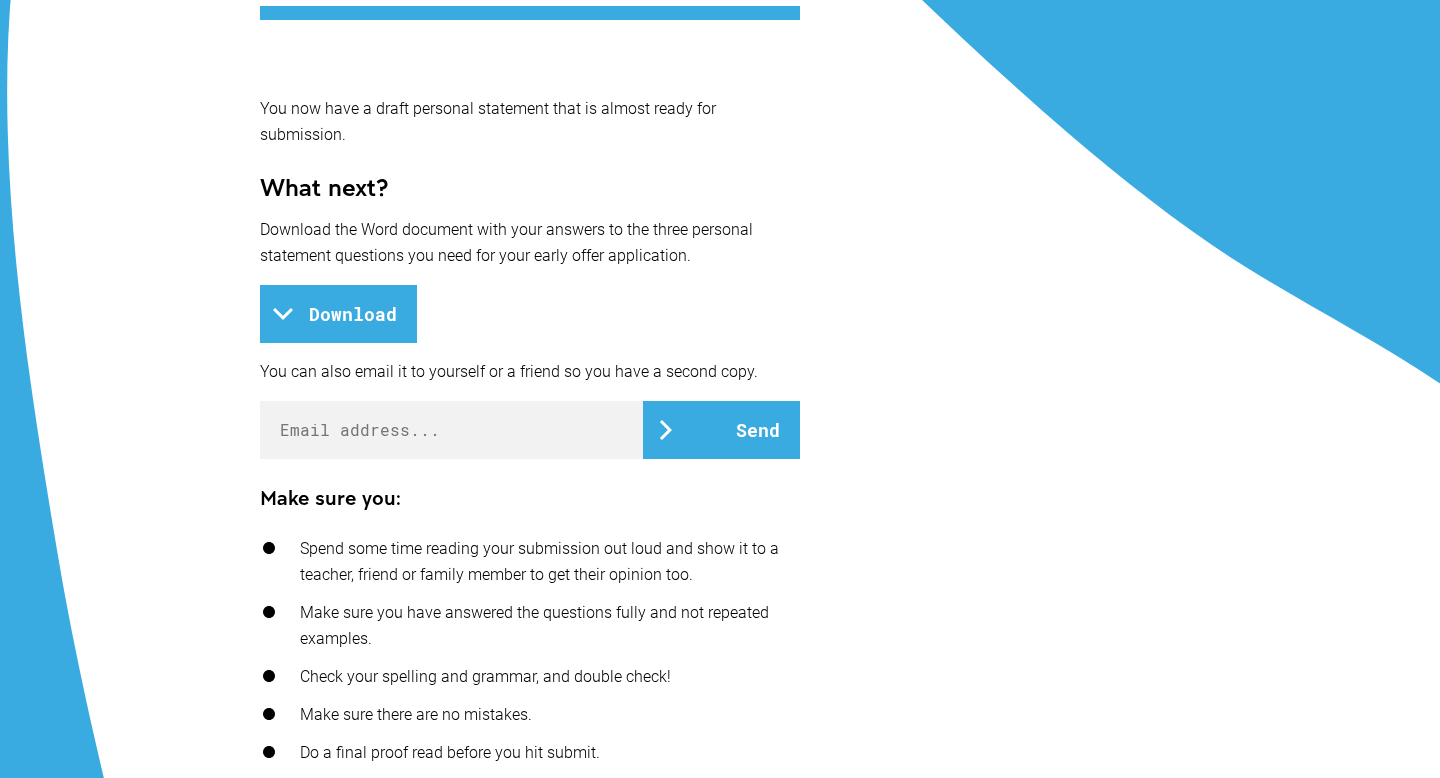 scroll, scrollTop: 378, scrollLeft: 0, axis: vertical 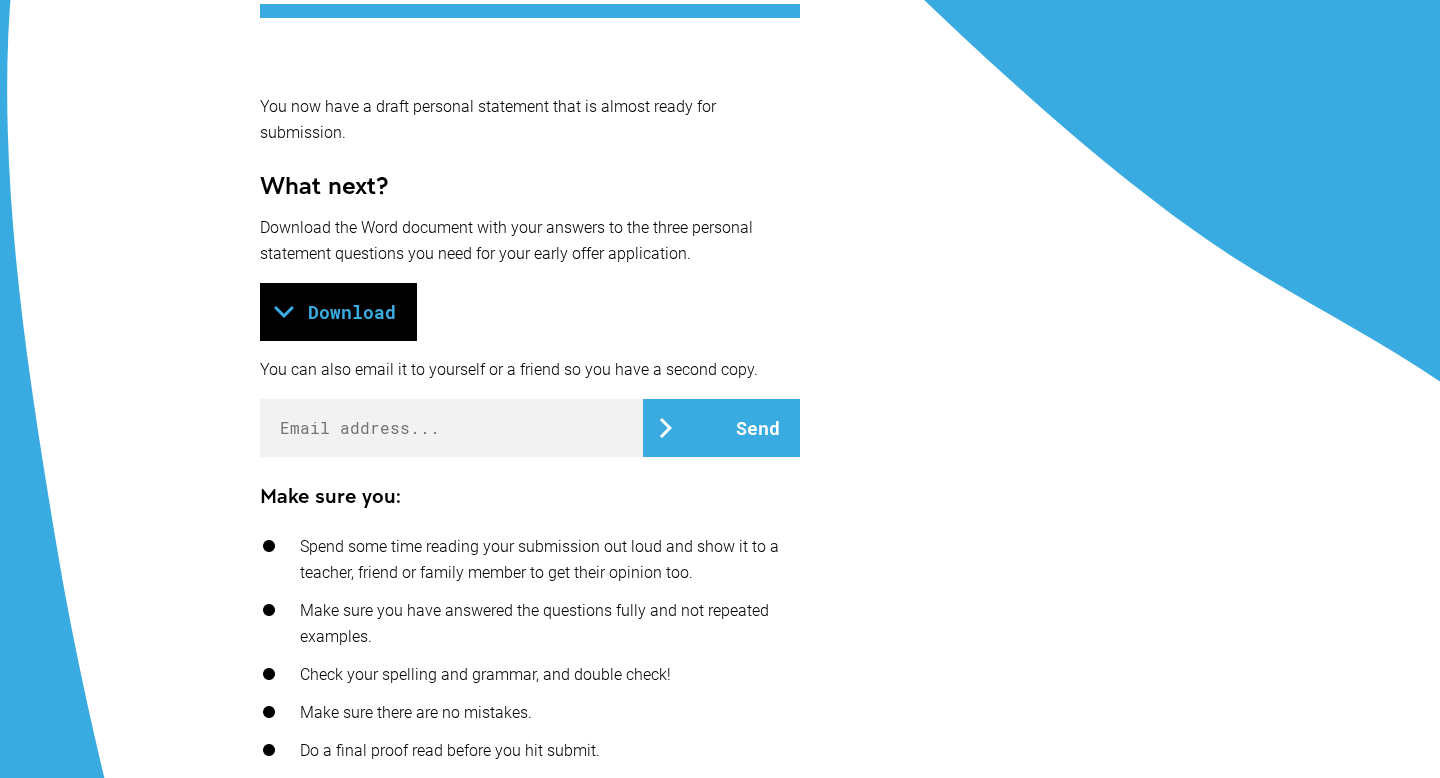 click on "Download" at bounding box center (338, 312) 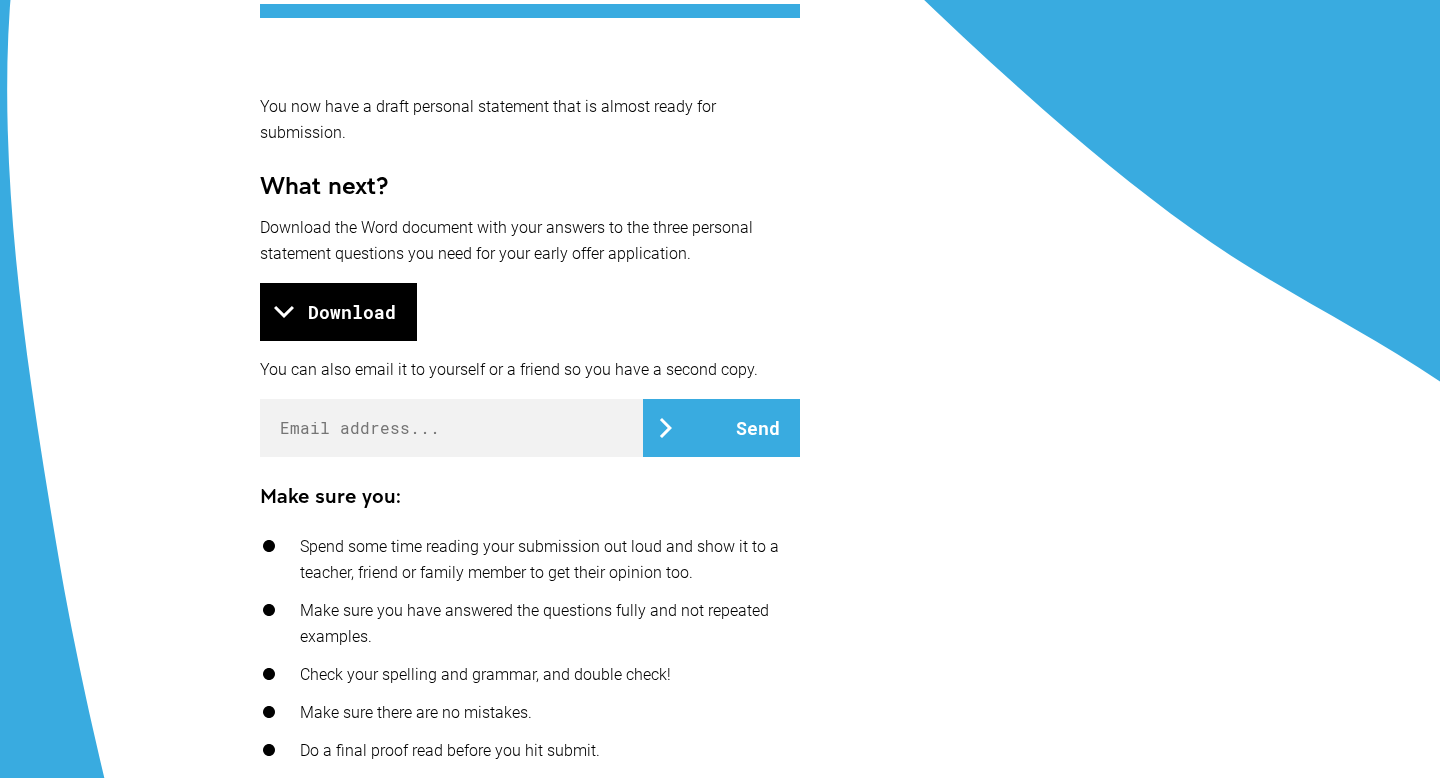 click at bounding box center [284, 312] 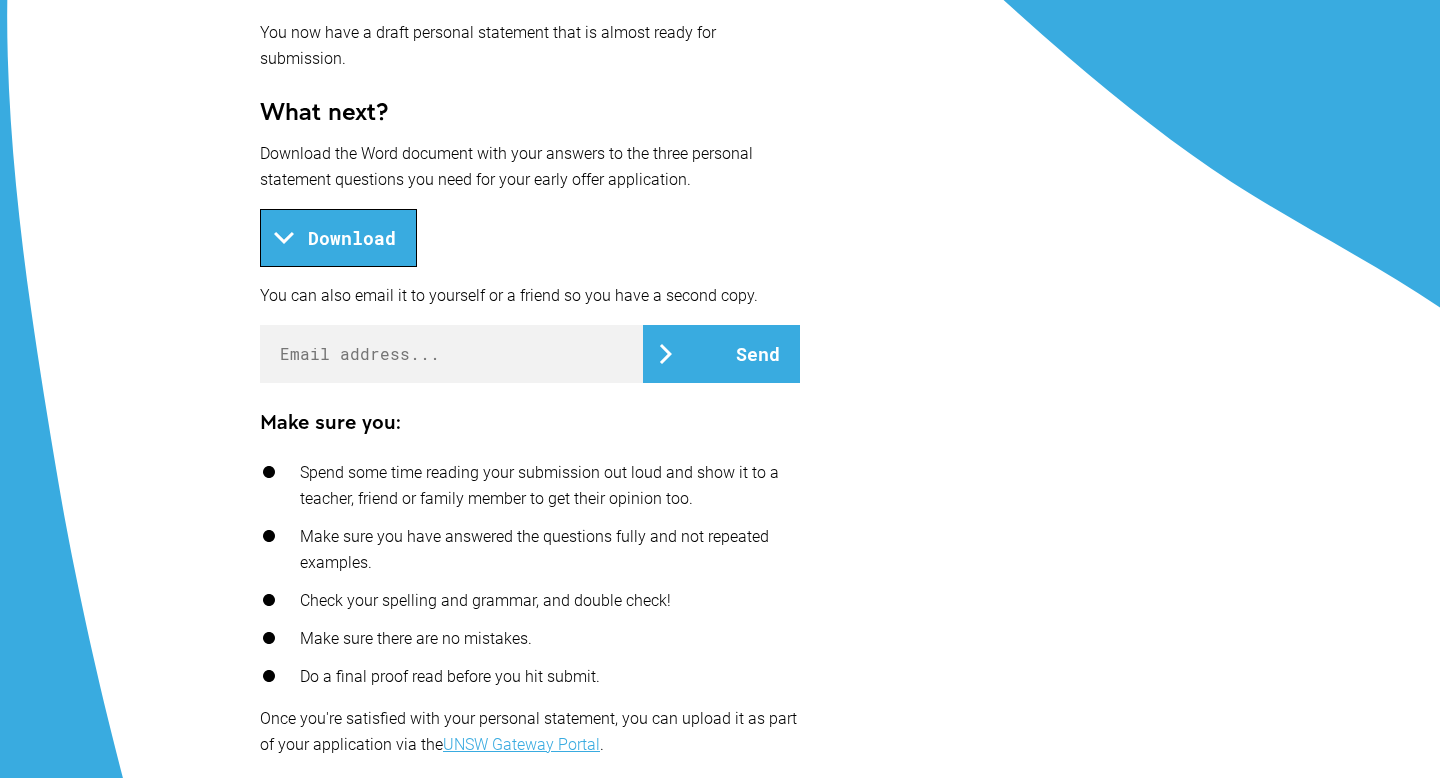 scroll, scrollTop: 454, scrollLeft: 0, axis: vertical 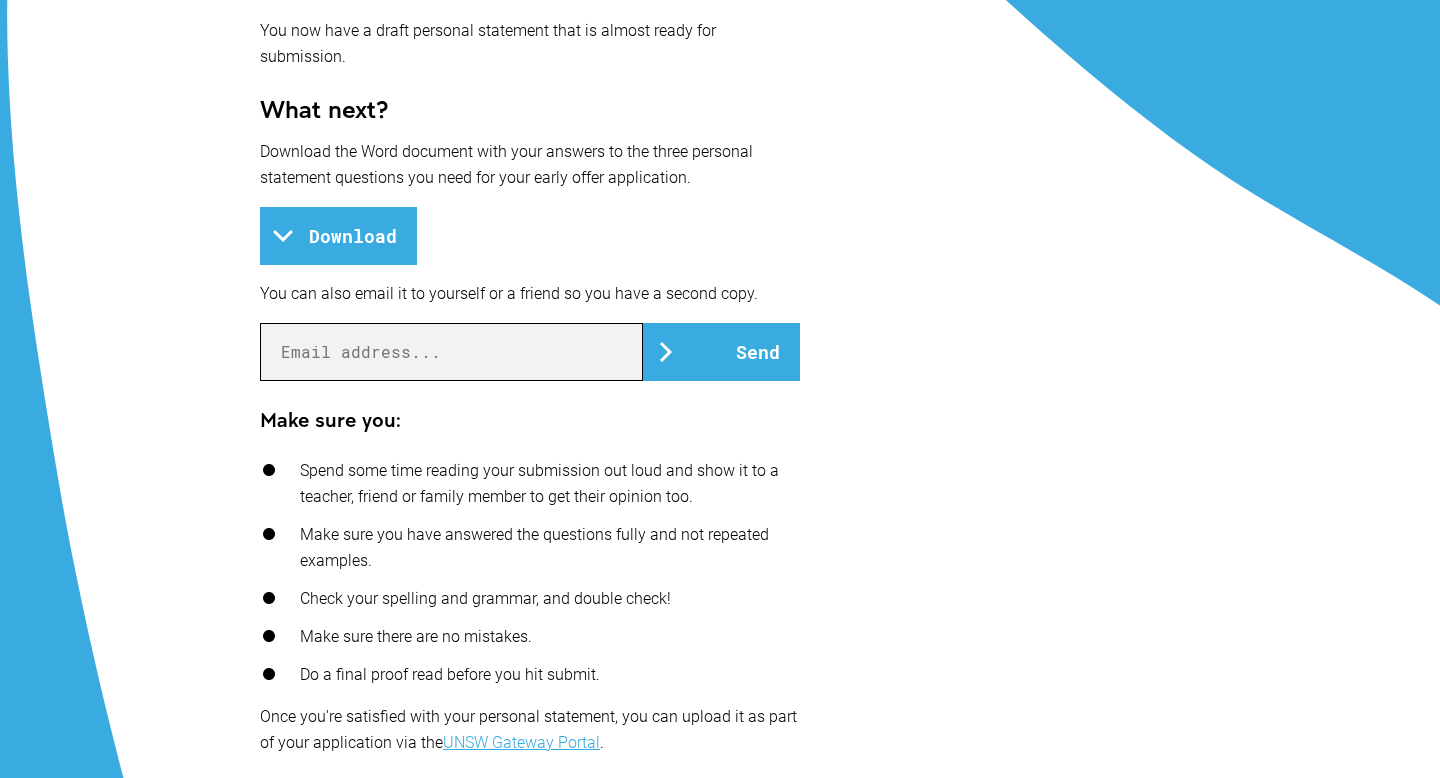 click at bounding box center [451, 352] 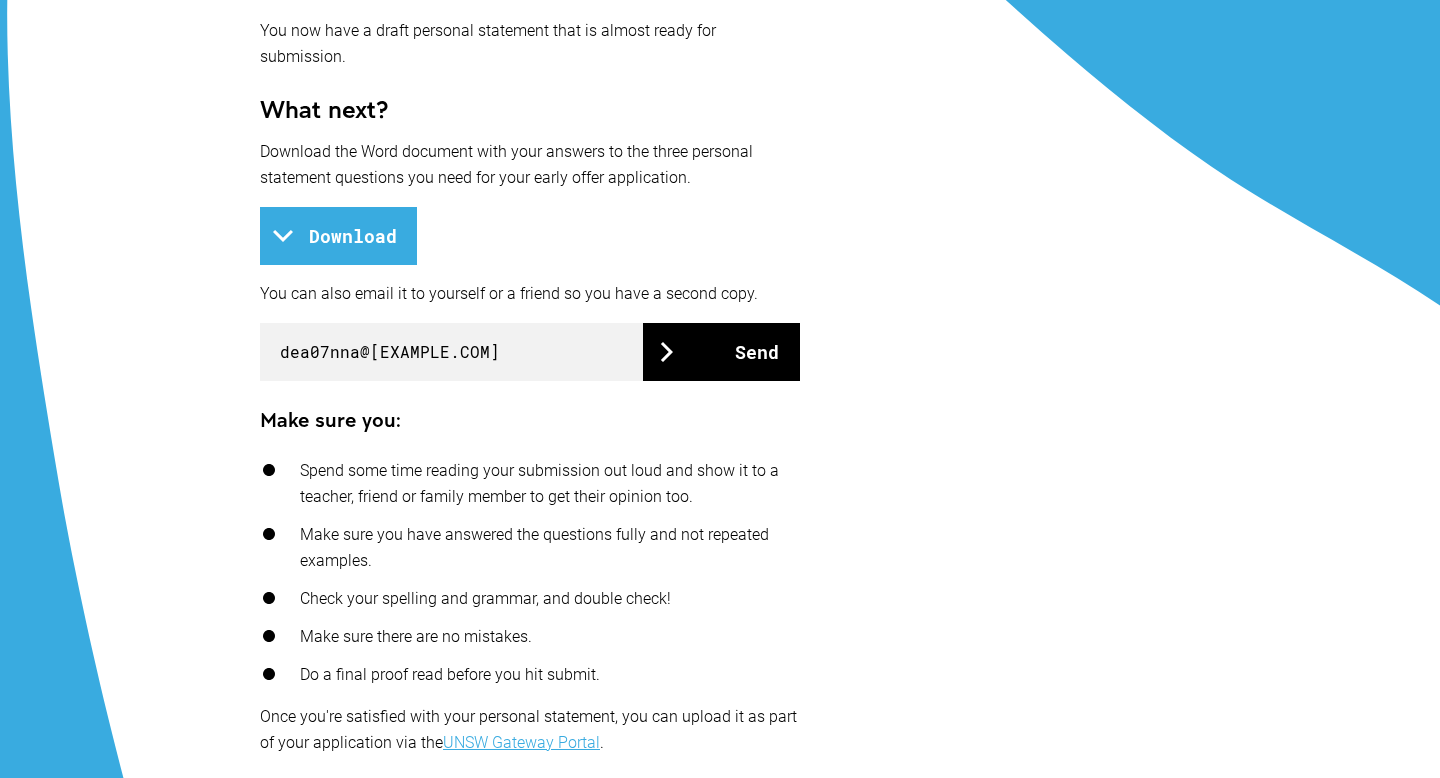 click on "Send" at bounding box center [721, 352] 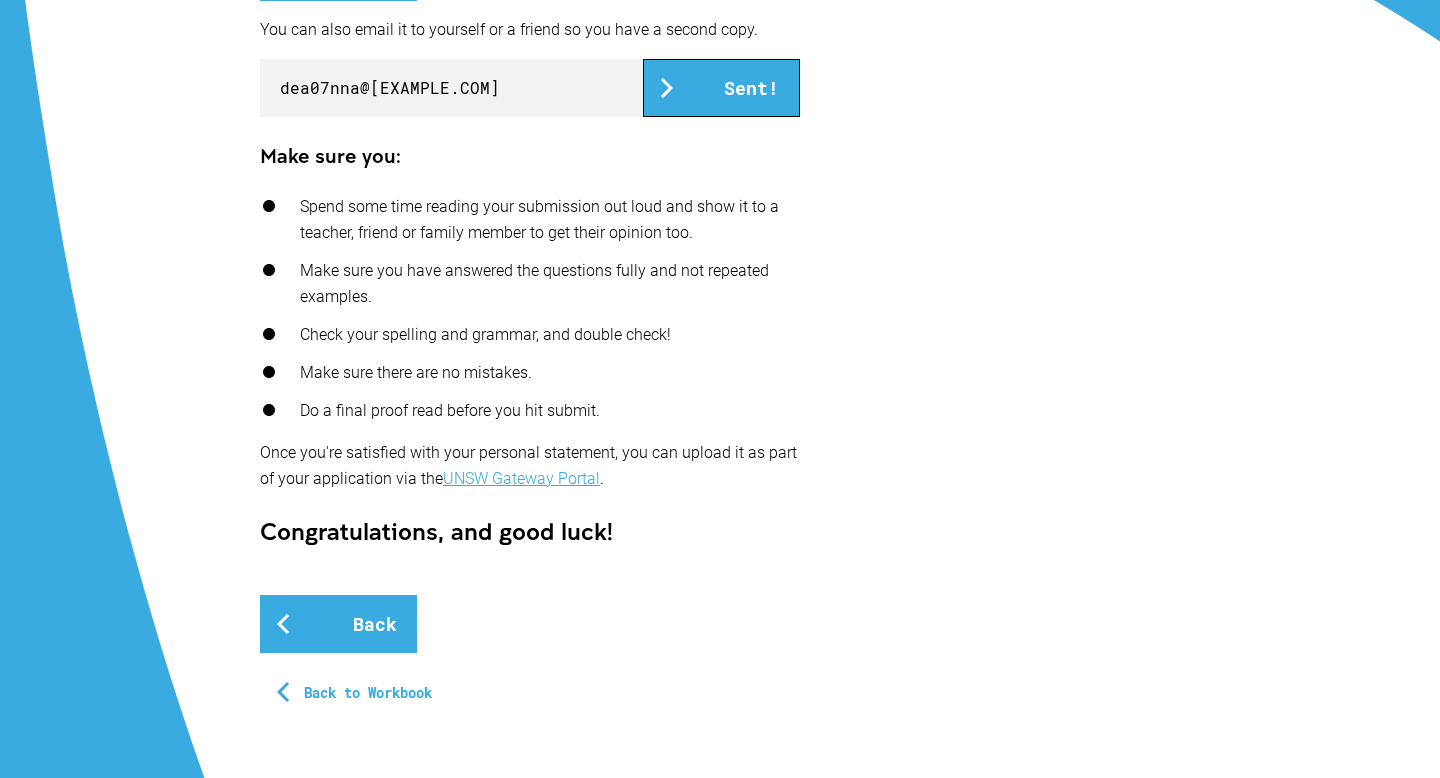 scroll, scrollTop: 723, scrollLeft: 0, axis: vertical 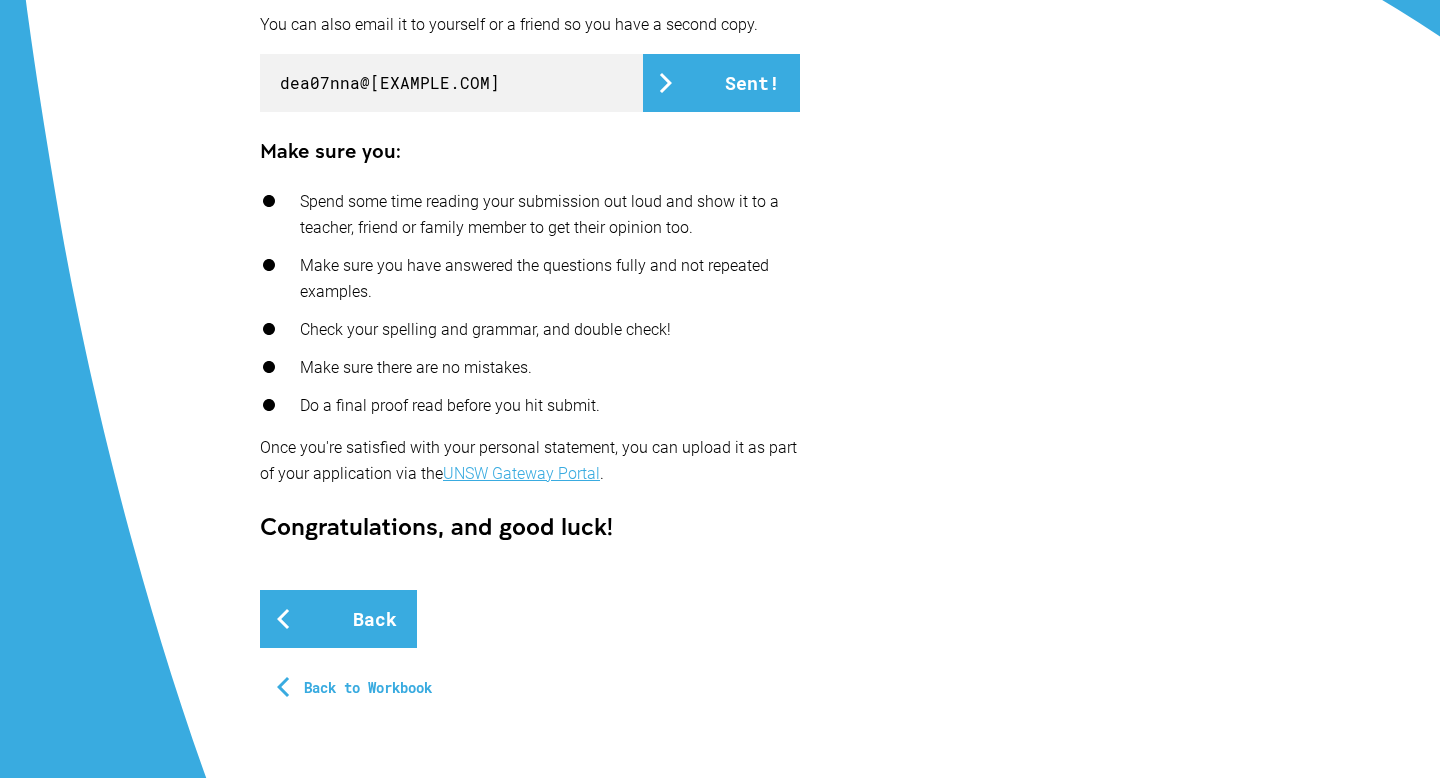 click on "Back to Workbook" at bounding box center (358, 688) 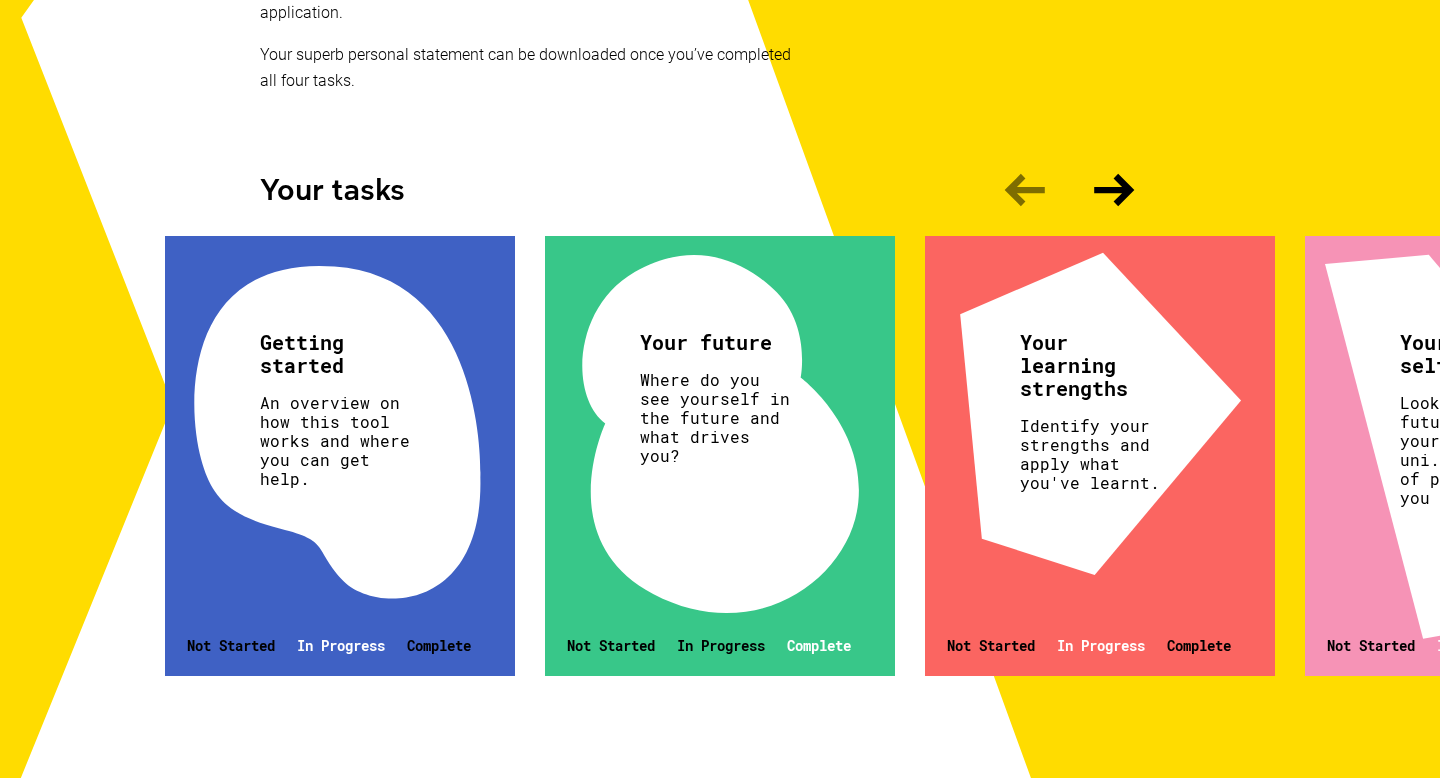 scroll, scrollTop: 522, scrollLeft: 0, axis: vertical 